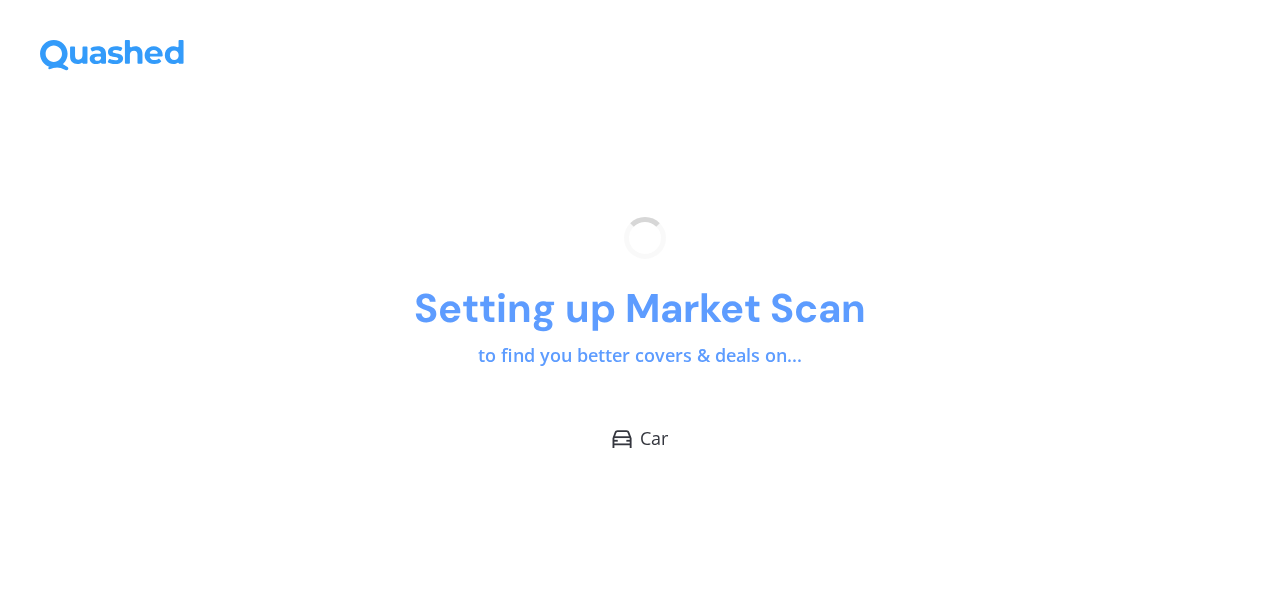 scroll, scrollTop: 0, scrollLeft: 0, axis: both 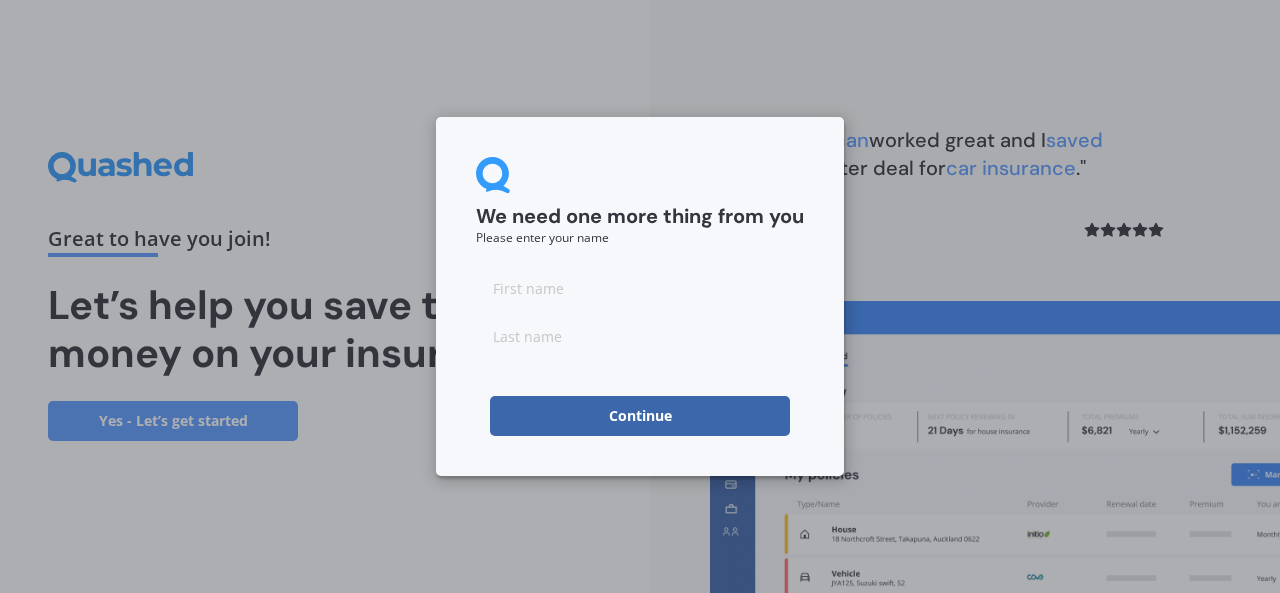 click at bounding box center [640, 288] 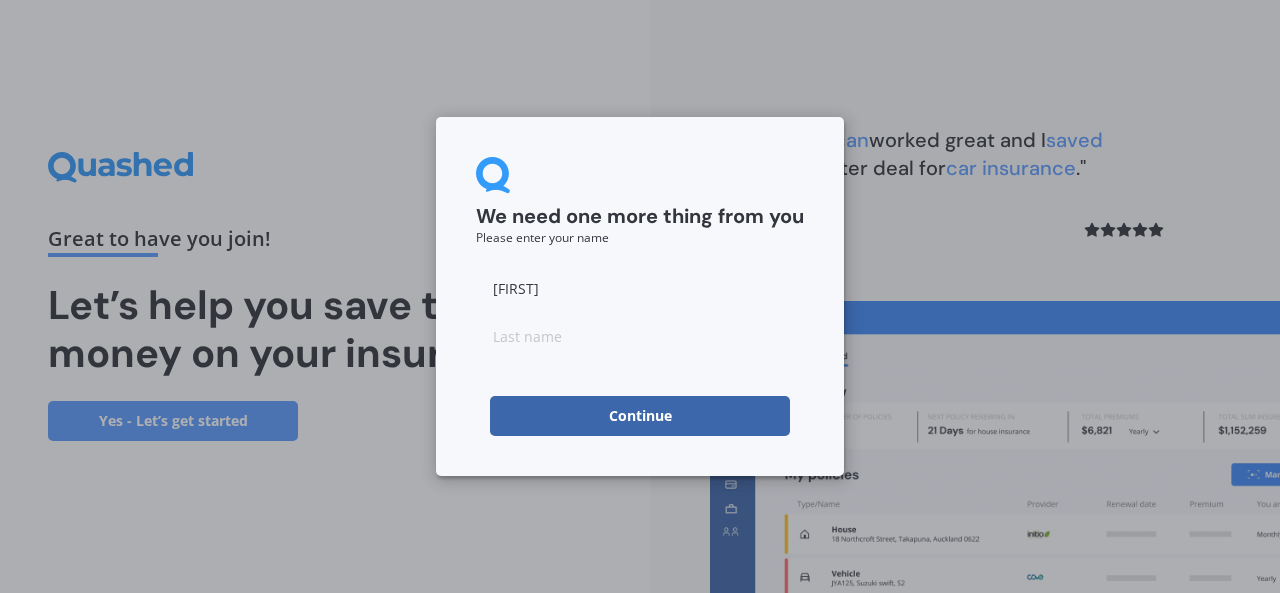 type on "[LAST]" 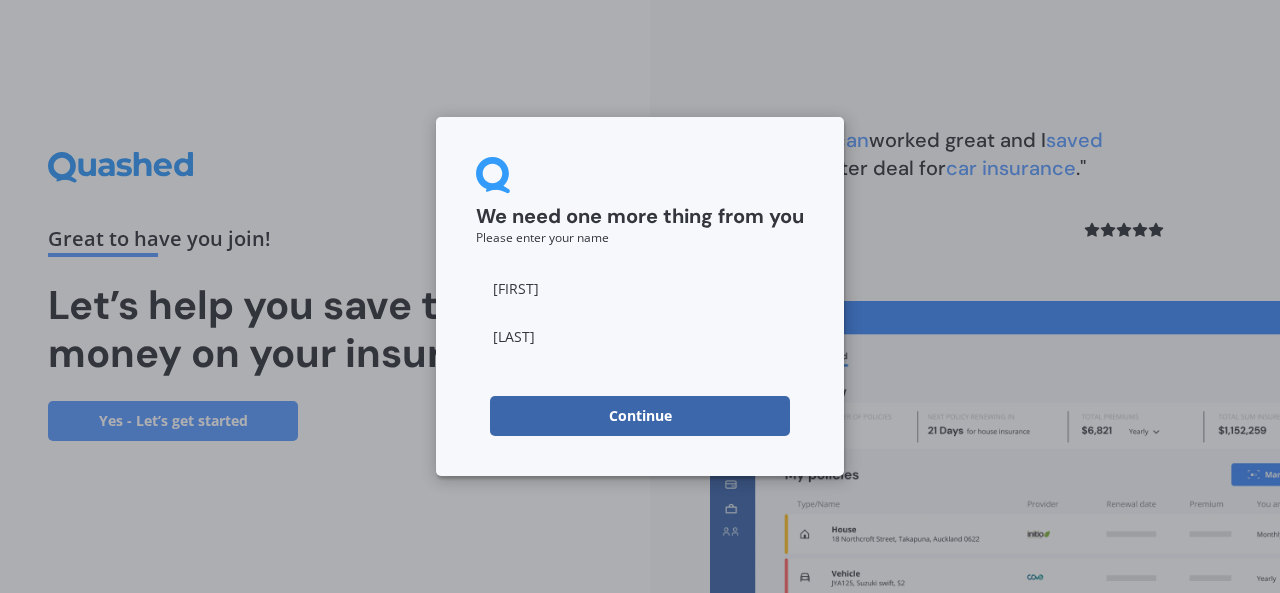 click on "Continue" at bounding box center (640, 416) 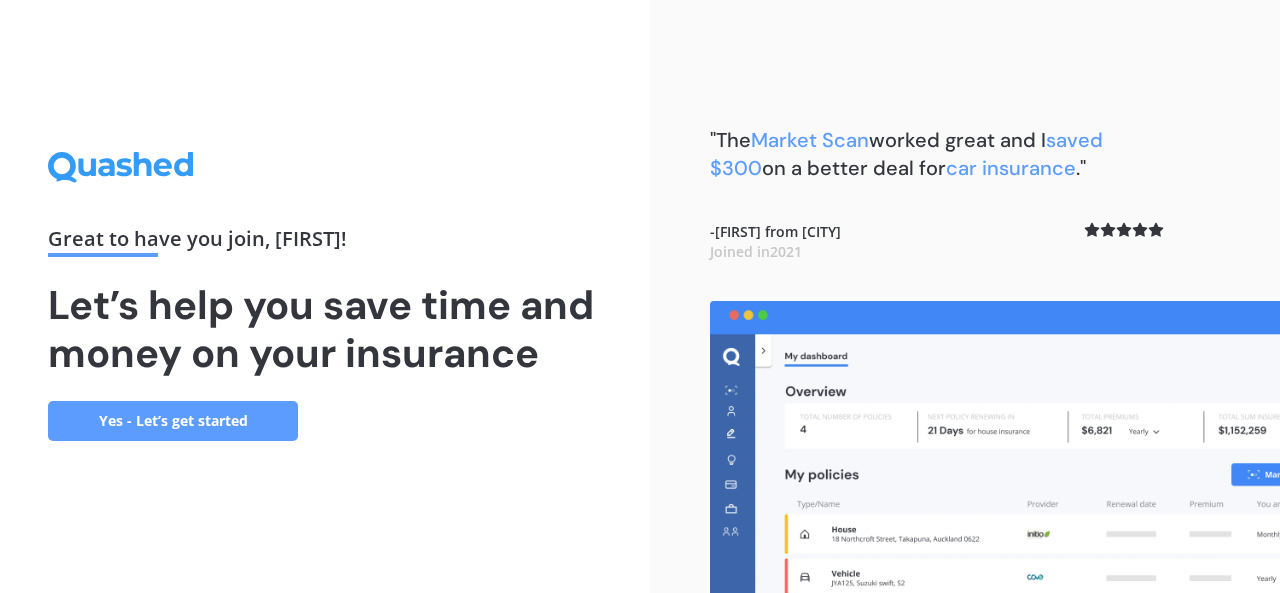 click on "Yes - Let’s get started" at bounding box center [173, 421] 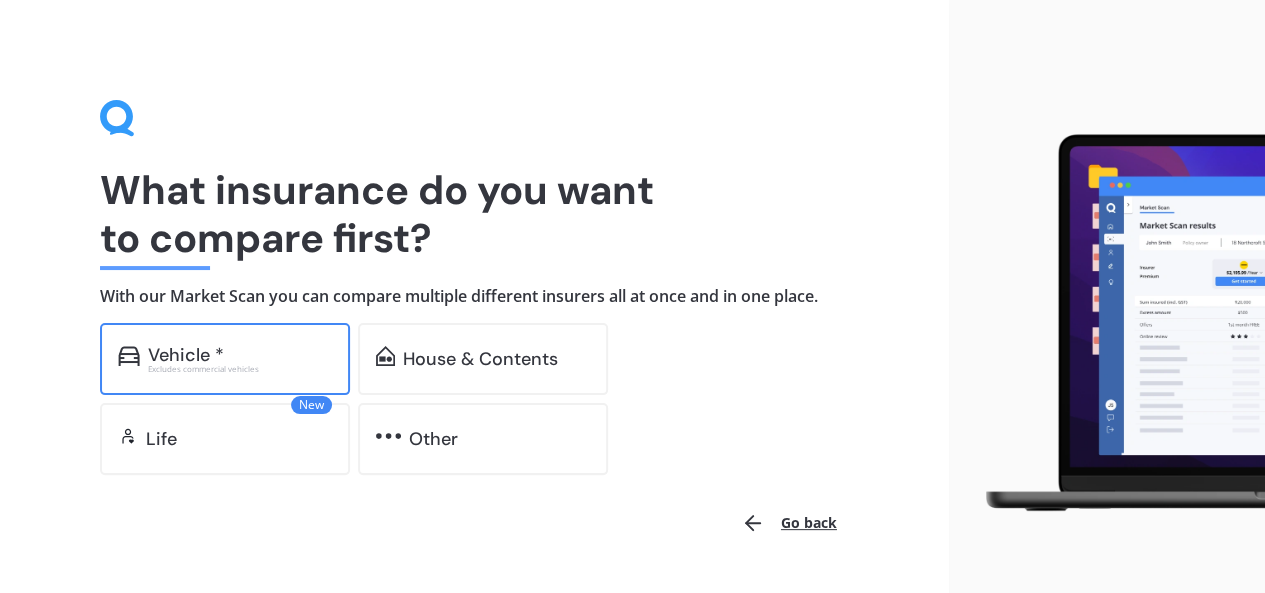 click on "Excludes commercial vehicles" at bounding box center [240, 369] 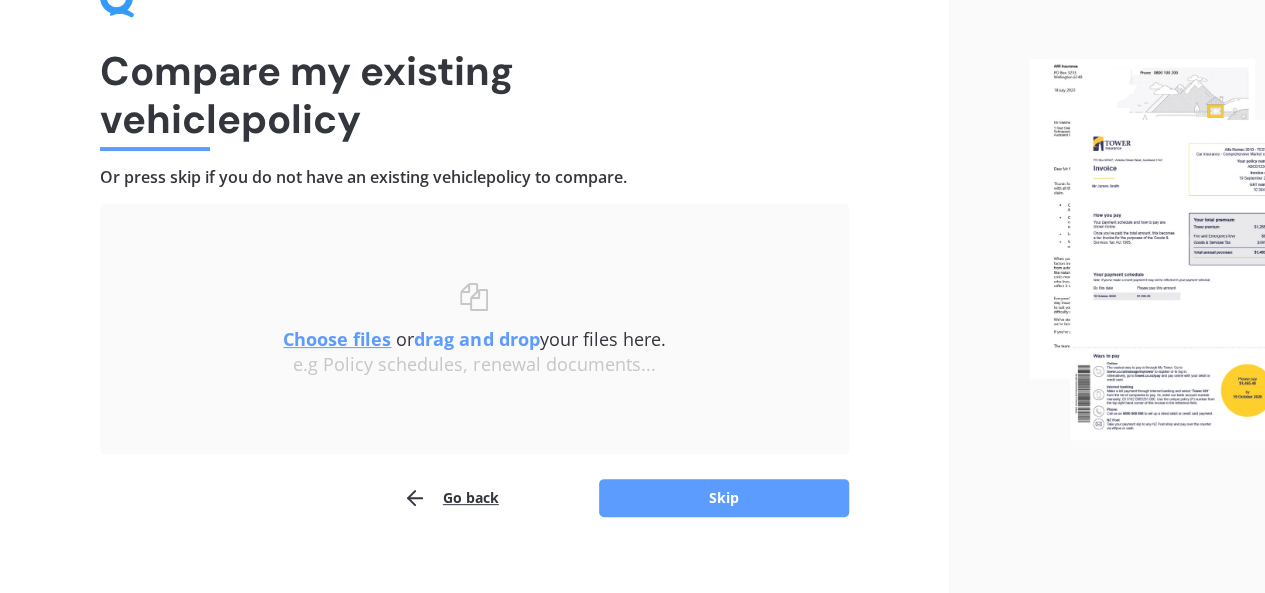 scroll, scrollTop: 117, scrollLeft: 0, axis: vertical 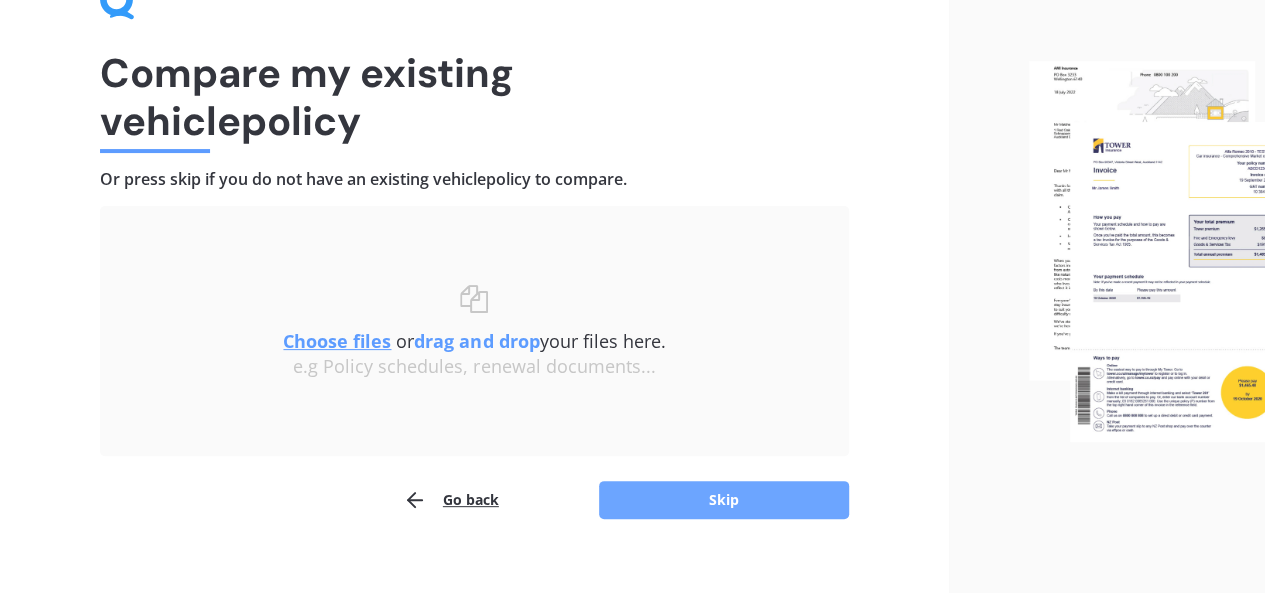 click on "Skip" at bounding box center (724, 500) 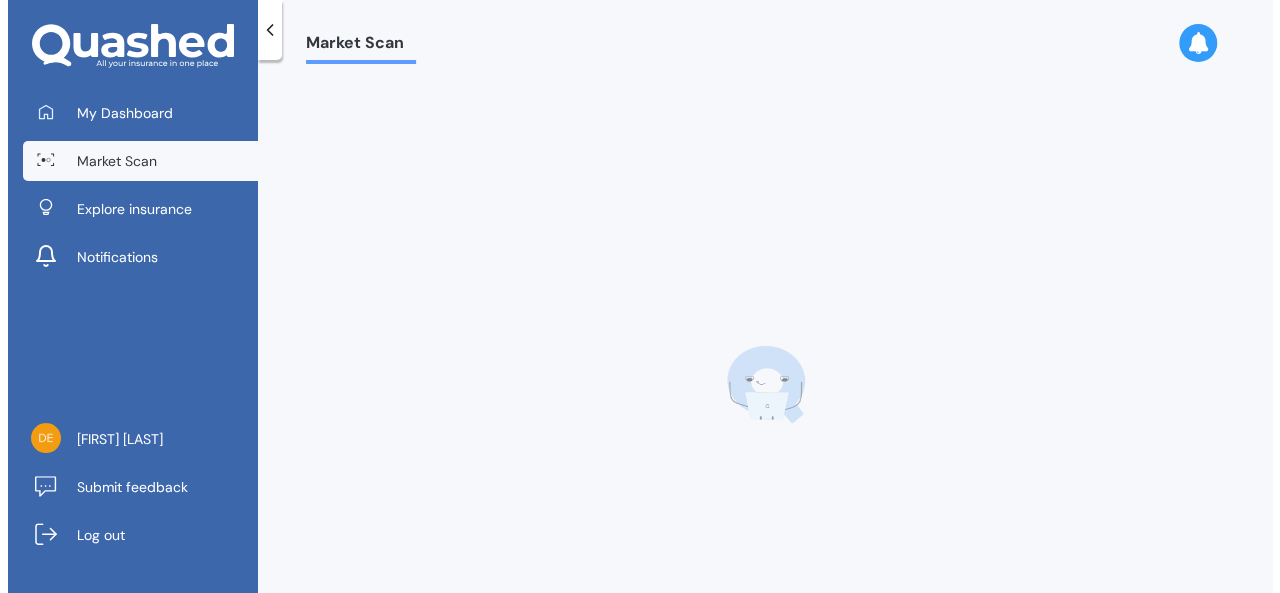 scroll, scrollTop: 0, scrollLeft: 0, axis: both 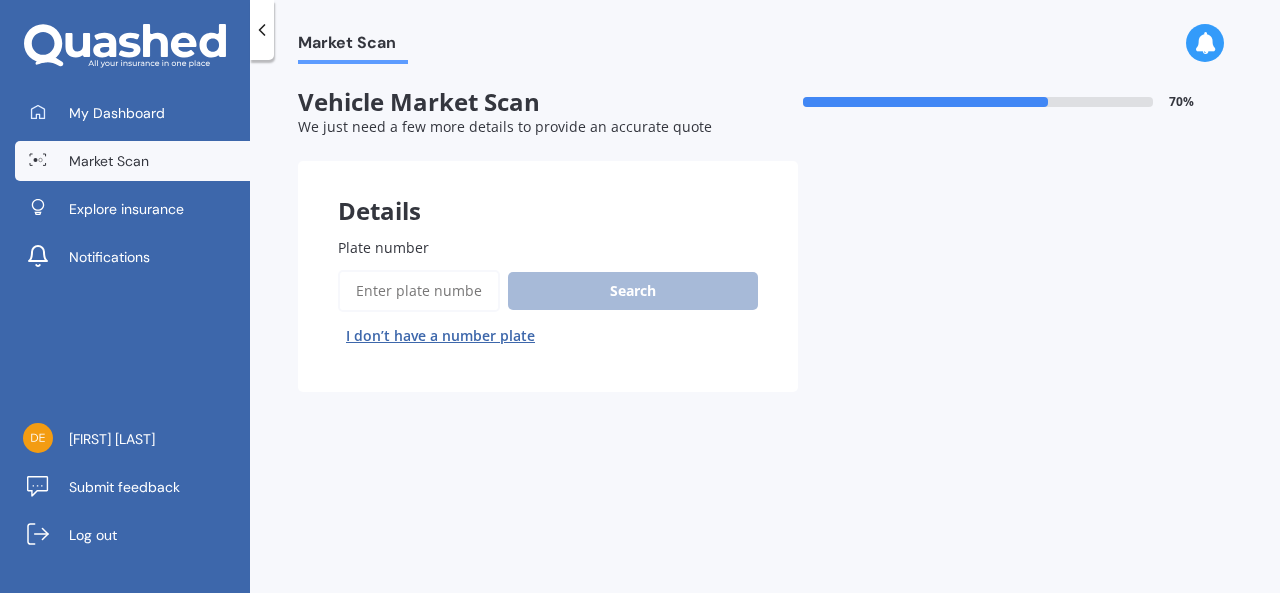 click on "Plate number" at bounding box center [419, 291] 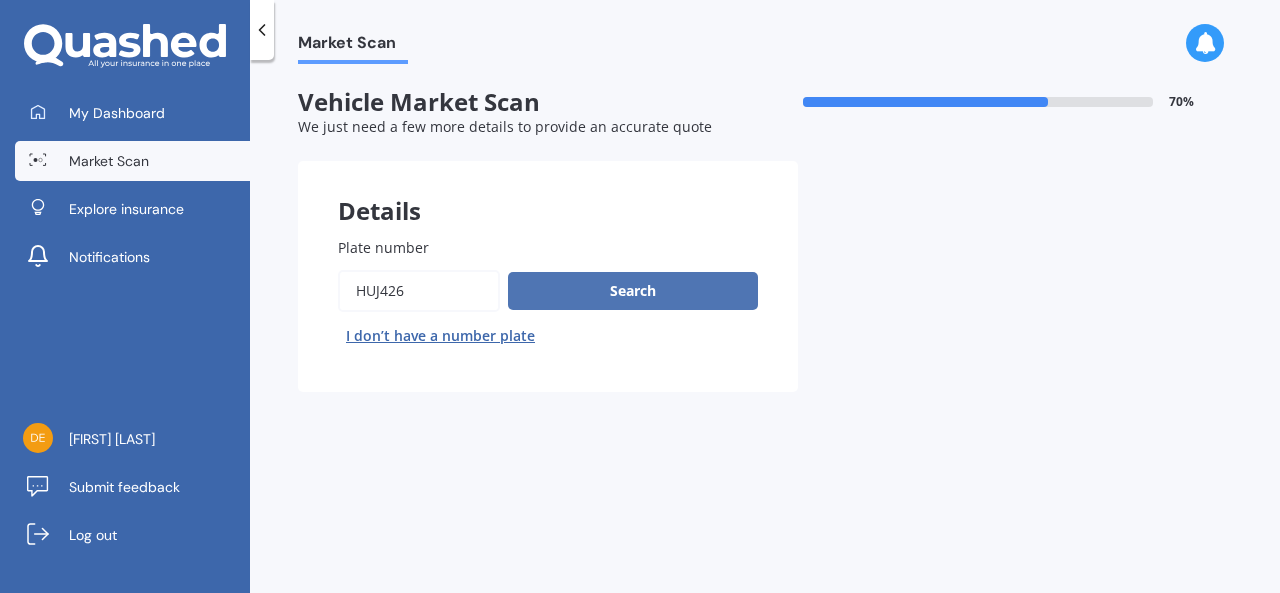 click on "Search" at bounding box center [633, 291] 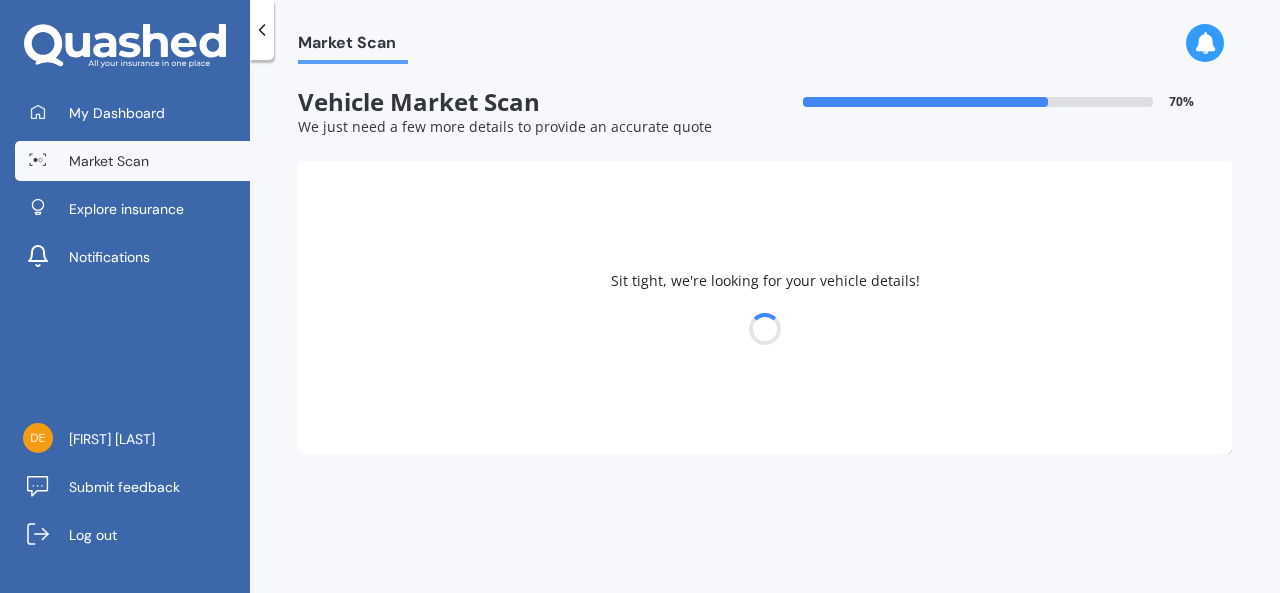 select on "HONDA" 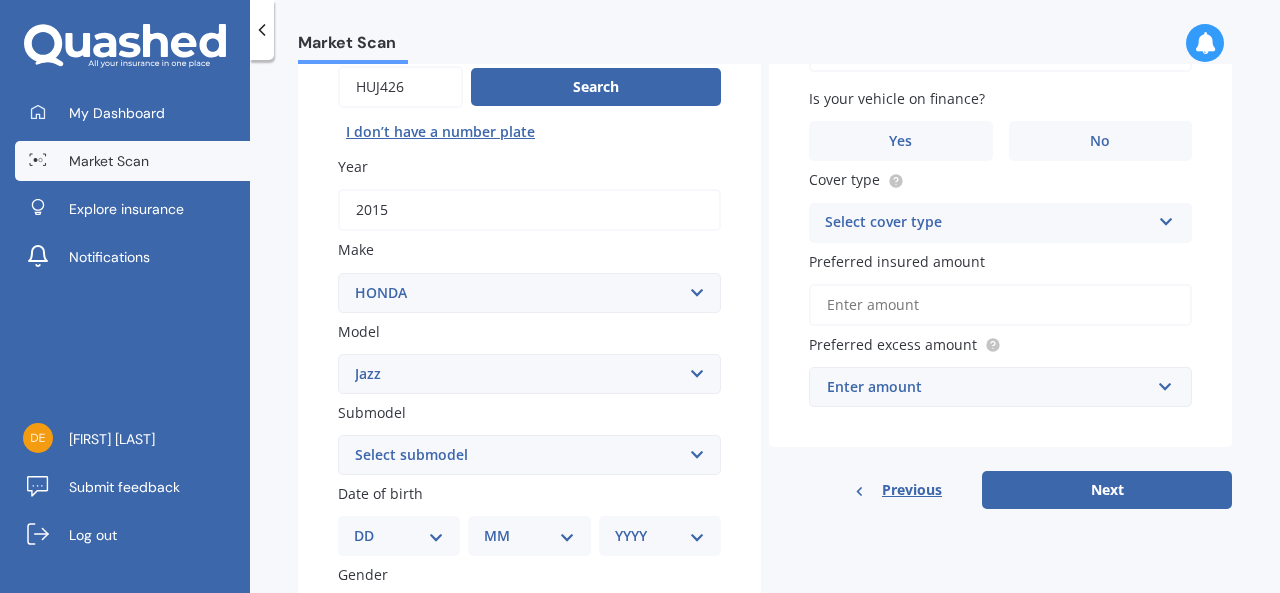 scroll, scrollTop: 206, scrollLeft: 0, axis: vertical 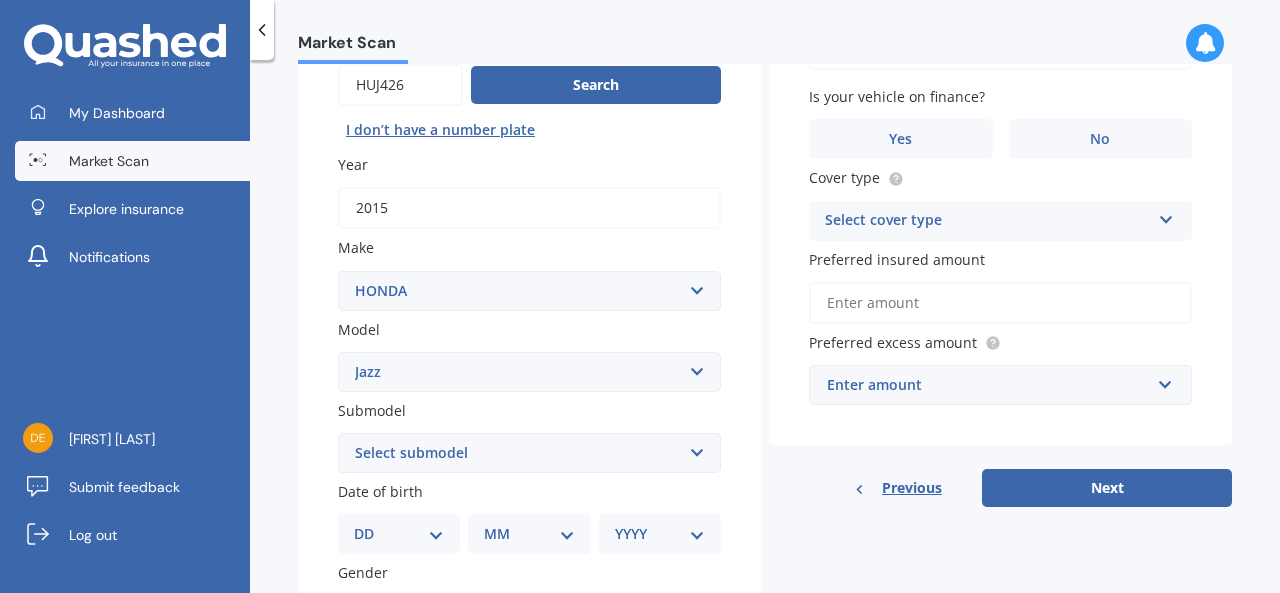 click on "Select submodel (all other) 1.3 1.5 Sports Crosstar 1.5P Hatchback RS S" at bounding box center (529, 453) 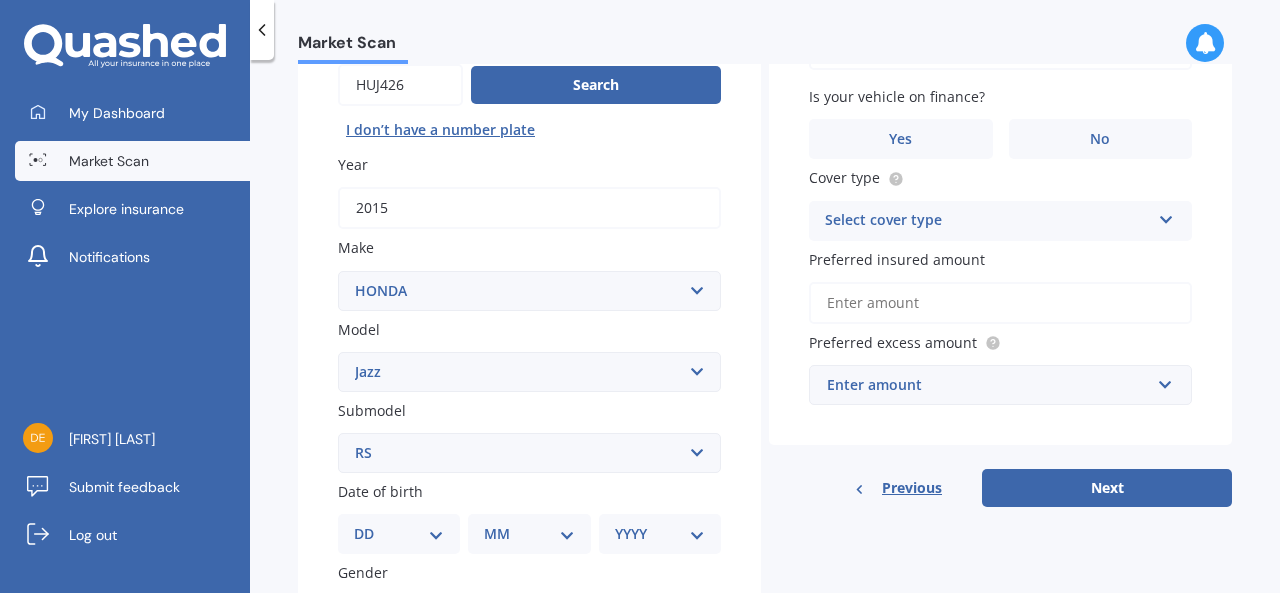 click on "Select submodel (all other) 1.3 1.5 Sports Crosstar 1.5P Hatchback RS S" at bounding box center (529, 453) 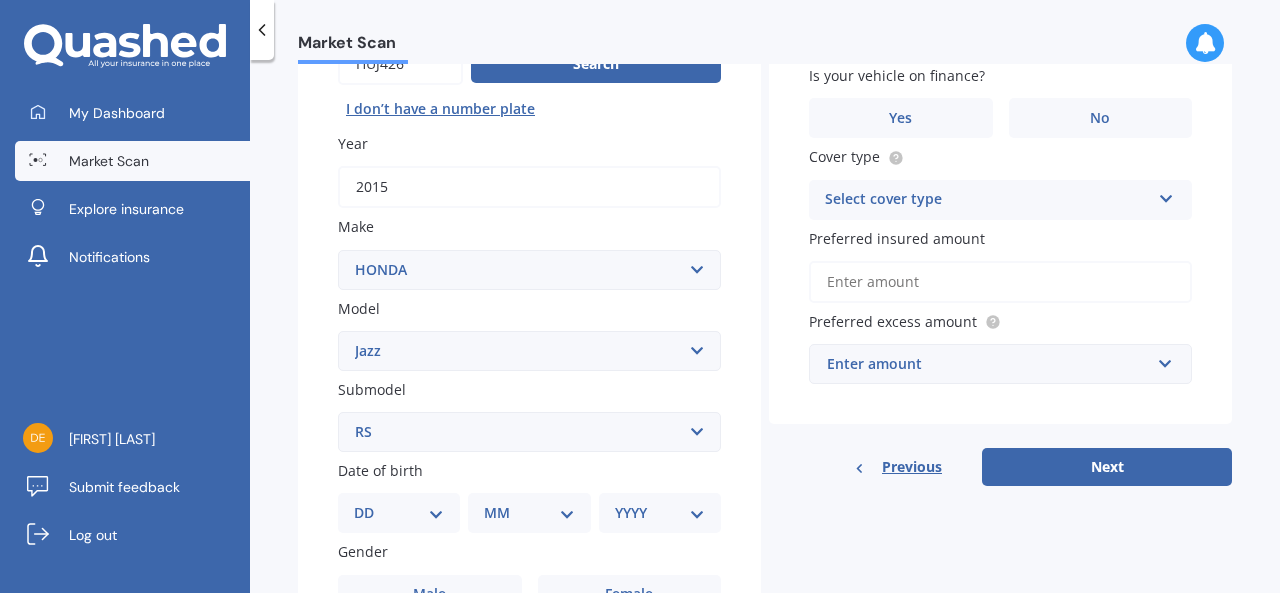 scroll, scrollTop: 269, scrollLeft: 0, axis: vertical 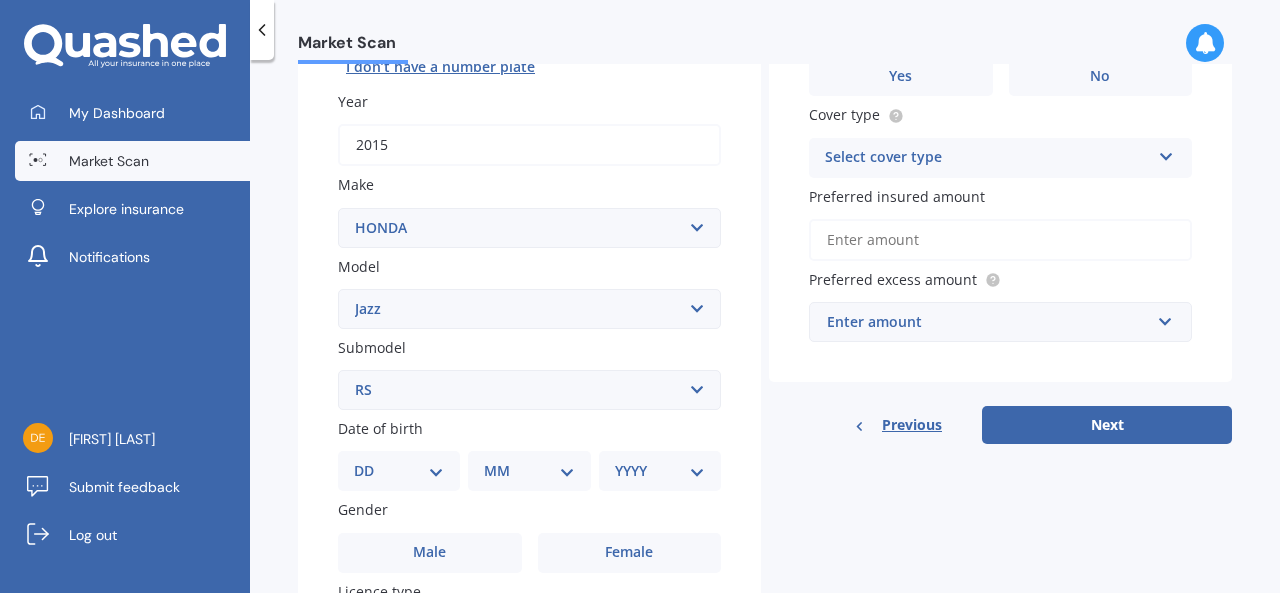 click on "DD 01 02 03 04 05 06 07 08 09 10 11 12 13 14 15 16 17 18 19 20 21 22 23 24 25 26 27 28 29 30 31" at bounding box center [399, 471] 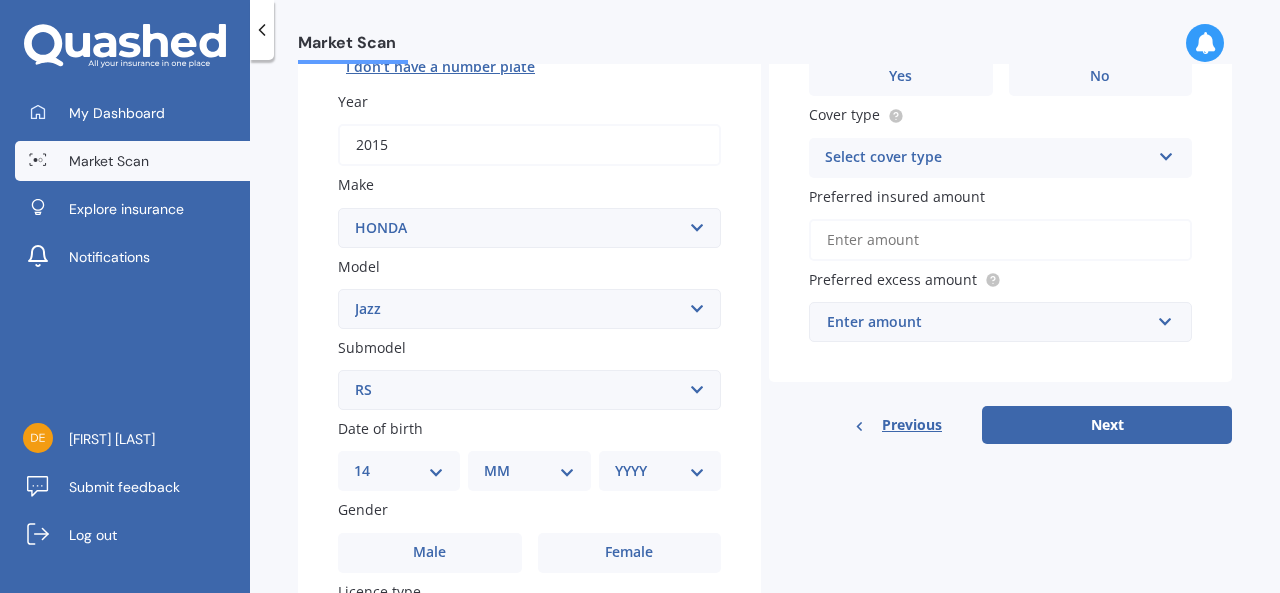 click on "DD 01 02 03 04 05 06 07 08 09 10 11 12 13 14 15 16 17 18 19 20 21 22 23 24 25 26 27 28 29 30 31" at bounding box center (399, 471) 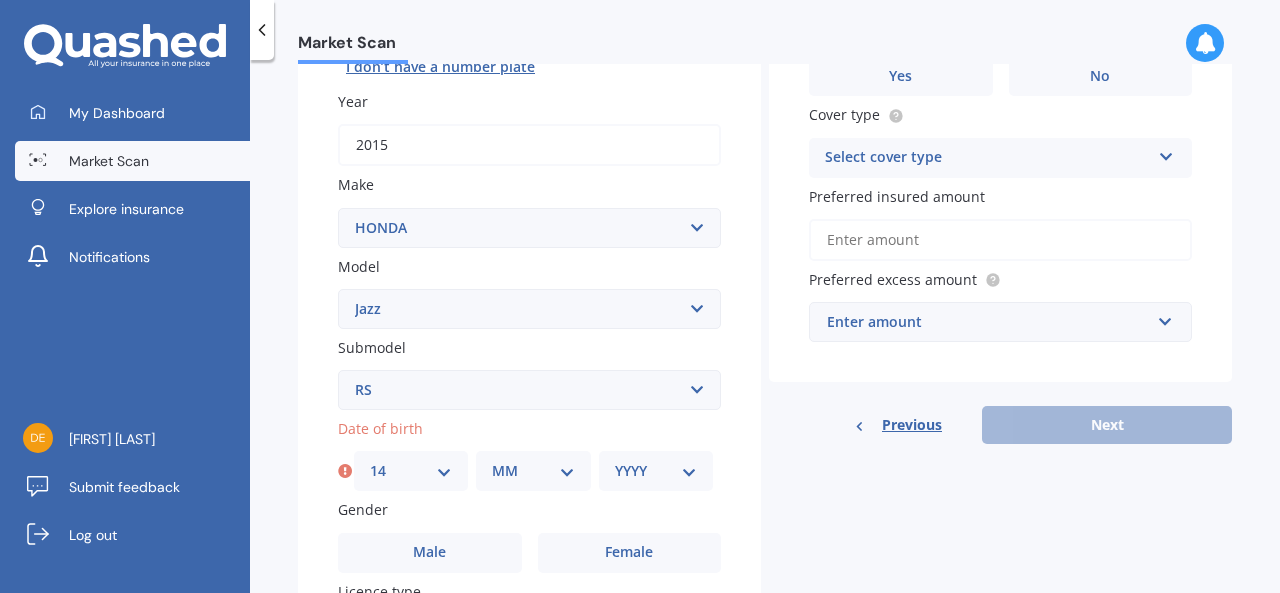 click on "MM 01 02 03 04 05 06 07 08 09 10 11 12" at bounding box center (533, 471) 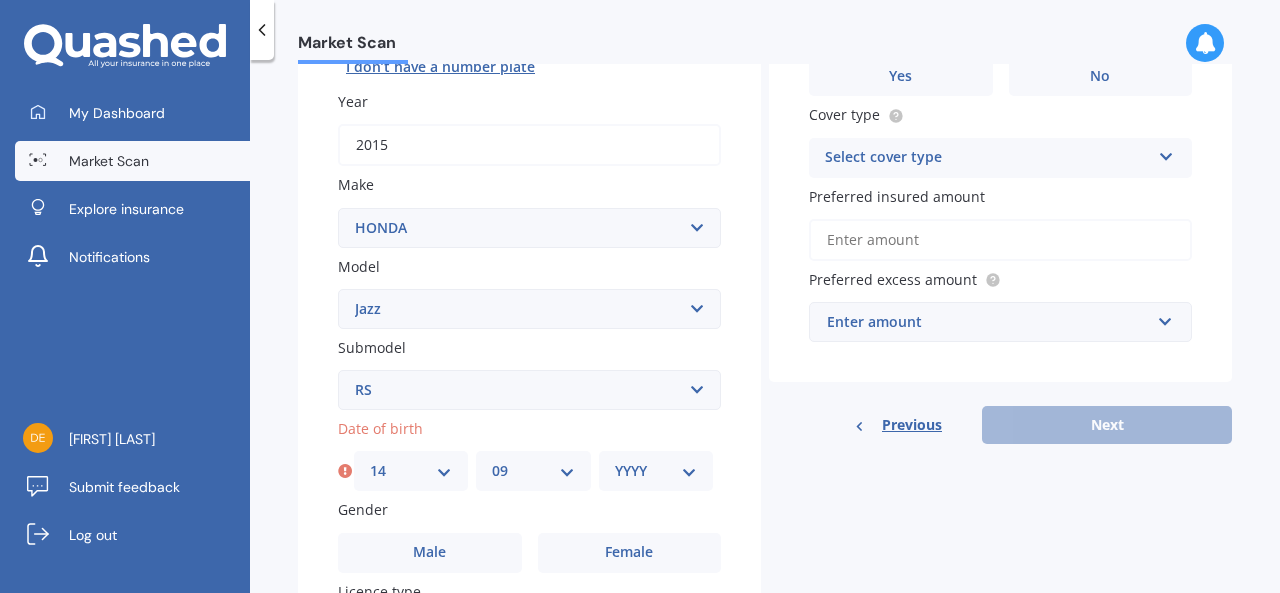 click on "MM 01 02 03 04 05 06 07 08 09 10 11 12" at bounding box center (533, 471) 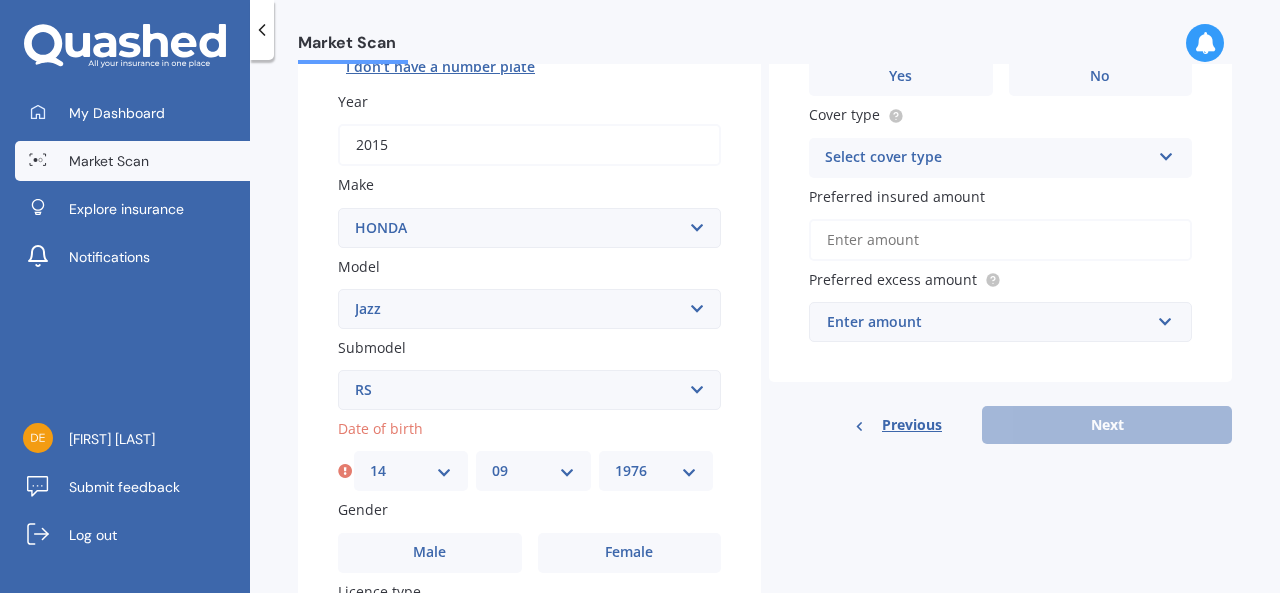 click on "YYYY 2025 2024 2023 2022 2021 2020 2019 2018 2017 2016 2015 2014 2013 2012 2011 2010 2009 2008 2007 2006 2005 2004 2003 2002 2001 2000 1999 1998 1997 1996 1995 1994 1993 1992 1991 1990 1989 1988 1987 1986 1985 1984 1983 1982 1981 1980 1979 1978 1977 1976 1975 1974 1973 1972 1971 1970 1969 1968 1967 1966 1965 1964 1963 1962 1961 1960 1959 1958 1957 1956 1955 1954 1953 1952 1951 1950 1949 1948 1947 1946 1945 1944 1943 1942 1941 1940 1939 1938 1937 1936 1935 1934 1933 1932 1931 1930 1929 1928 1927 1926" at bounding box center [656, 471] 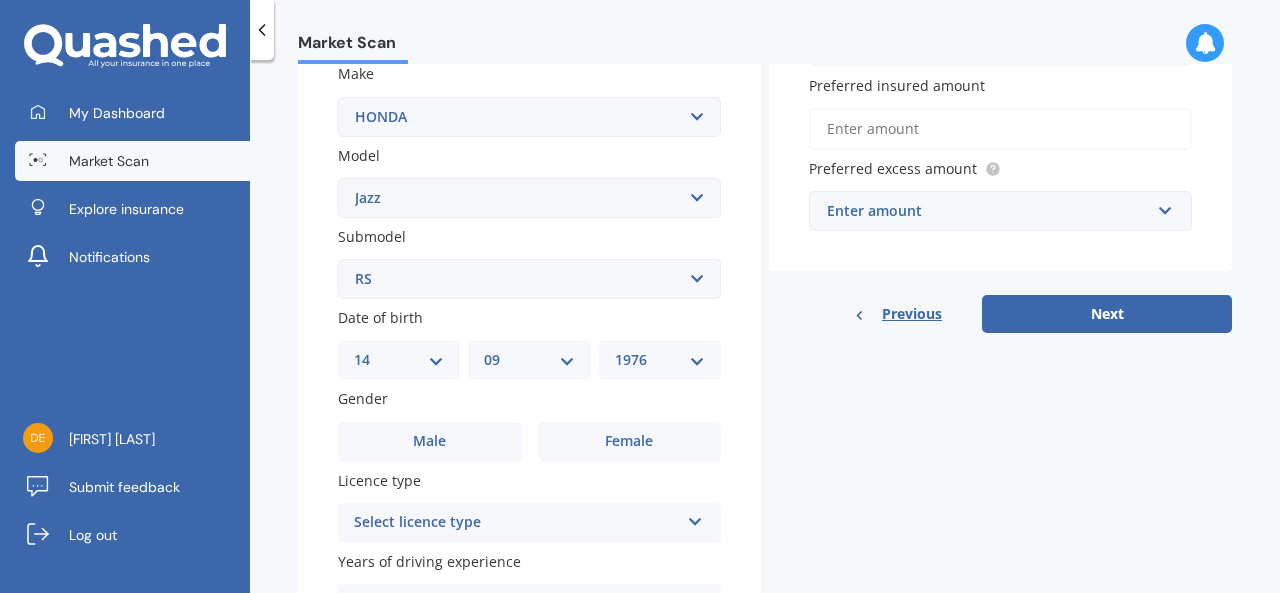scroll, scrollTop: 383, scrollLeft: 0, axis: vertical 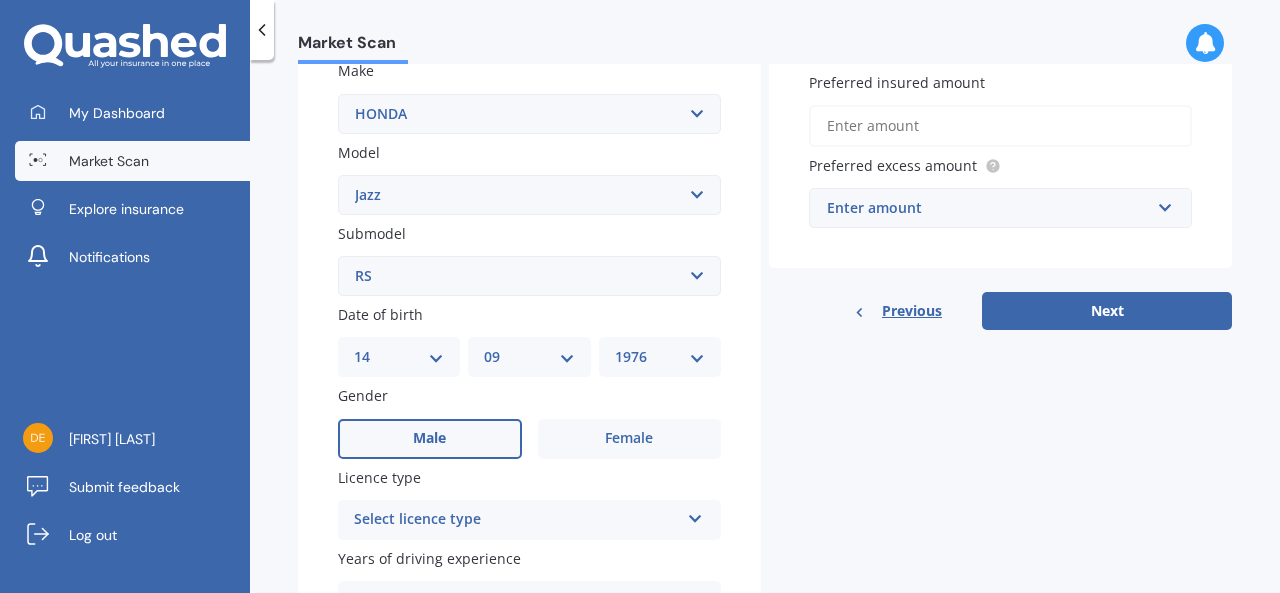 click on "Male" at bounding box center (430, 439) 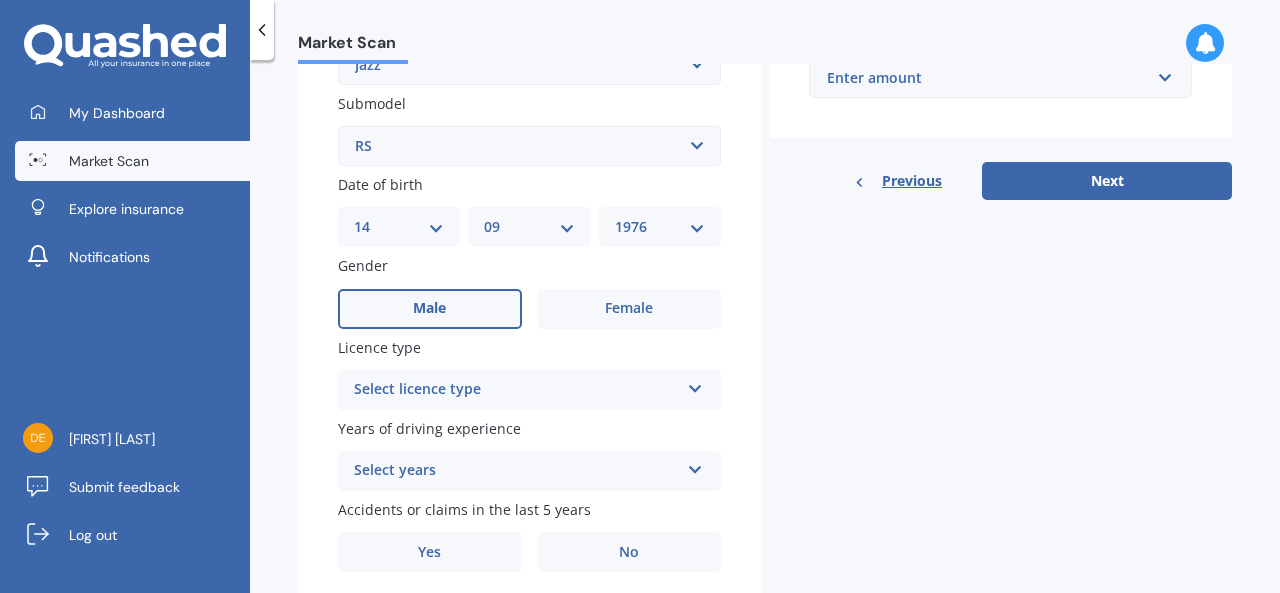 scroll, scrollTop: 515, scrollLeft: 0, axis: vertical 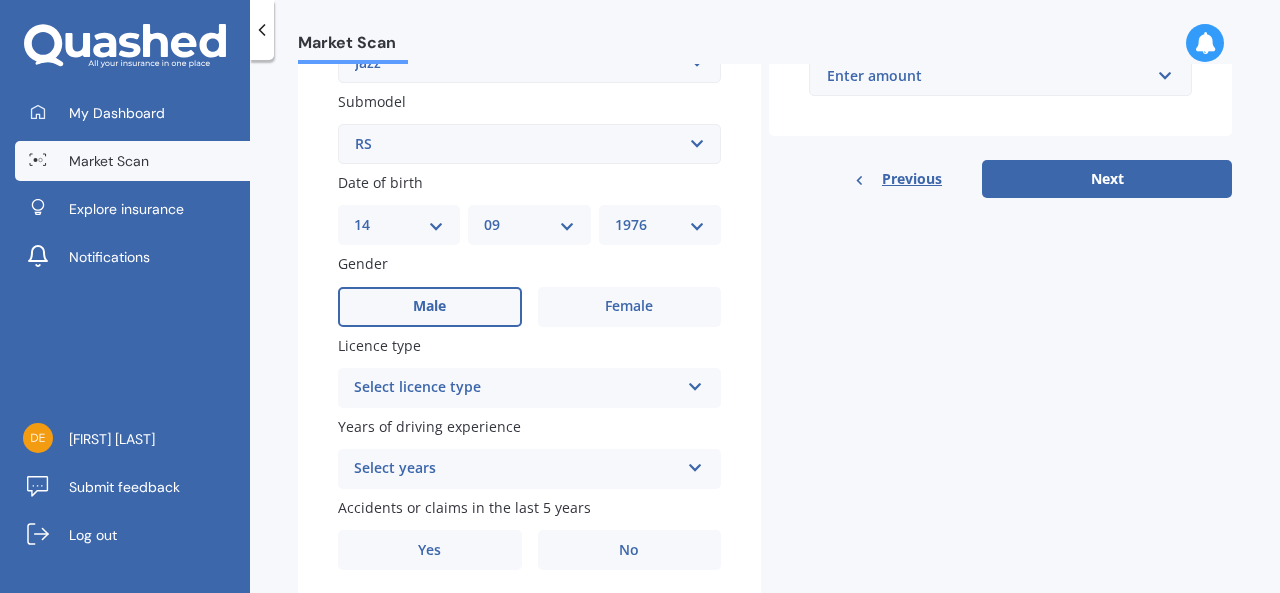 click at bounding box center (695, 383) 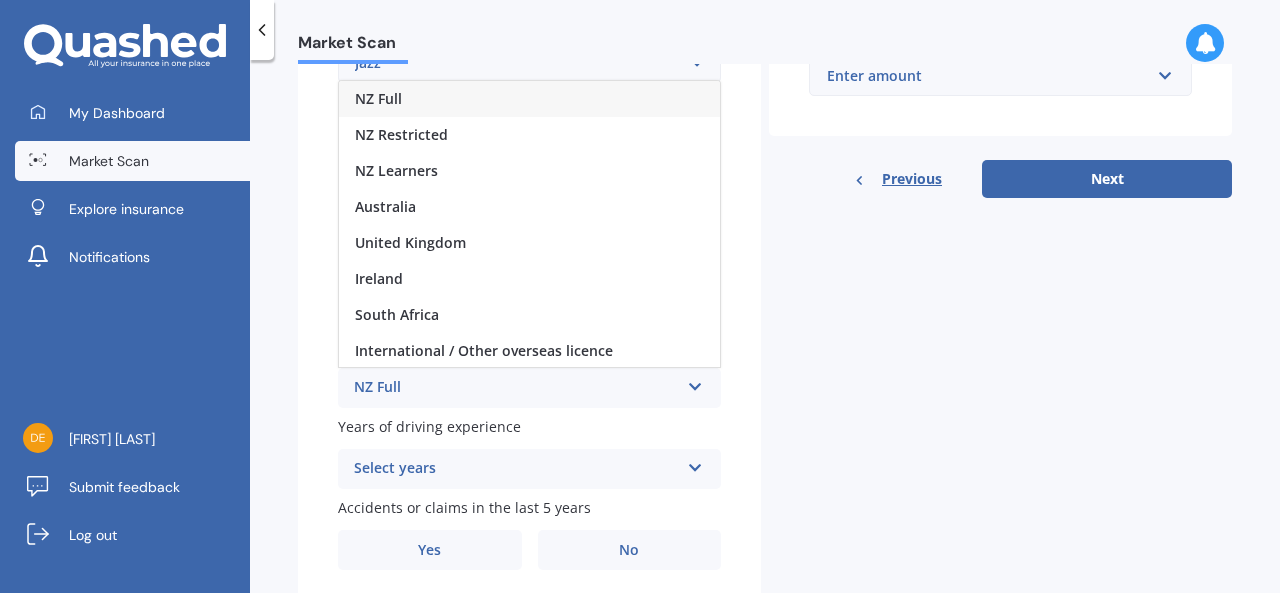click on "NZ Full" at bounding box center (378, 98) 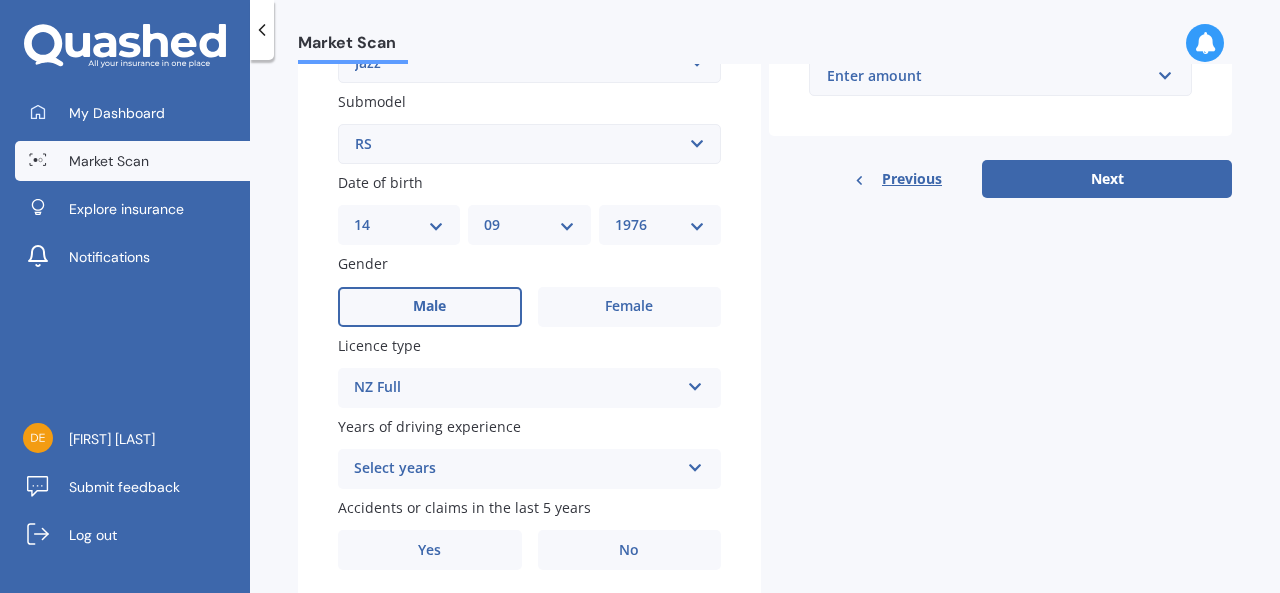 click at bounding box center (695, 464) 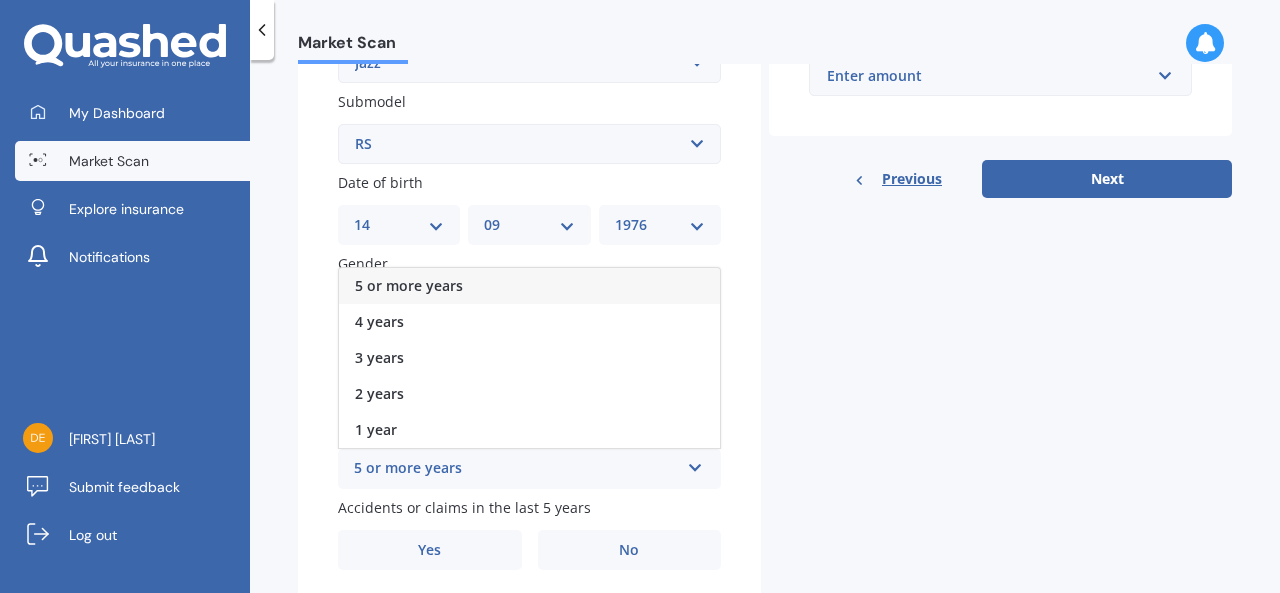 click on "5 or more years" at bounding box center [409, 285] 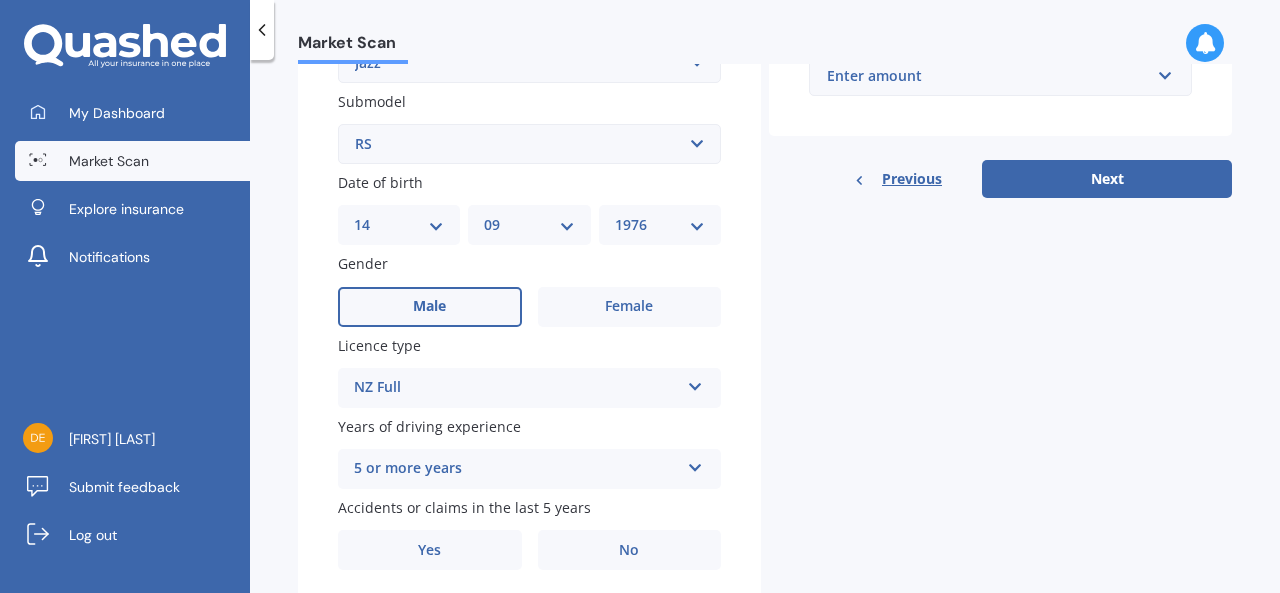 scroll, scrollTop: 587, scrollLeft: 0, axis: vertical 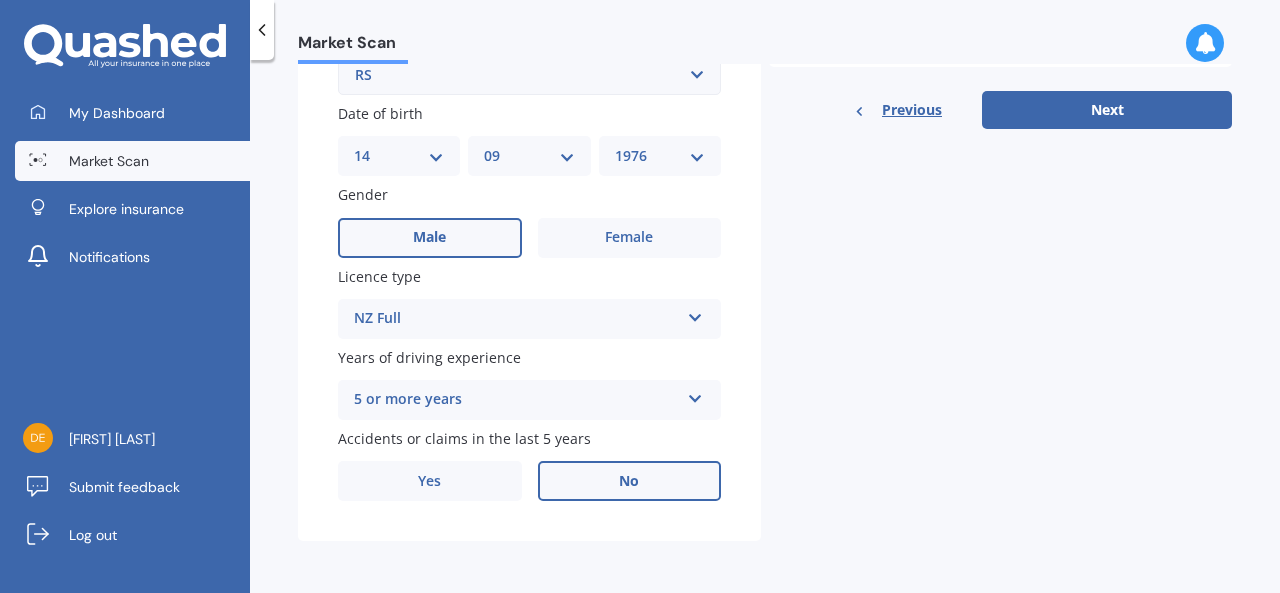 click on "No" at bounding box center (629, 481) 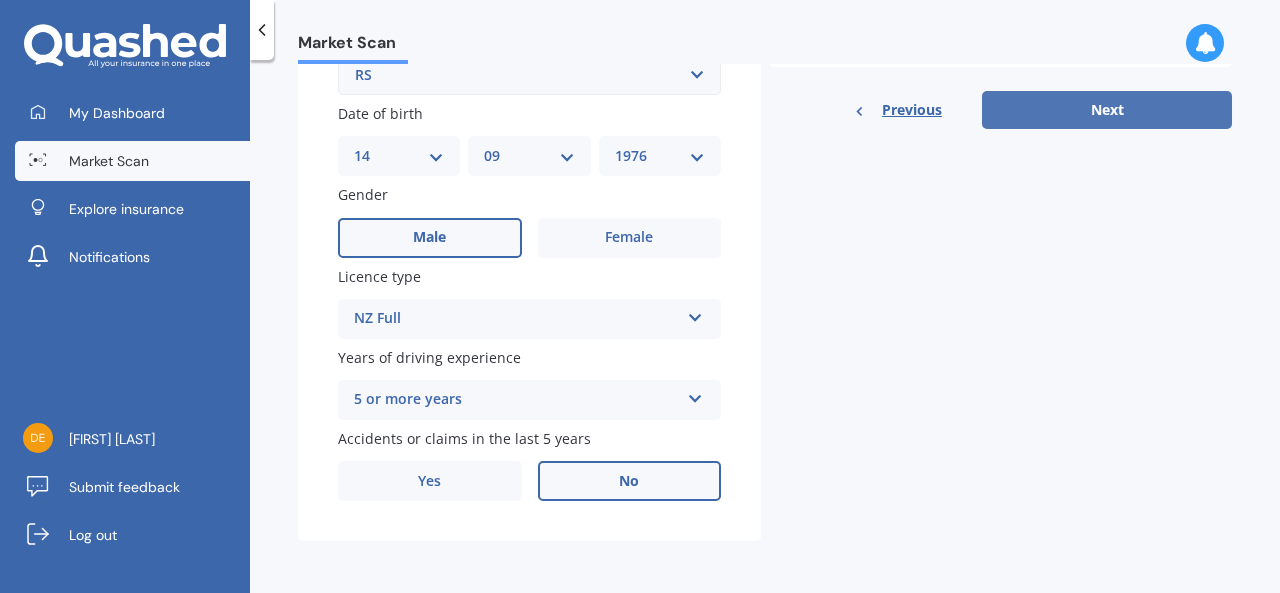 click on "Next" at bounding box center [1107, 110] 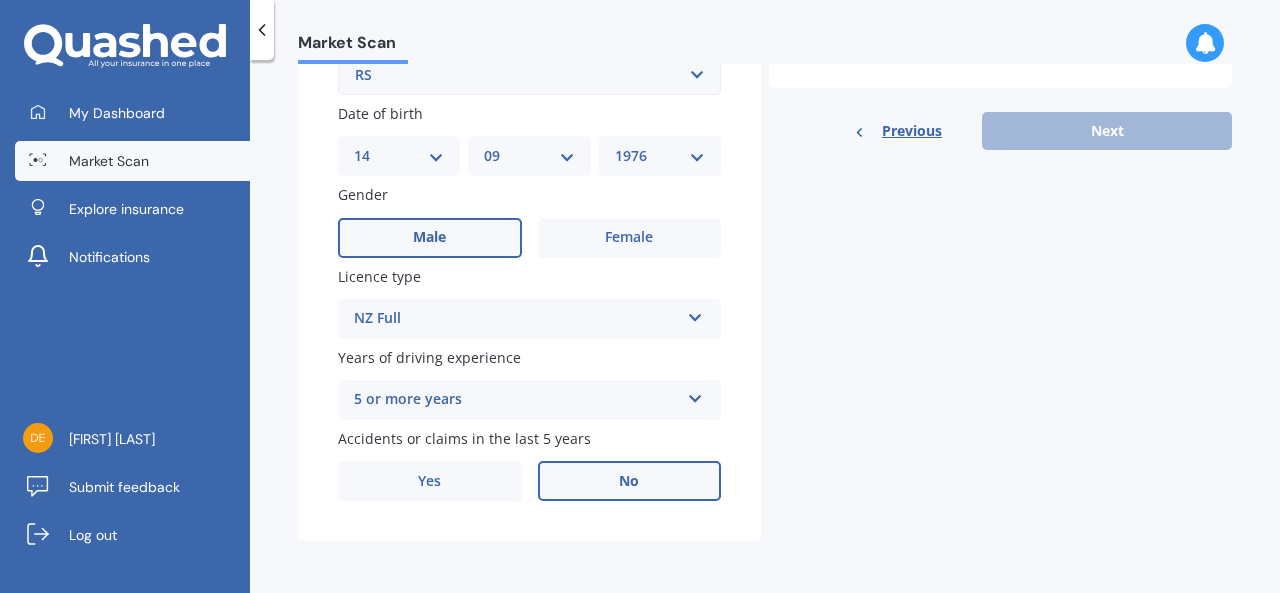 scroll, scrollTop: 136, scrollLeft: 0, axis: vertical 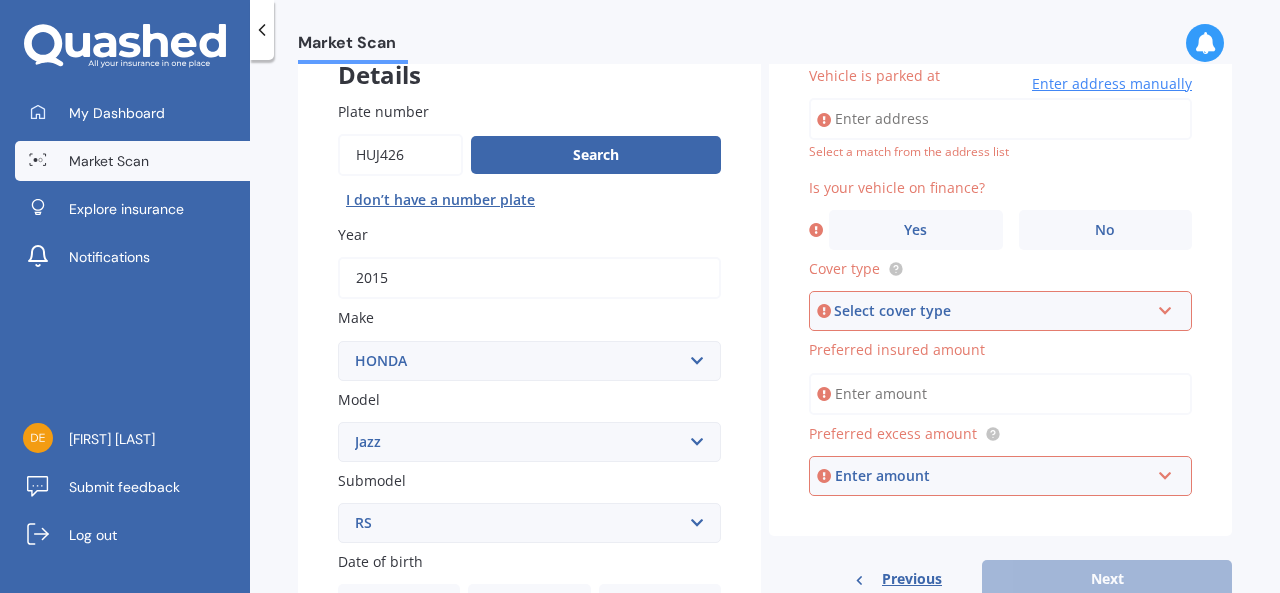 click on "Vehicle is parked at" at bounding box center [1000, 119] 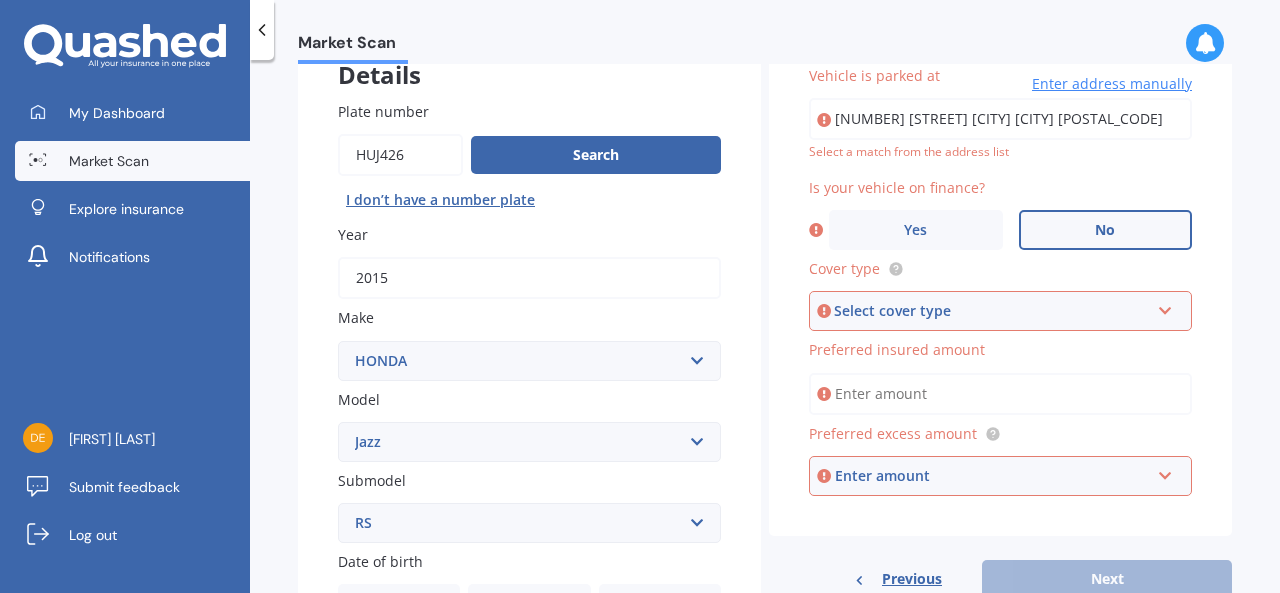 click on "No" at bounding box center (1106, 230) 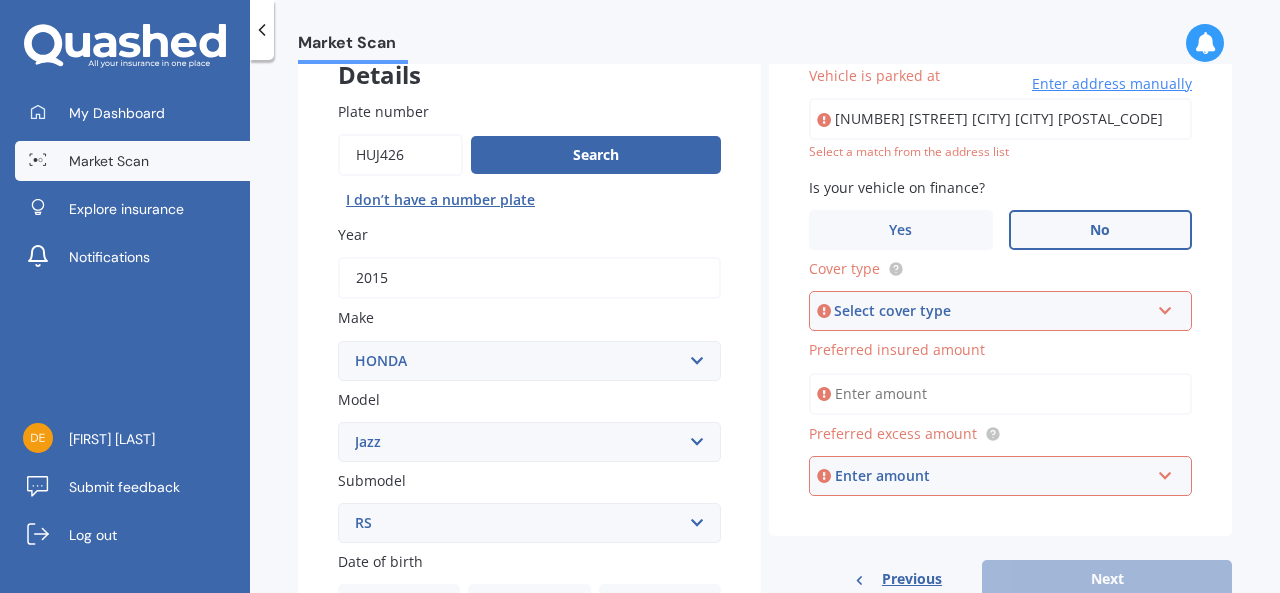 click at bounding box center (1165, 307) 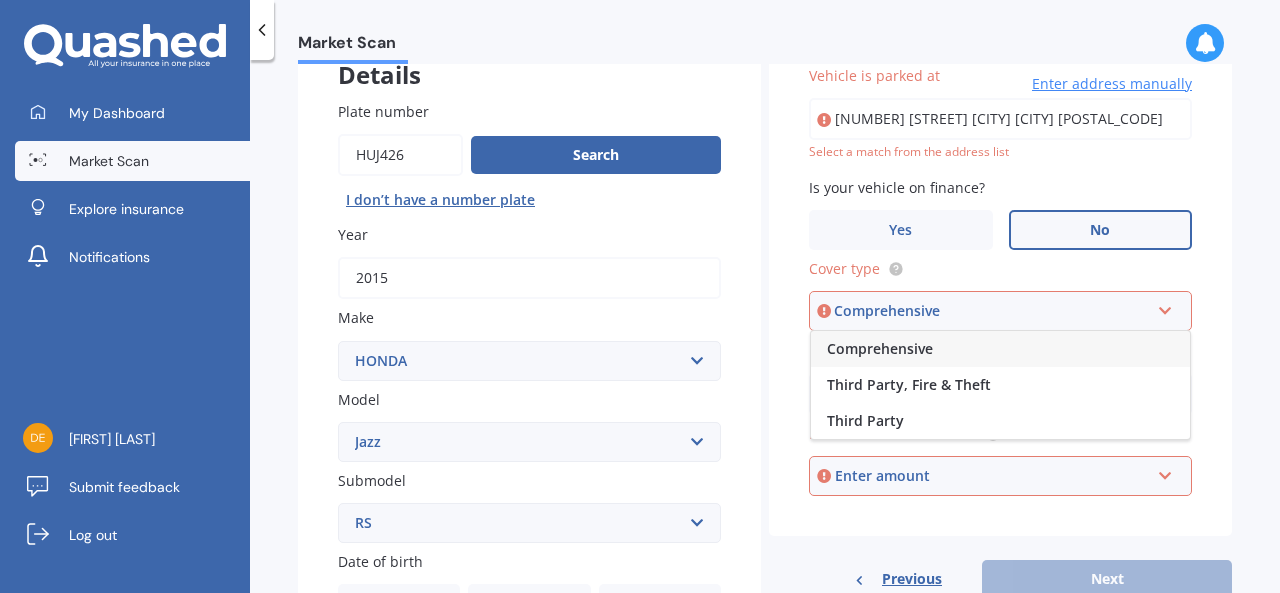 click on "Comprehensive" at bounding box center [880, 348] 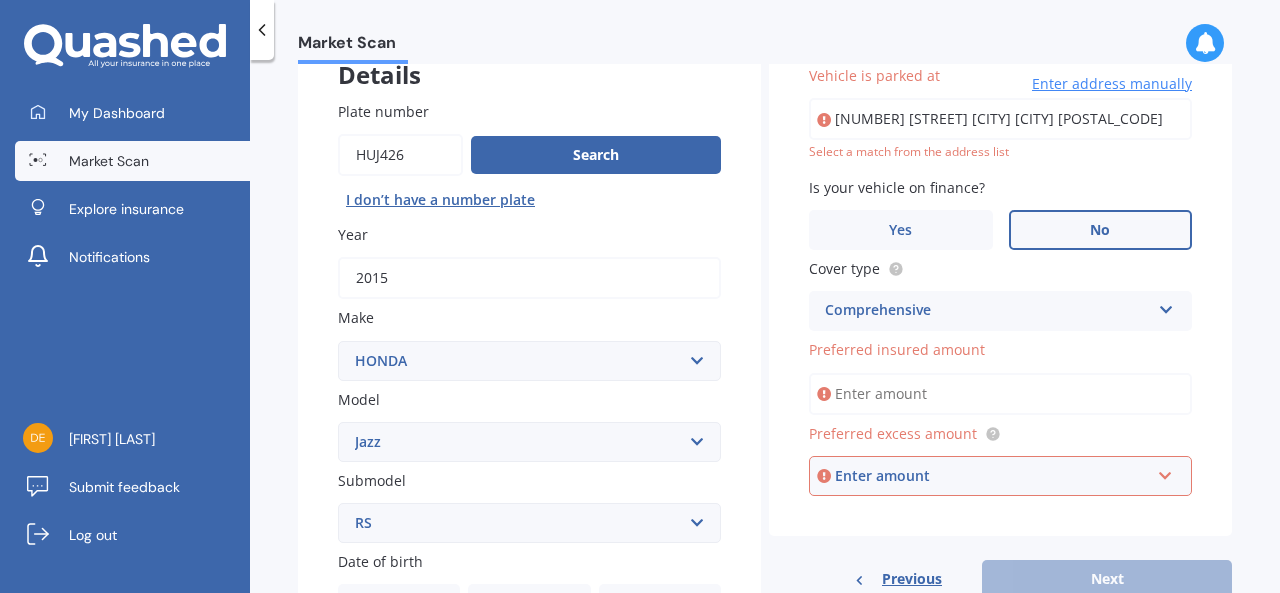 click on "Preferred insured amount" at bounding box center (1000, 394) 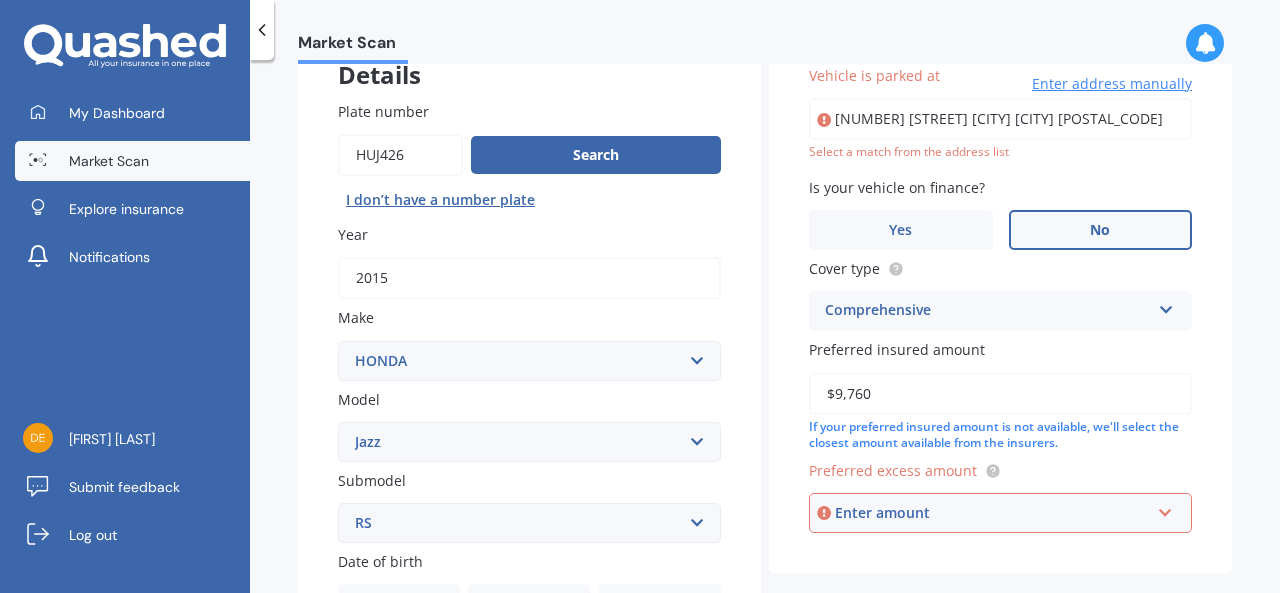 type on "$9,760" 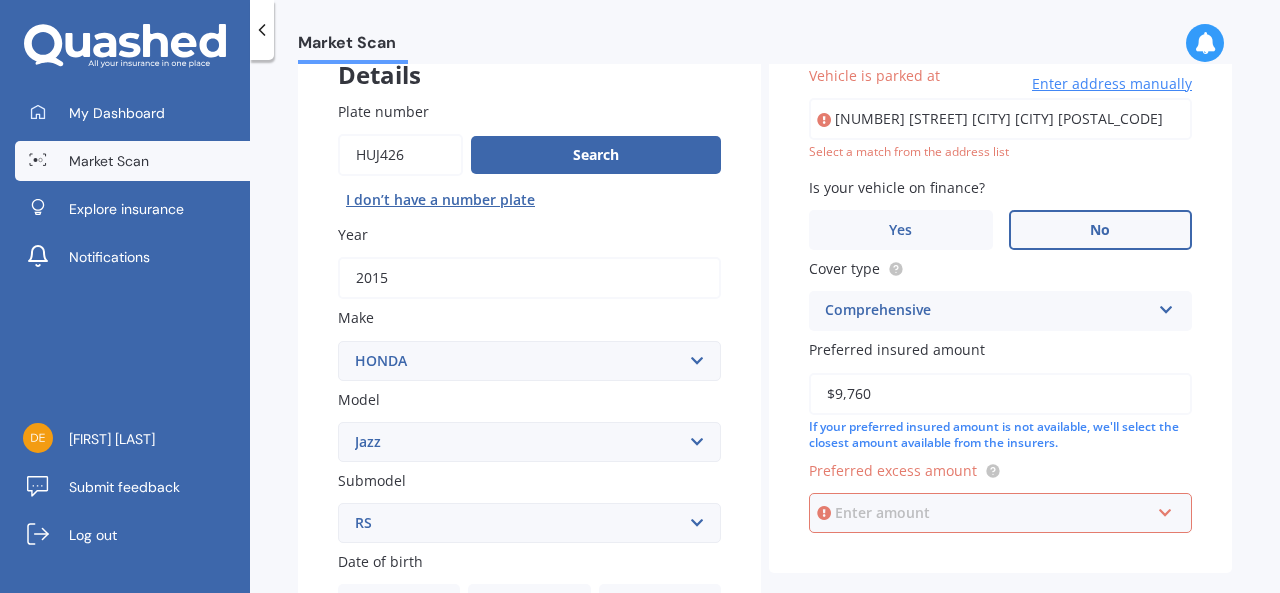 click at bounding box center [993, 513] 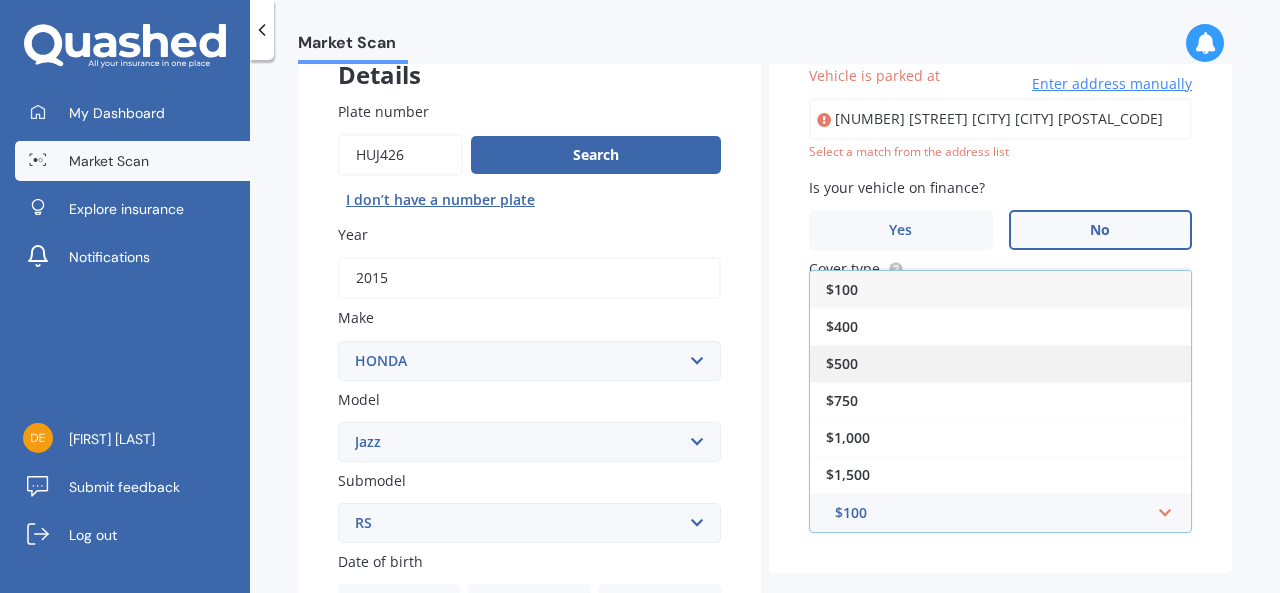 click on "$500" at bounding box center (1000, 363) 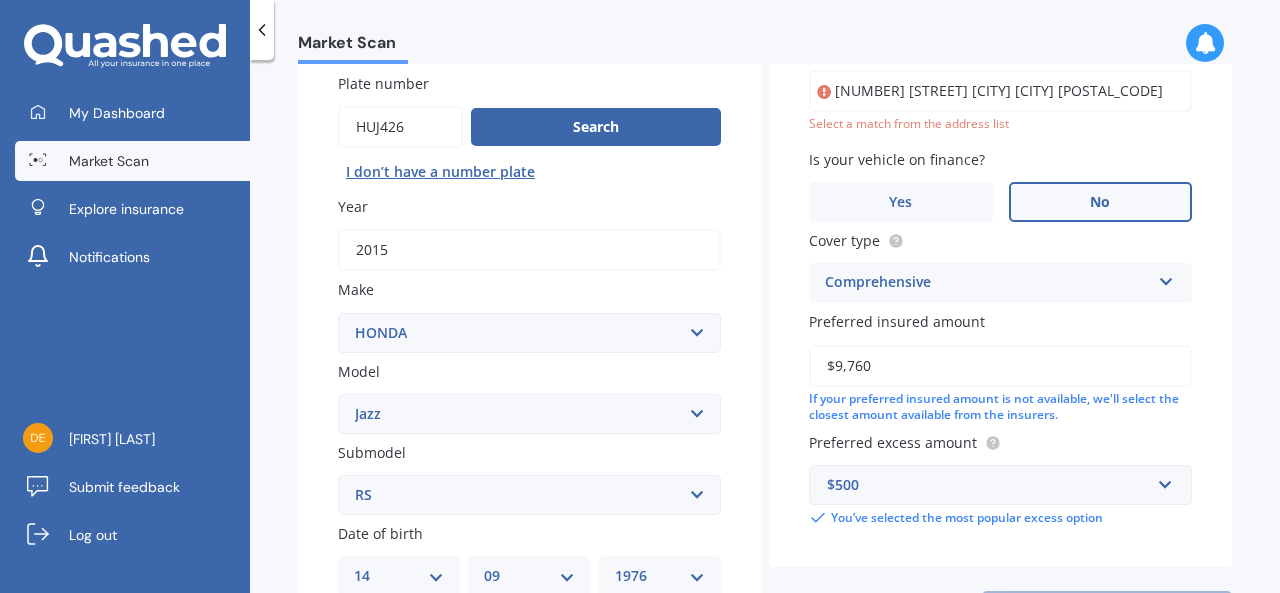 scroll, scrollTop: 116, scrollLeft: 0, axis: vertical 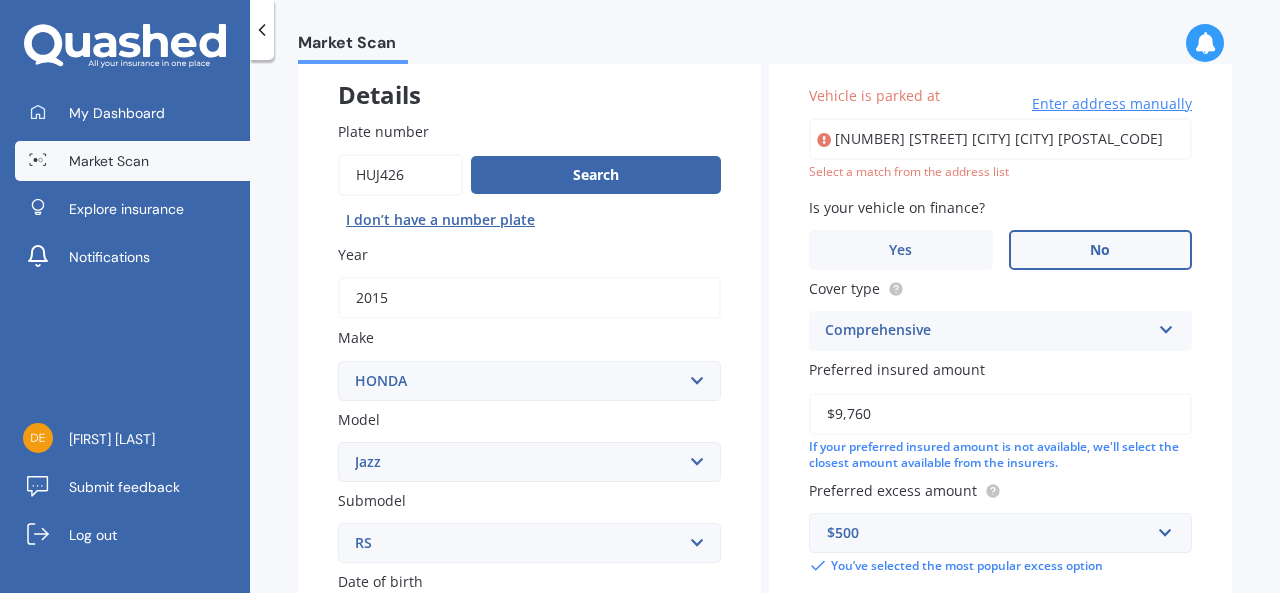 click on "[NUMBER] [STREET] [CITY] [CITY] [POSTAL_CODE]" at bounding box center [1000, 139] 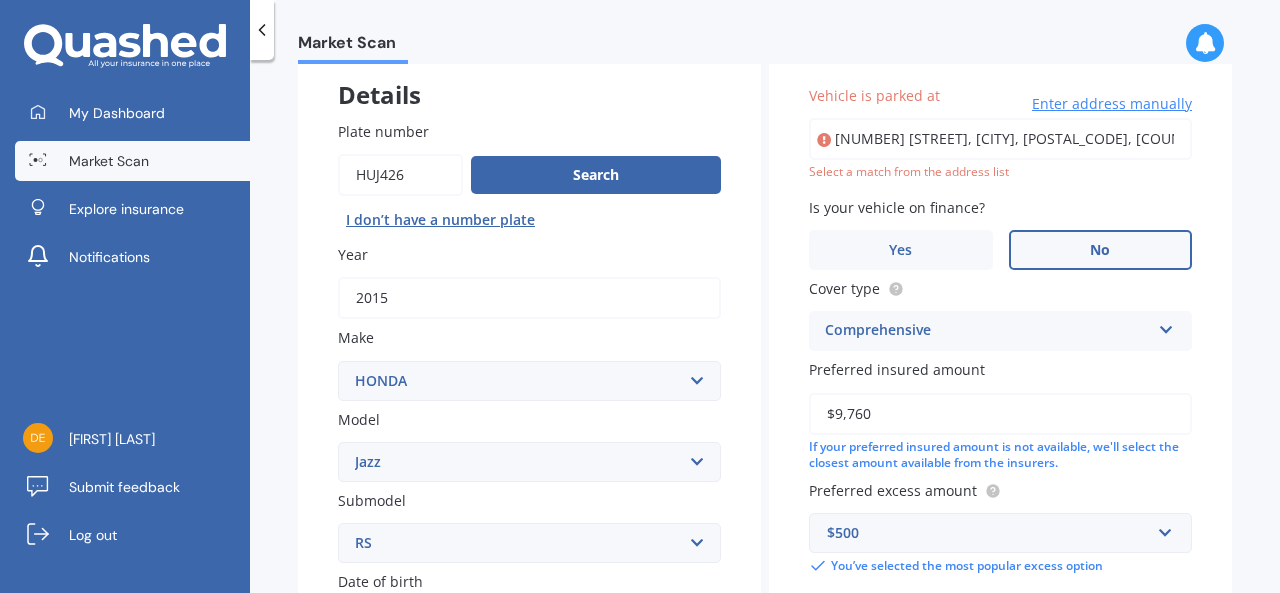 type on "[NUMBER] [STREET], [CITY], [POSTAL_CODE]" 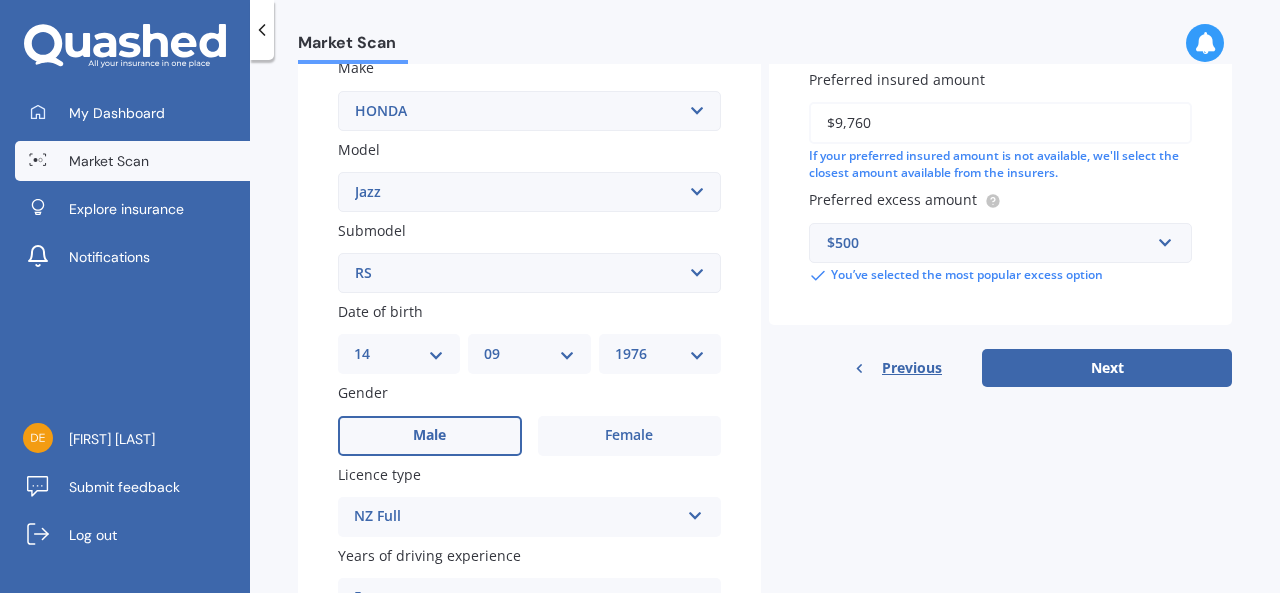 scroll, scrollTop: 386, scrollLeft: 0, axis: vertical 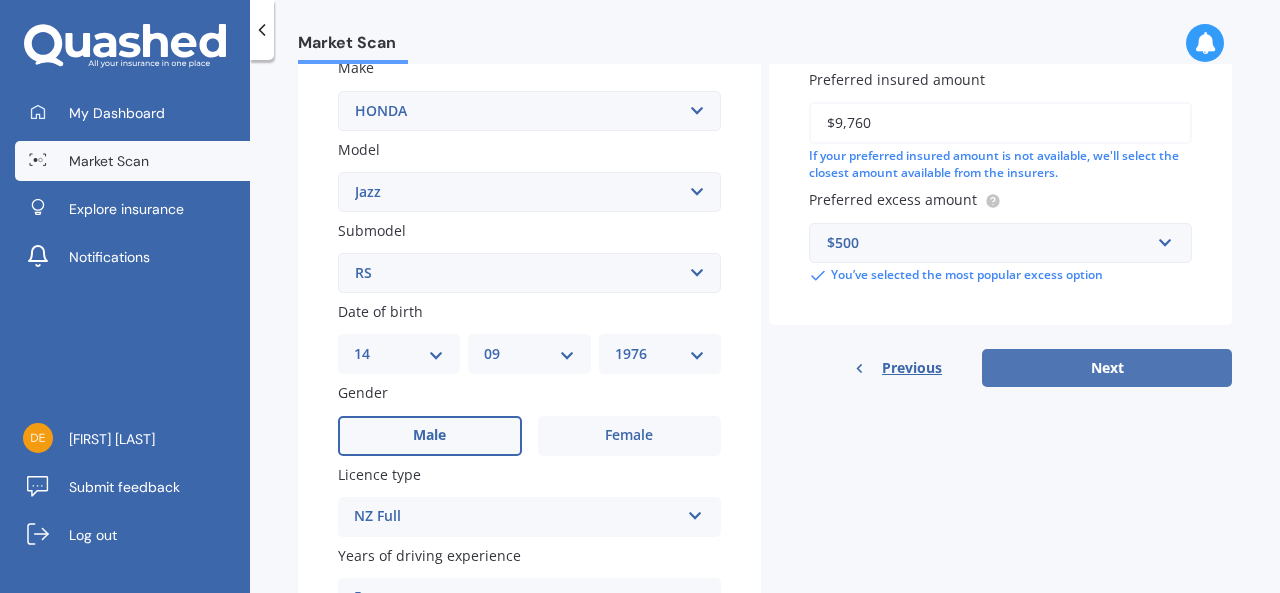 click on "Next" at bounding box center (1107, 368) 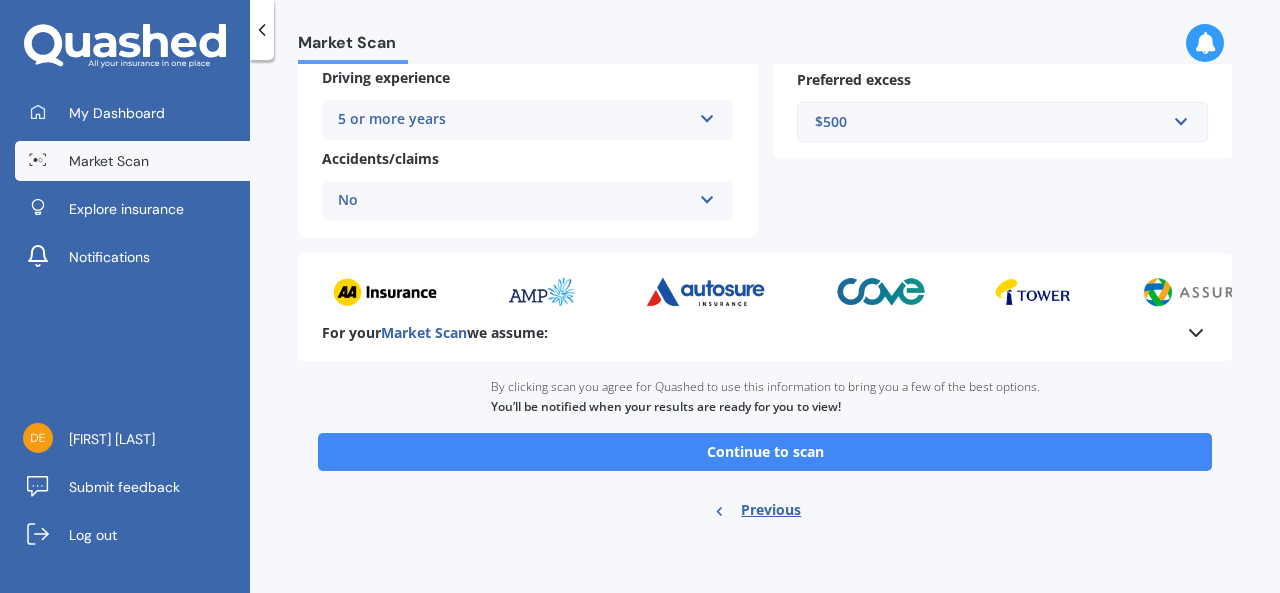 scroll, scrollTop: 438, scrollLeft: 0, axis: vertical 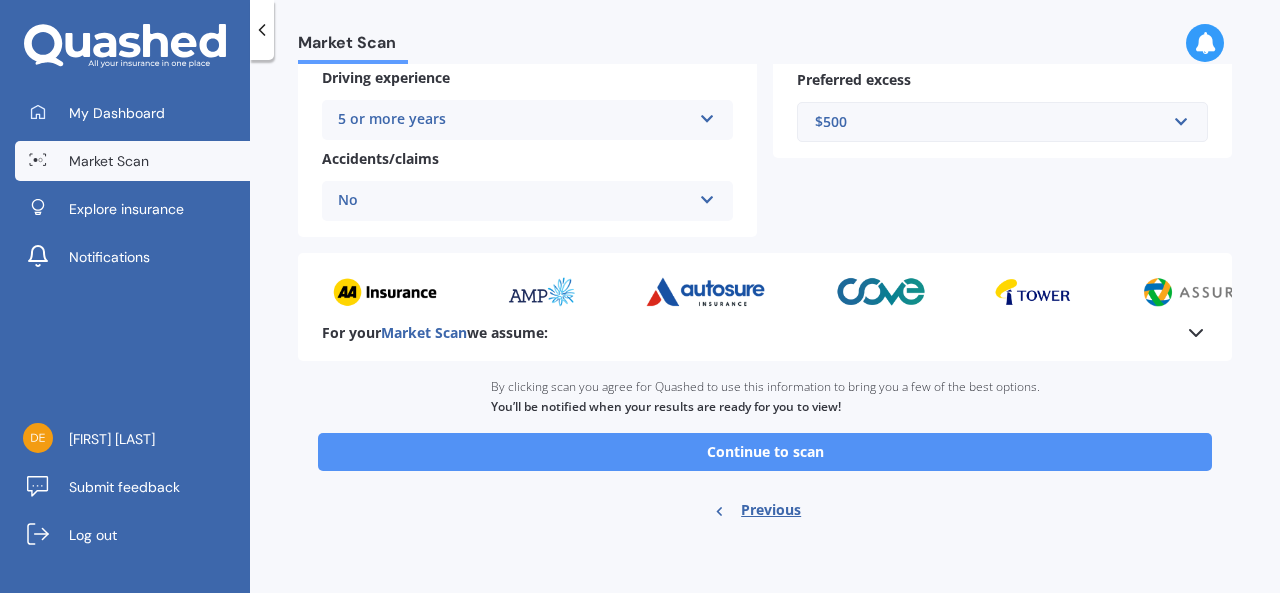 click on "Continue to scan" at bounding box center [765, 452] 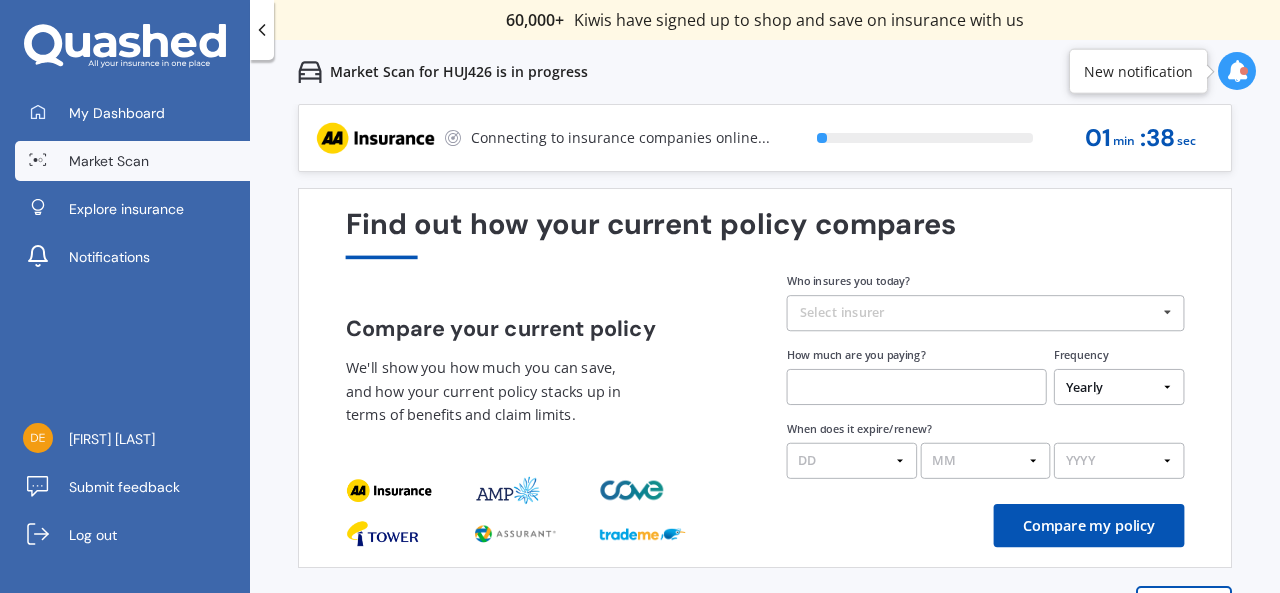 scroll, scrollTop: 0, scrollLeft: 0, axis: both 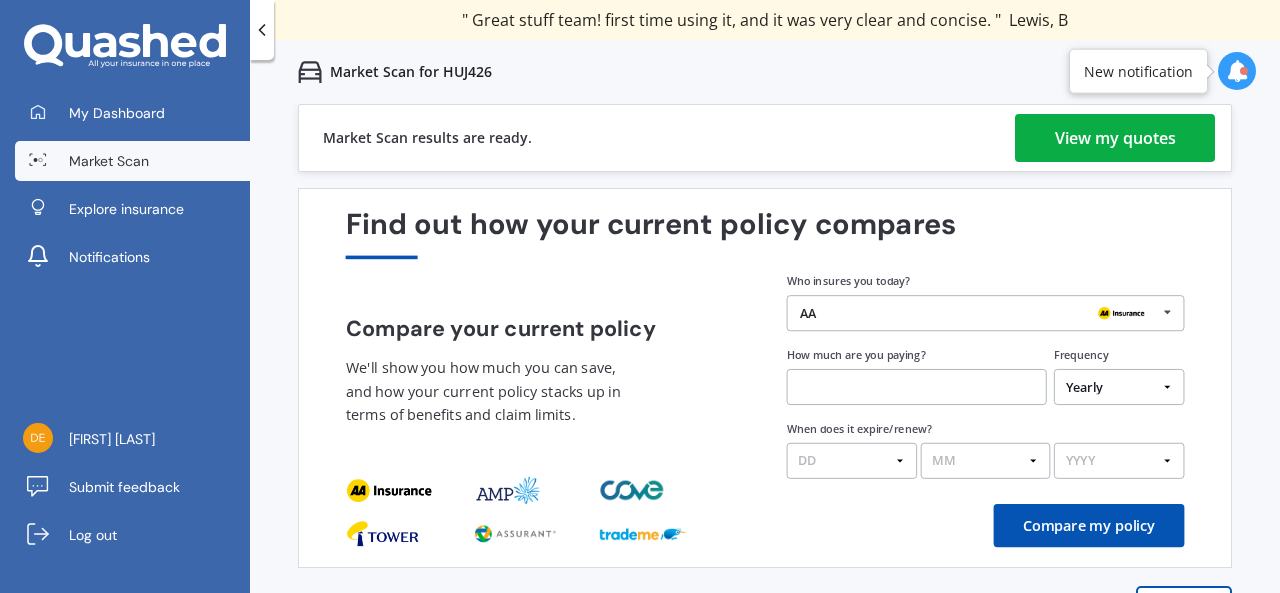 click on "View my quotes" at bounding box center (1115, 138) 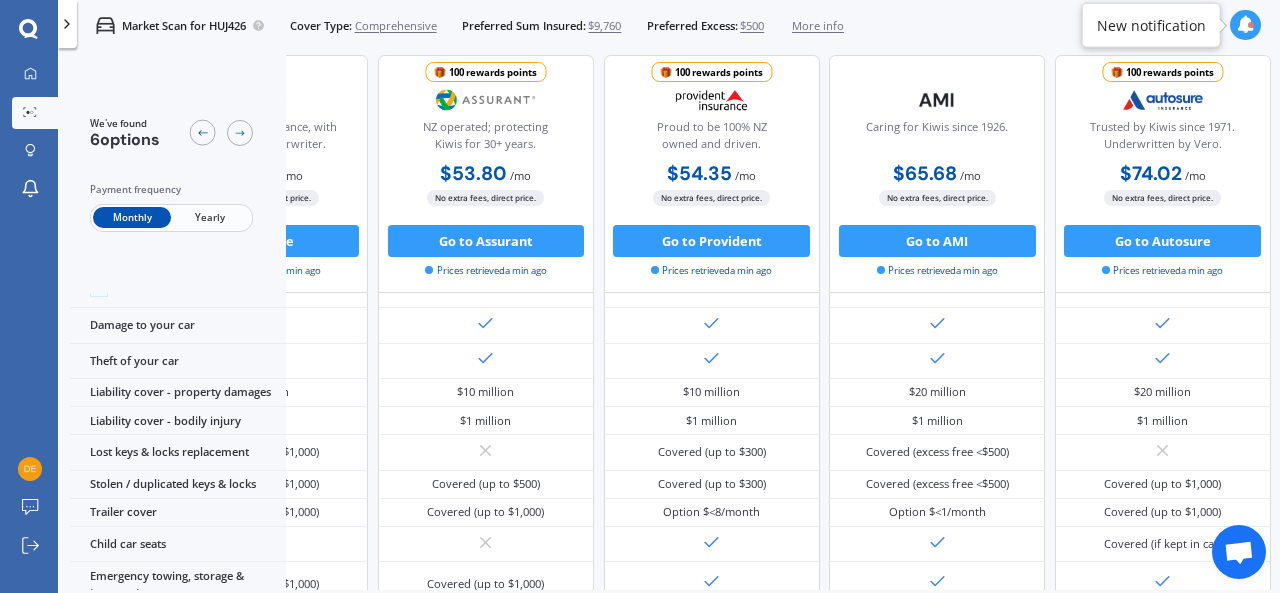 scroll, scrollTop: 0, scrollLeft: 167, axis: horizontal 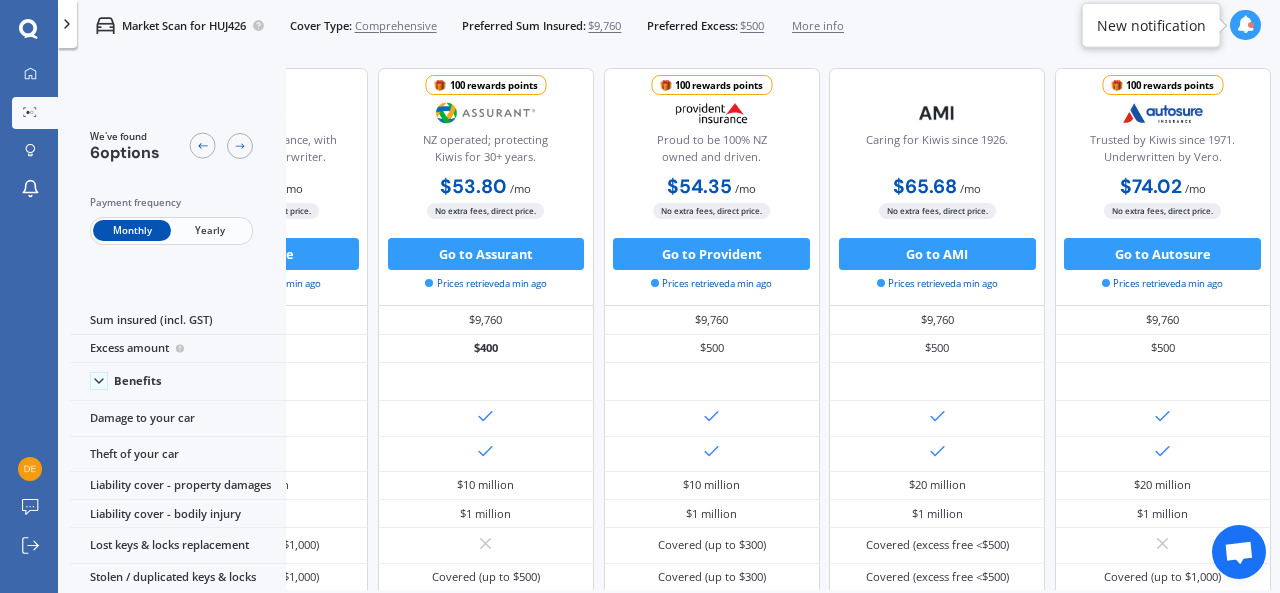 click on "Yearly" at bounding box center [210, 230] 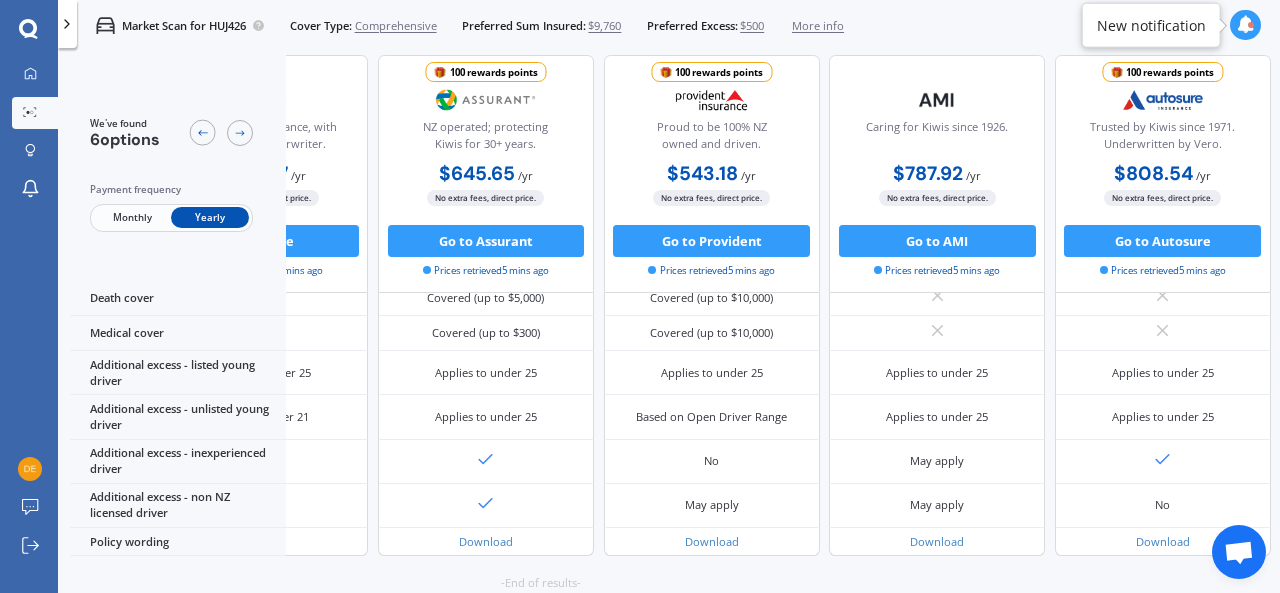 scroll, scrollTop: 924, scrollLeft: 167, axis: both 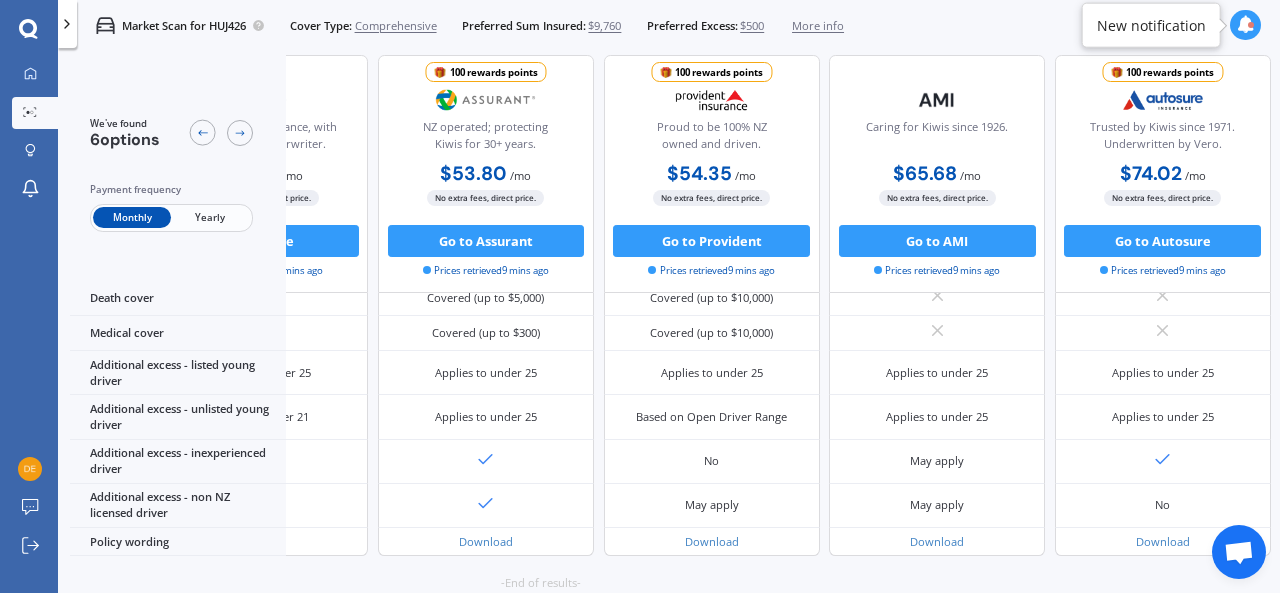 click on "Yearly" at bounding box center [210, 218] 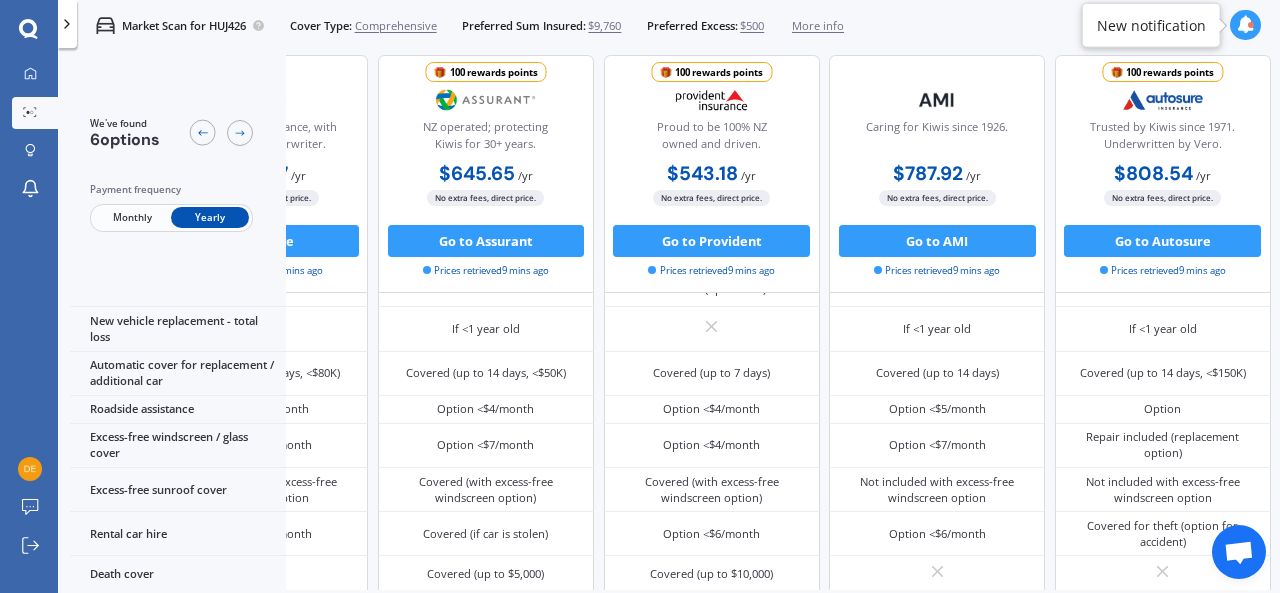 scroll, scrollTop: 576, scrollLeft: 167, axis: both 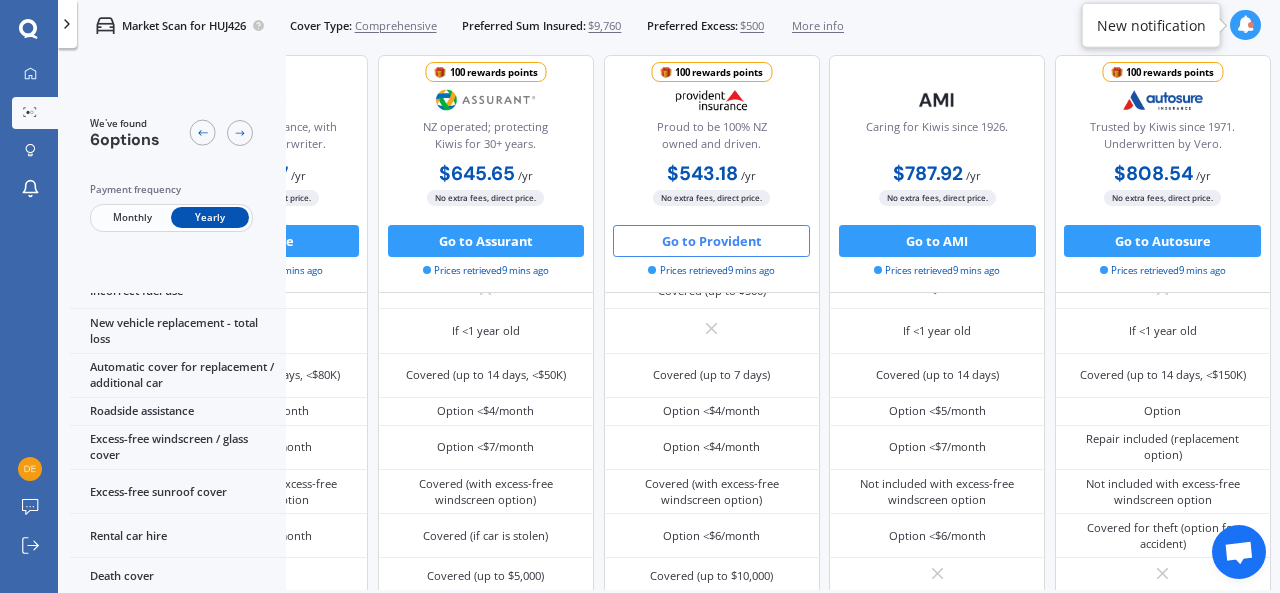 click on "Go to Provident" at bounding box center (711, 241) 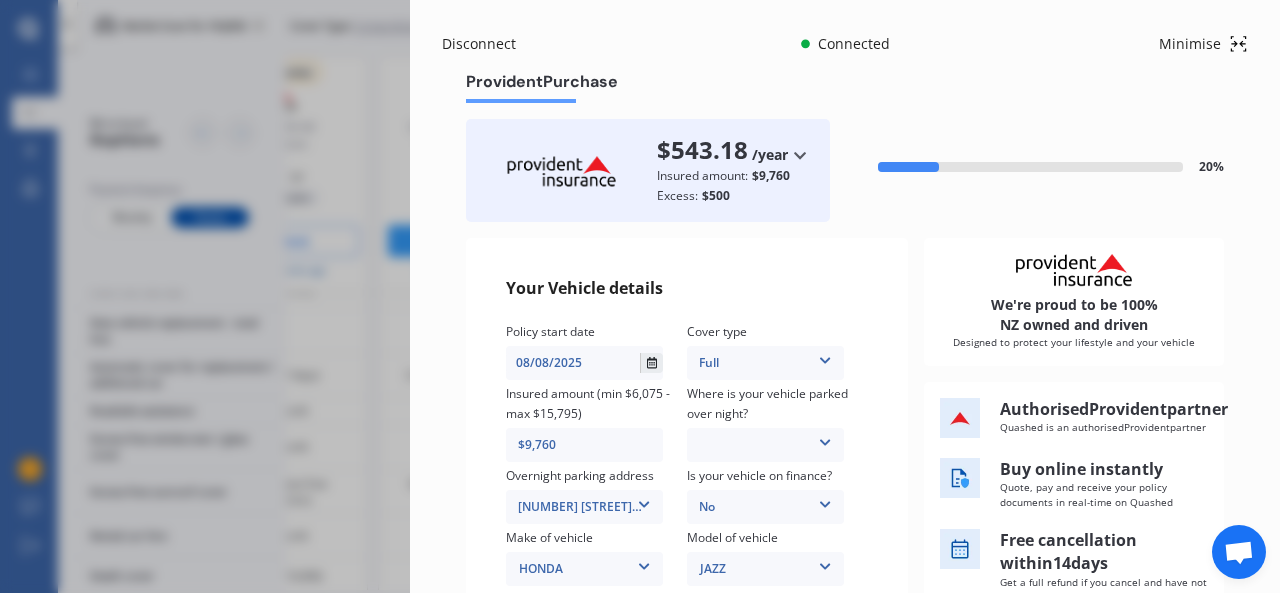 click 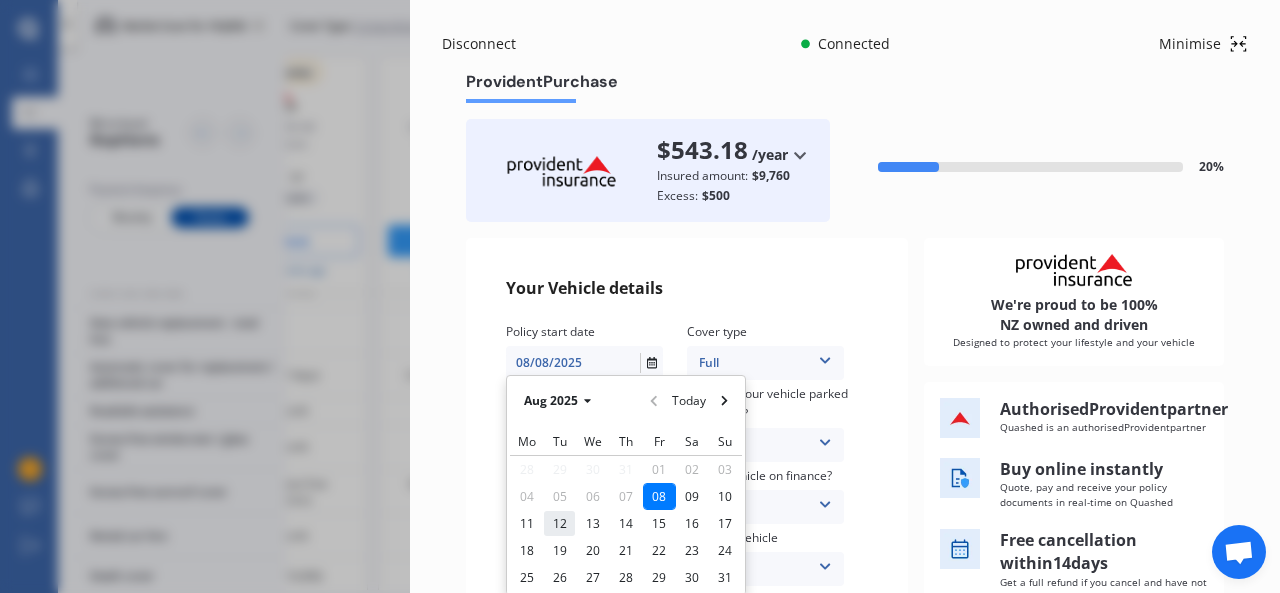 click on "12" at bounding box center [560, 523] 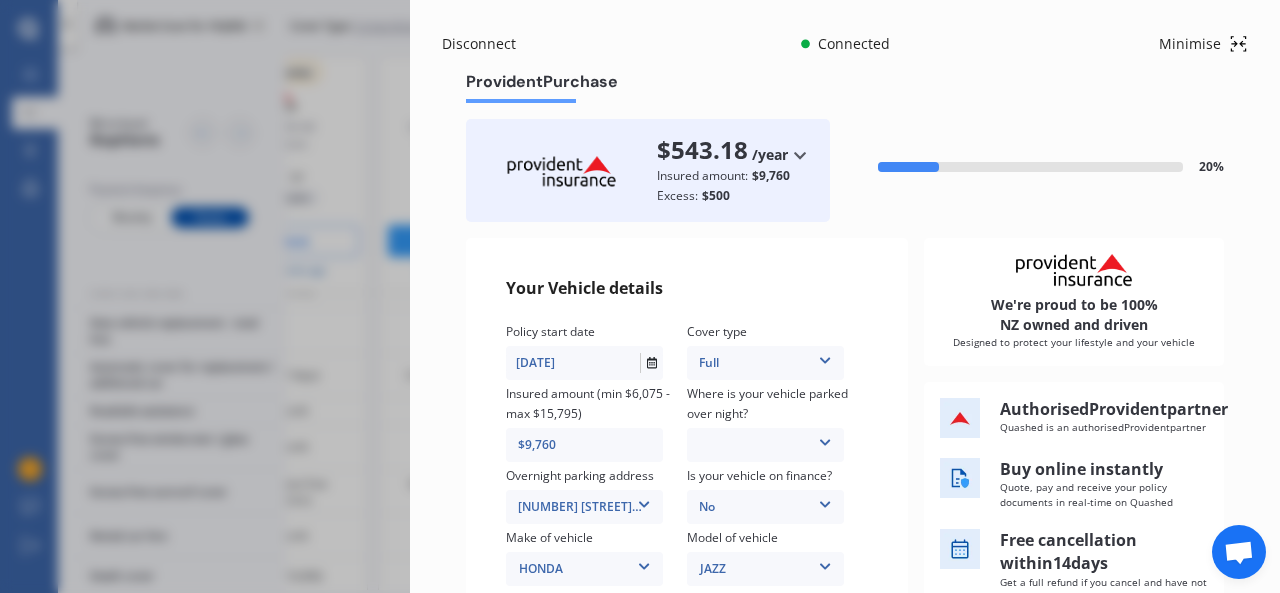 click at bounding box center [825, 439] 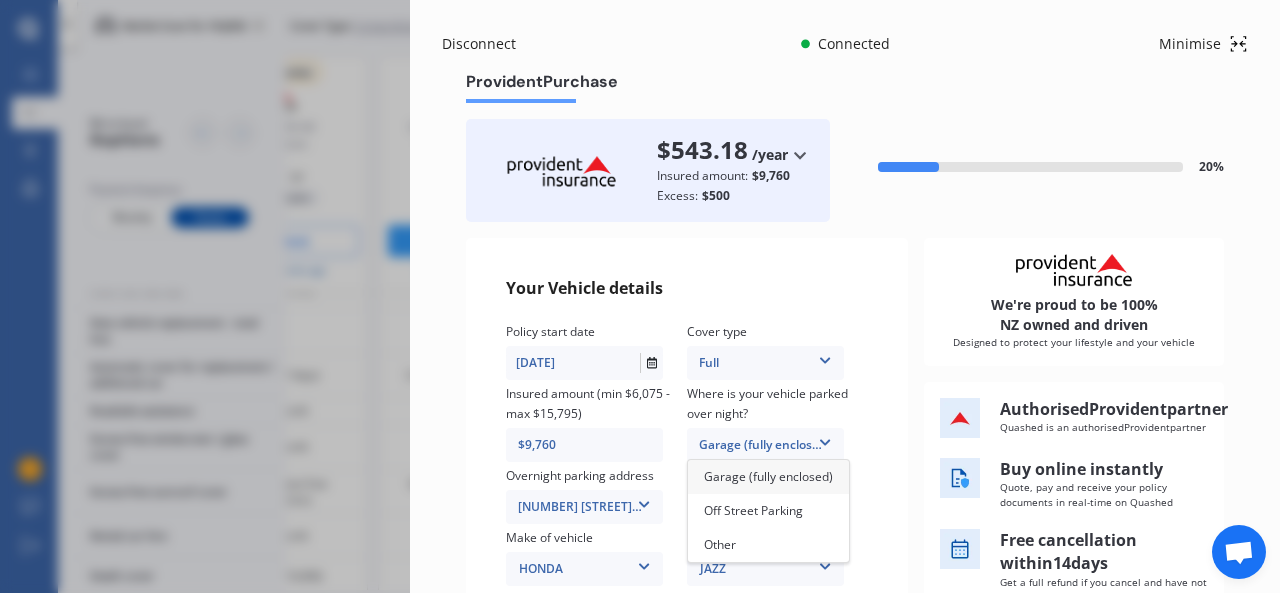 click on "Garage (fully enclosed)" at bounding box center [768, 477] 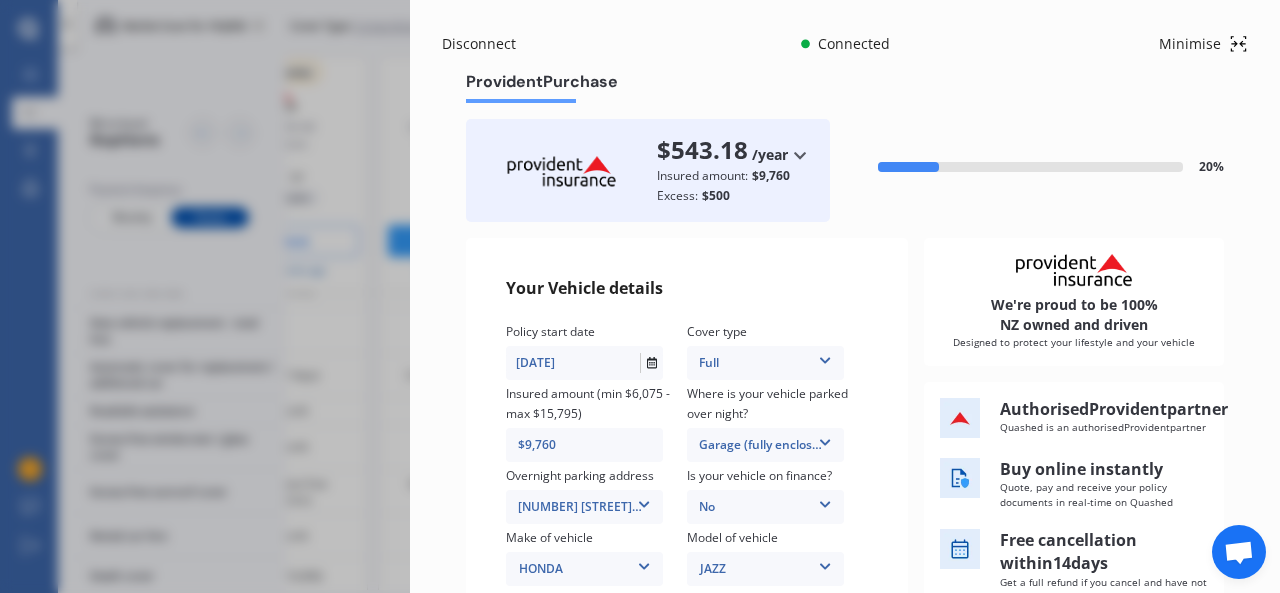 click at bounding box center [825, 439] 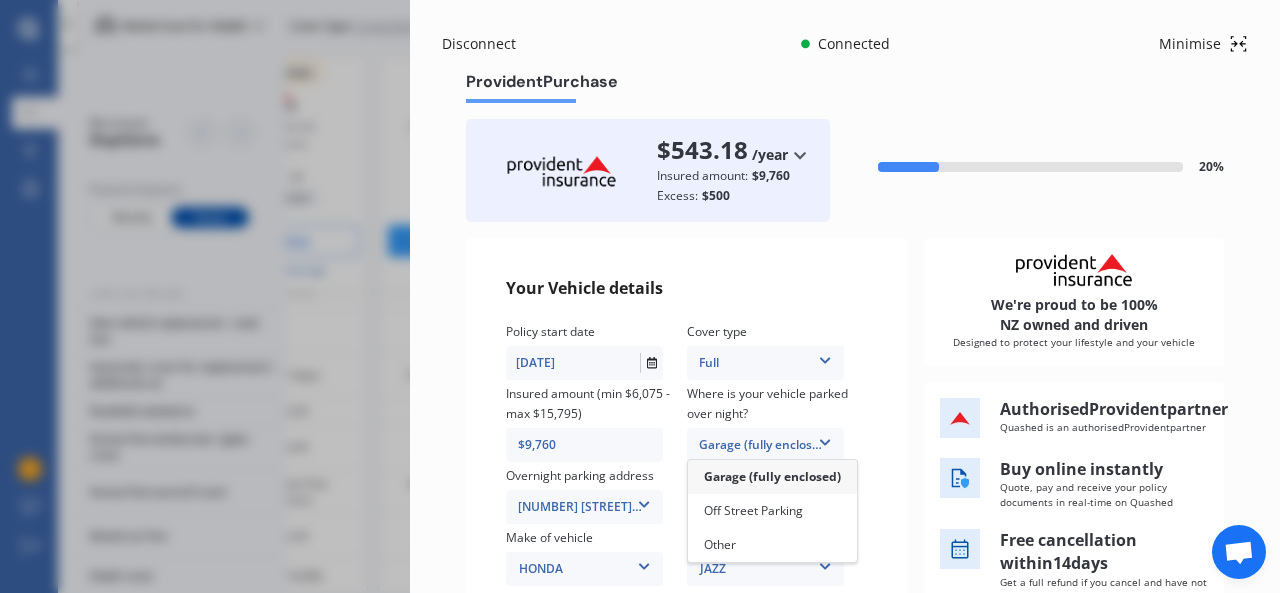 click on "Your Vehicle details Policy start date [DATE] [MONTH]   Today Mo Tu We Th Fr Sa Su 28 29 30 31 01 02 03 04 05 06 07 08 09 10 11 12 13 14 15 16 17 18 19 20 21 22 23 24 25 26 27 28 29 30 31 Cover type Full Full Insured amount (min $6,075 - max $15,795) $9,760 Where is your vehicle parked over night? Garage (fully enclosed) Garage (fully enclosed) Off Street Parking Other Overnight parking address [NUMBER] [STREET], [CITY] [POSTAL_CODE] [NUMBER] [STREET], [CITY] [POSTAL_CODE] Is your vehicle on finance? No No Yes Make of vehicle HONDA HONDA Model of vehicle JAZZ JAZZ Vehicle Sub Model Jazz RS Hatchback 5dr CVT 1sp 1.5i Modifications value No No Up to $4000 Up to $6000 Greater than $6000 Any non-standard modification or features None Nitrous Oxide System(NOS) Roll Cage Full Racing Harness Intended use Private Private Private & Business Does your vehicle have an immobiliser? Yes No" at bounding box center (687, 547) 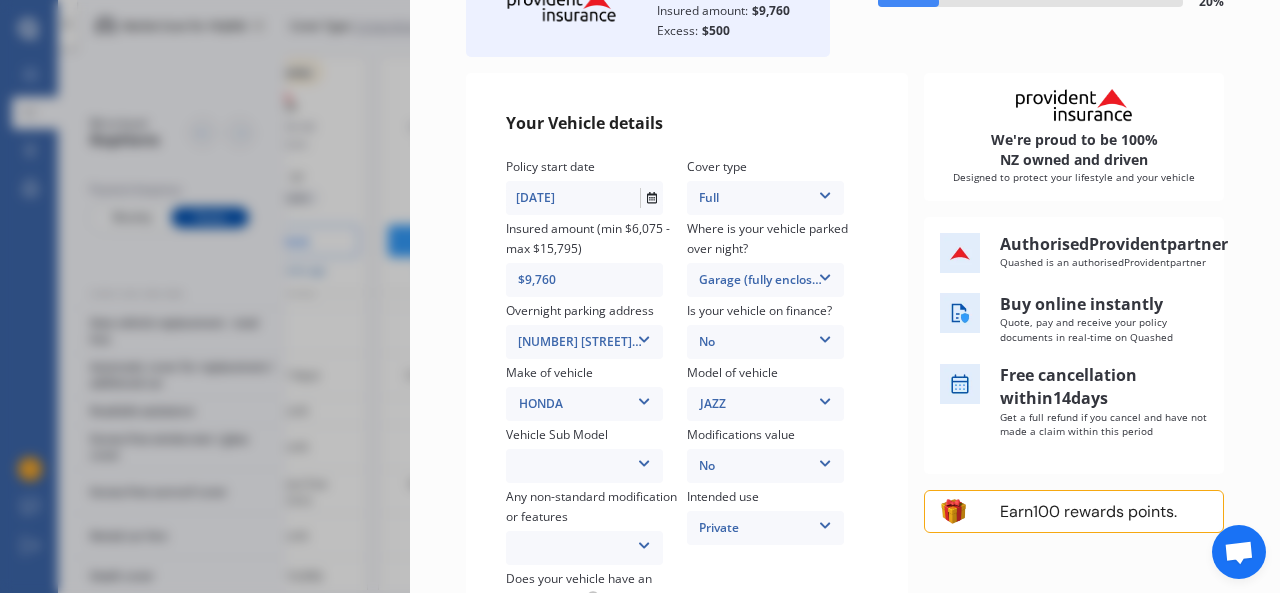 scroll, scrollTop: 166, scrollLeft: 0, axis: vertical 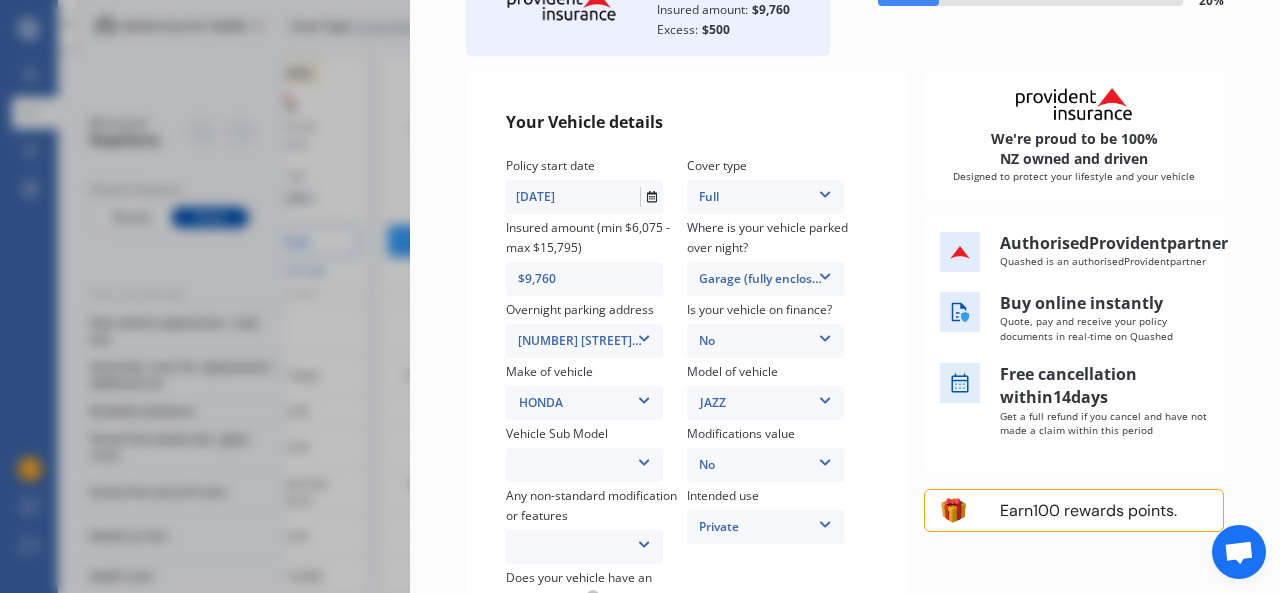 click at bounding box center (644, 459) 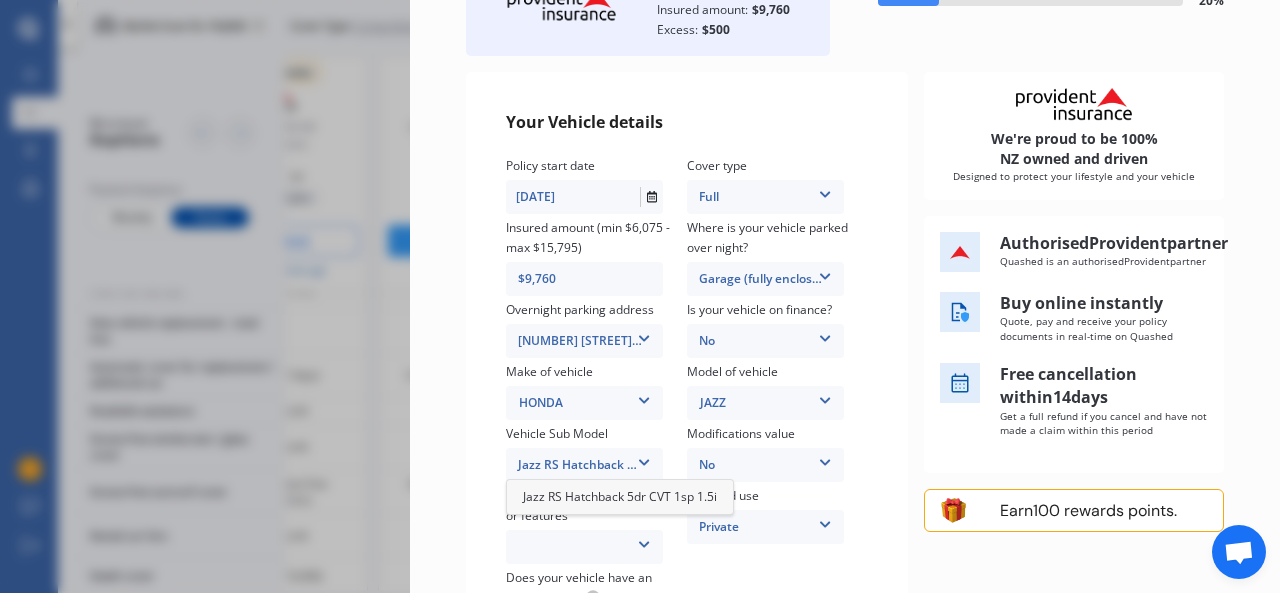 click on "Jazz RS Hatchback 5dr CVT 1sp 1.5i" at bounding box center [584, 465] 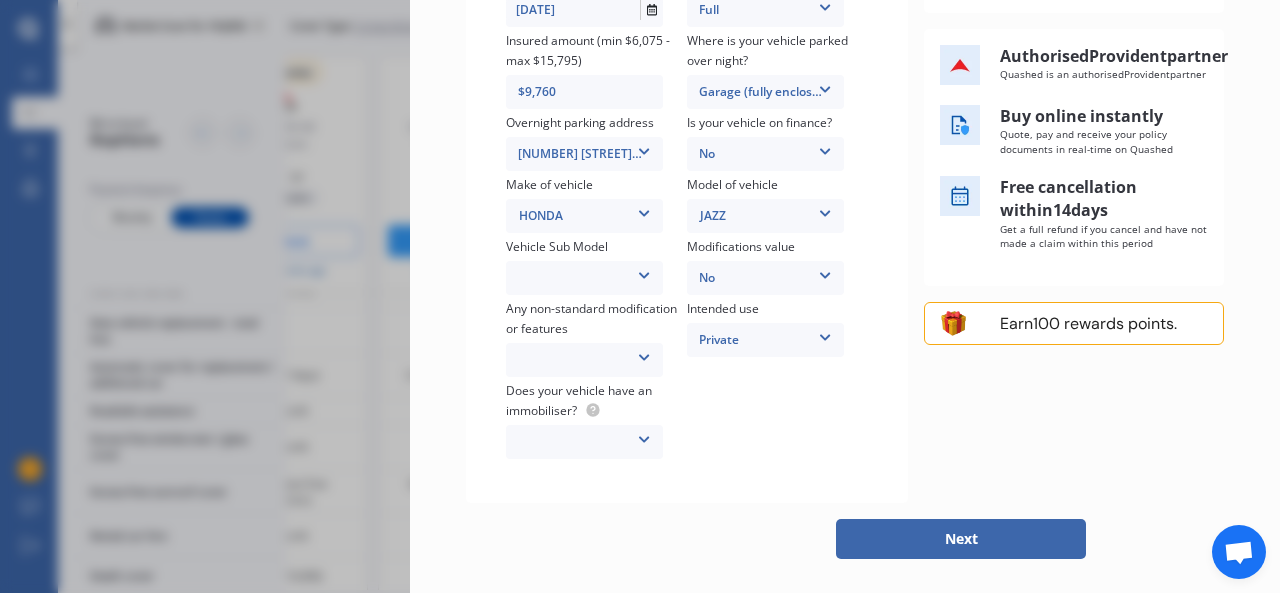 scroll, scrollTop: 370, scrollLeft: 0, axis: vertical 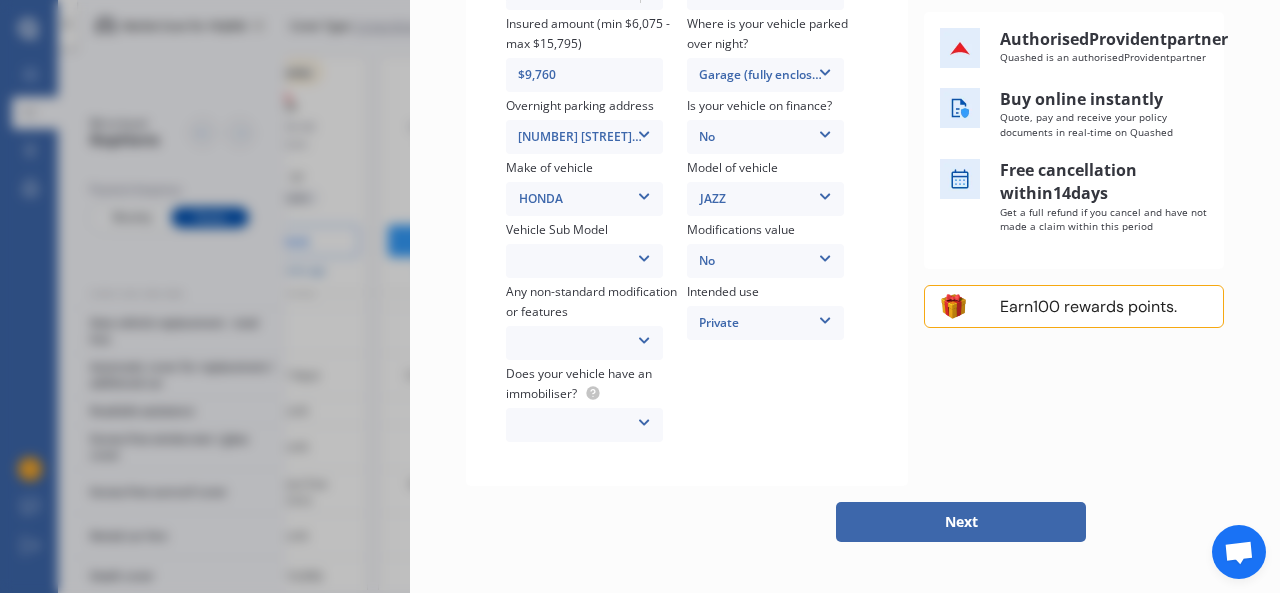 click at bounding box center [644, 419] 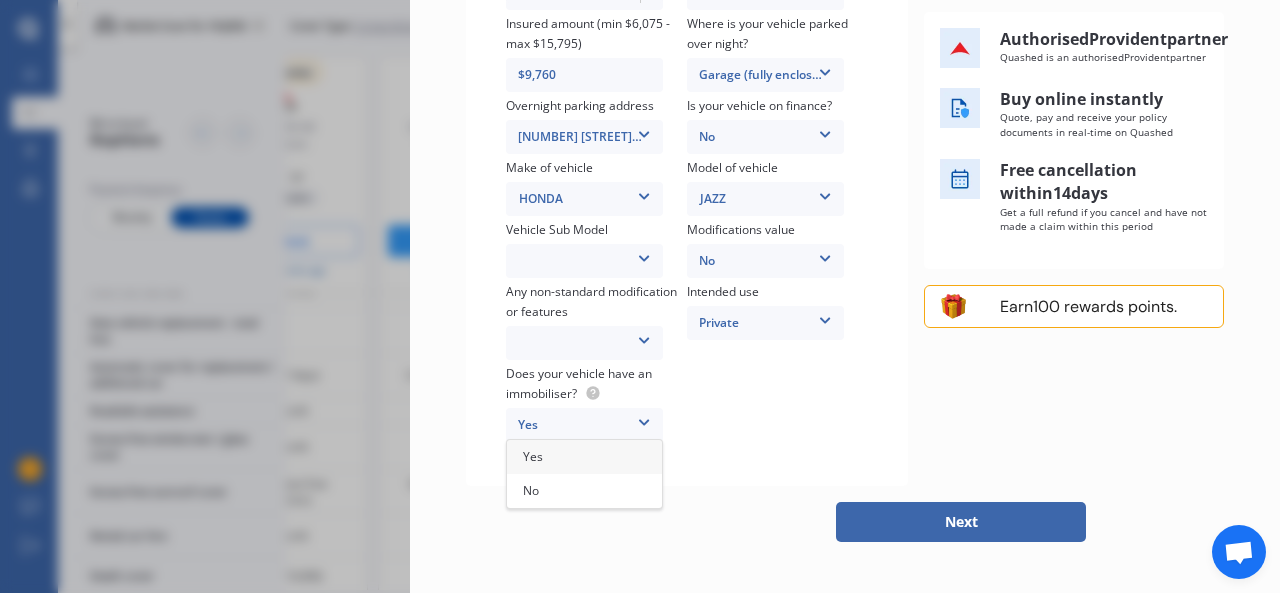 click on "Yes" at bounding box center (584, 457) 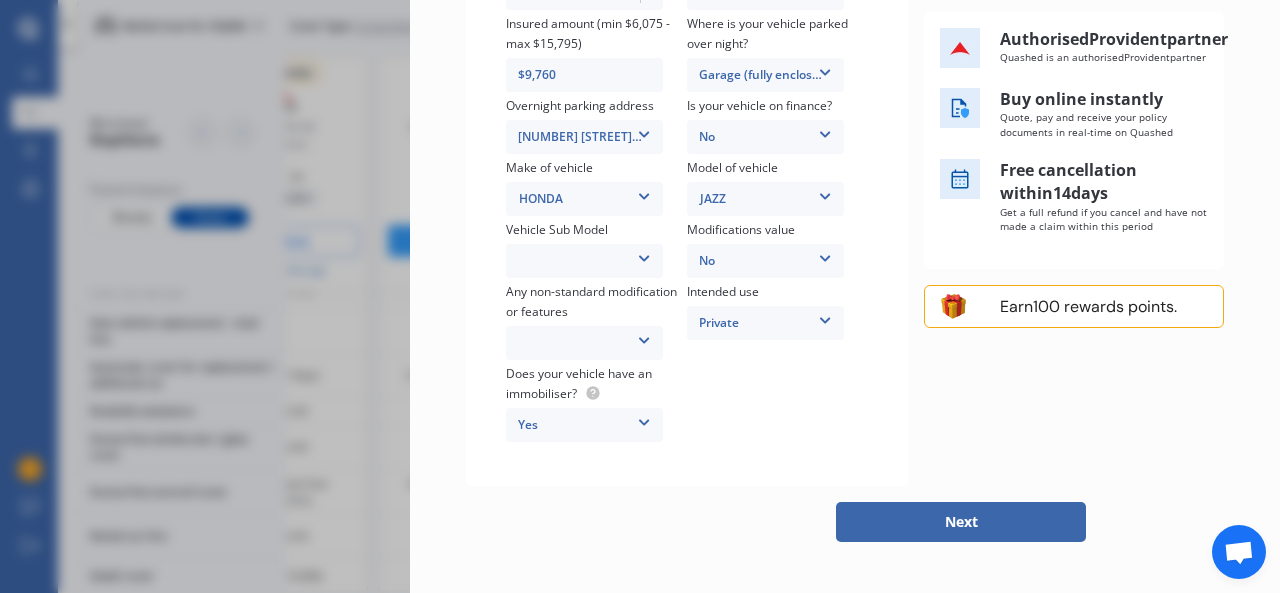 scroll, scrollTop: 486, scrollLeft: 0, axis: vertical 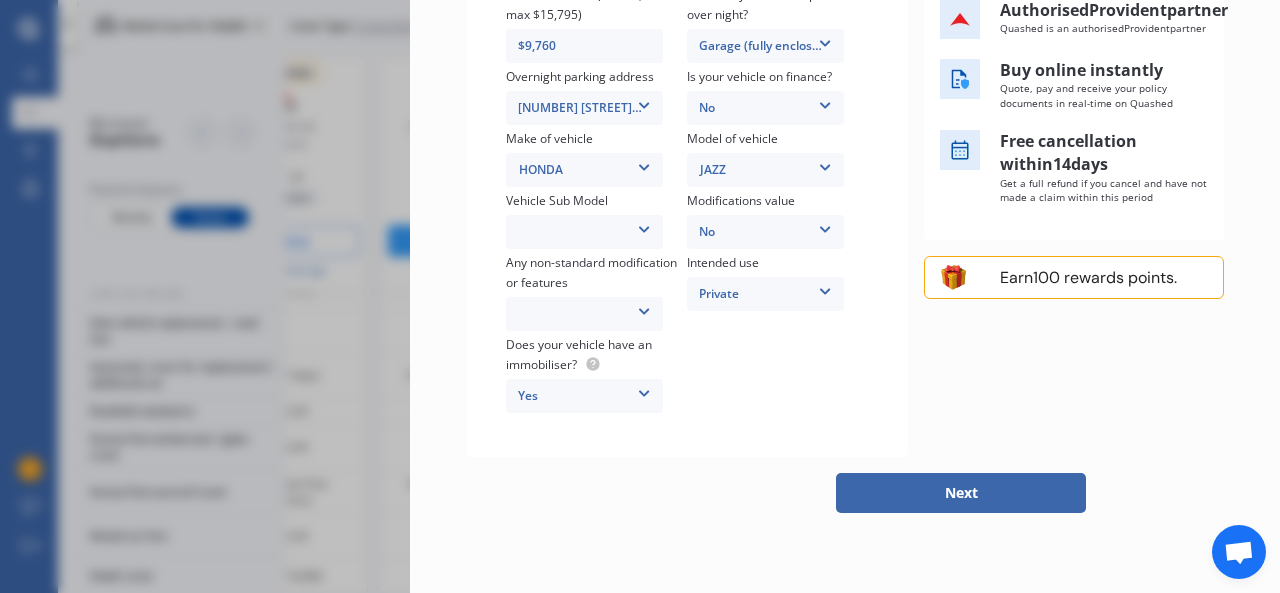 click on "Next" at bounding box center [961, 493] 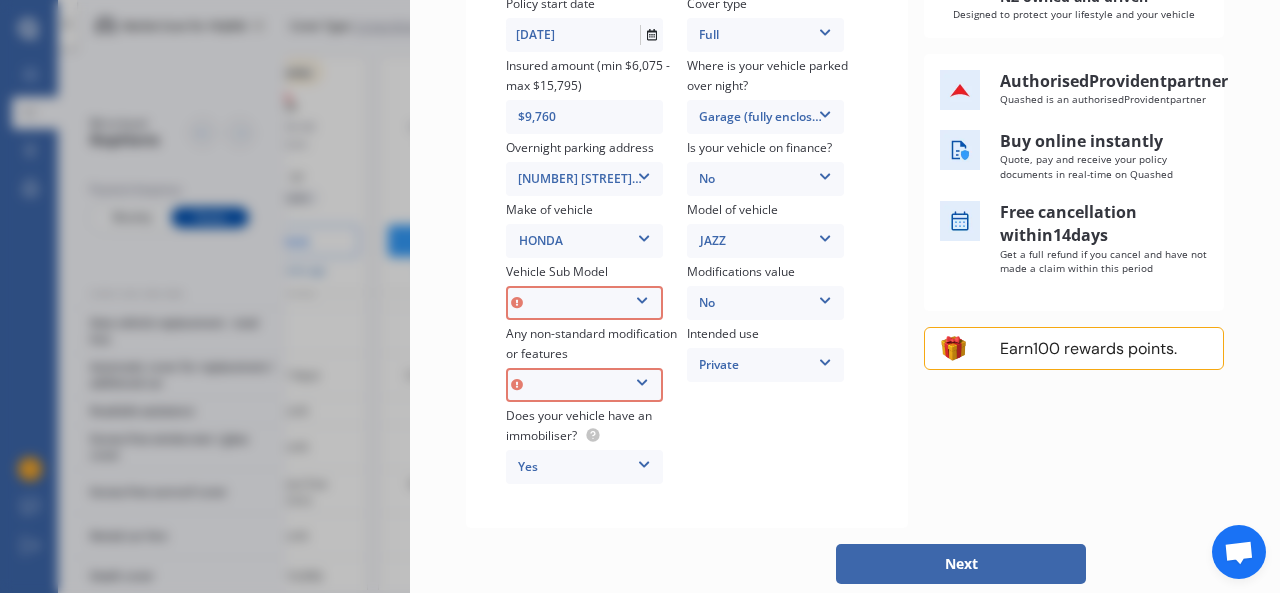 scroll, scrollTop: 324, scrollLeft: 0, axis: vertical 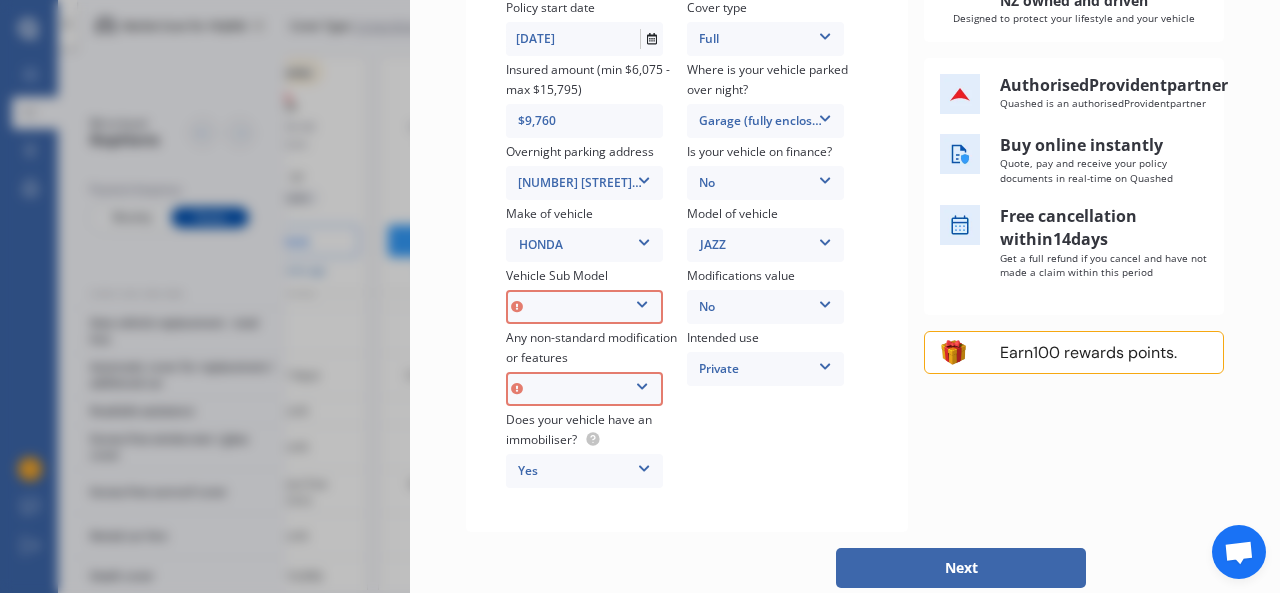 click at bounding box center (642, 301) 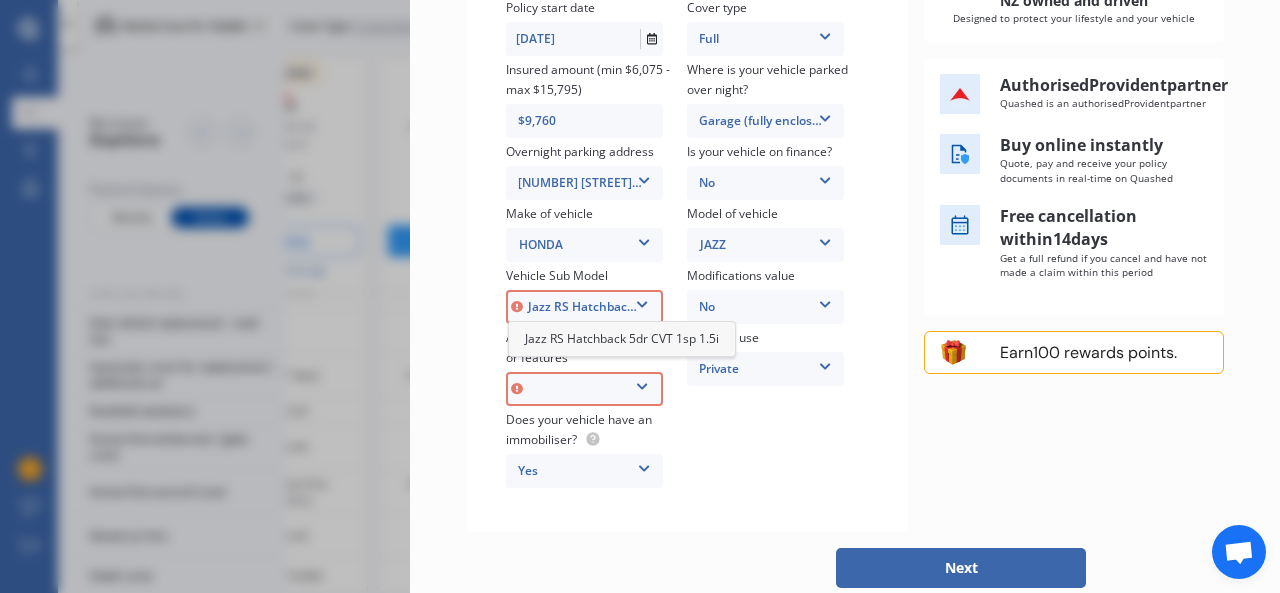 click on "Jazz RS Hatchback 5dr CVT 1sp 1.5i" at bounding box center (622, 338) 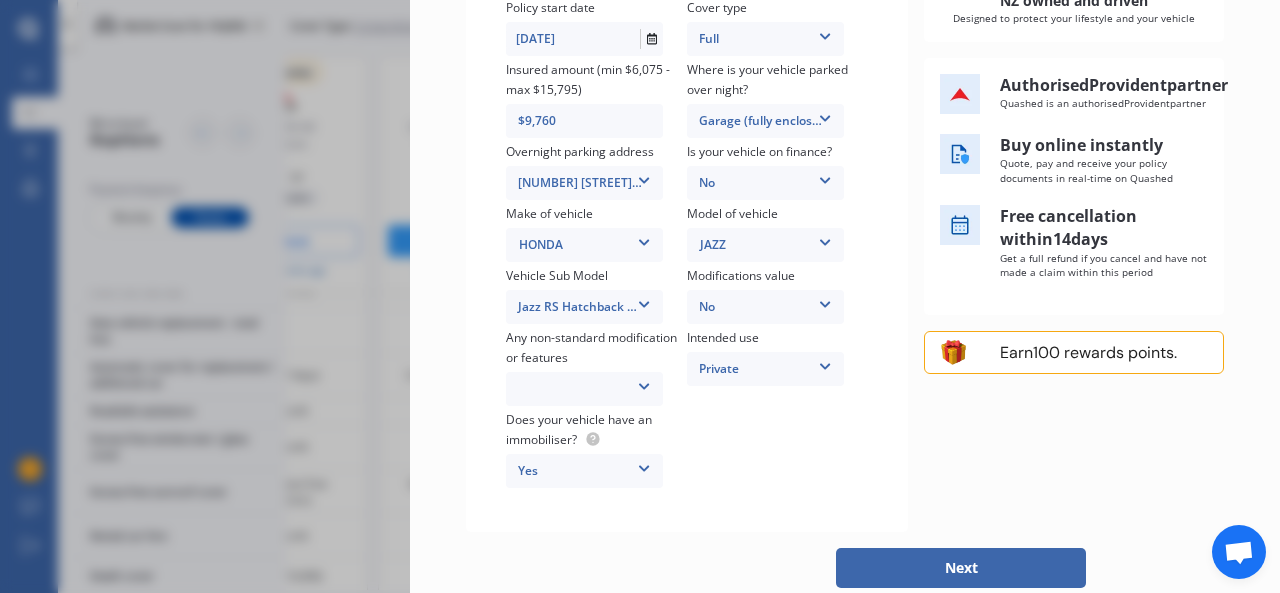 click at bounding box center (644, 383) 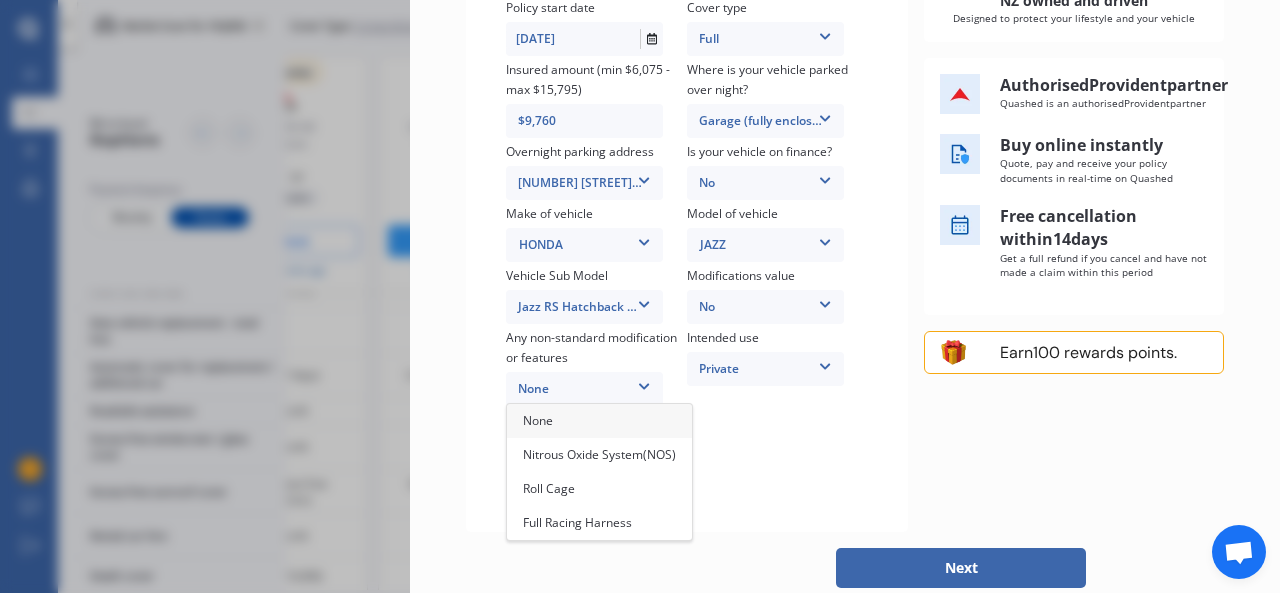 click on "None" at bounding box center (599, 421) 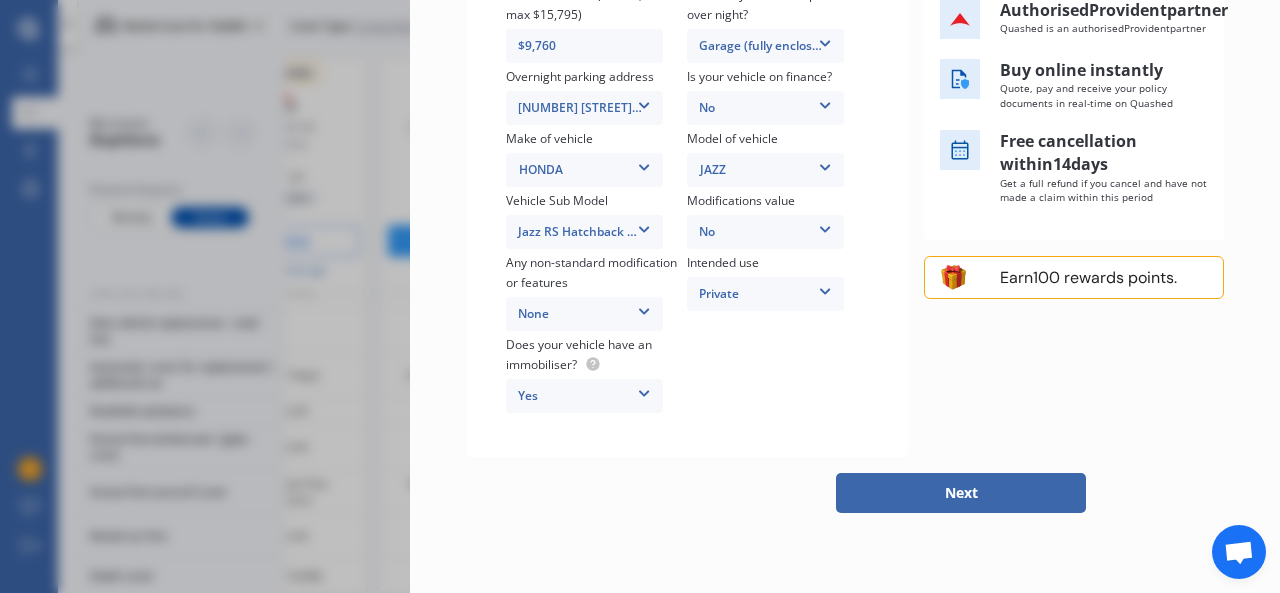 click on "Next" at bounding box center [961, 493] 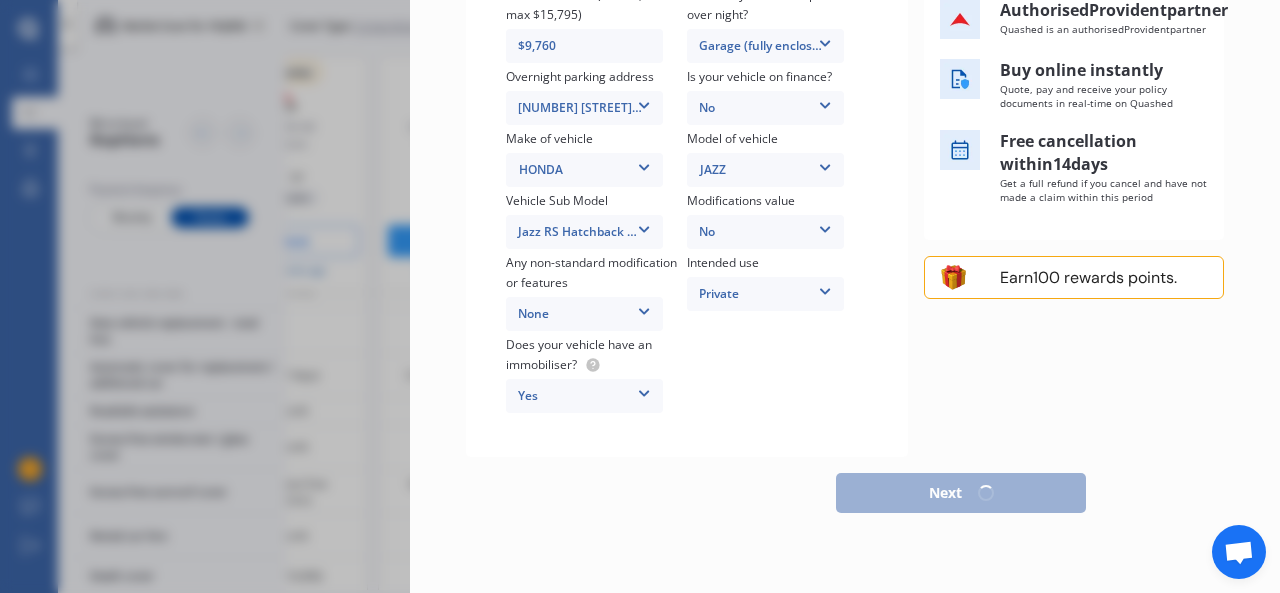 scroll, scrollTop: 476, scrollLeft: 0, axis: vertical 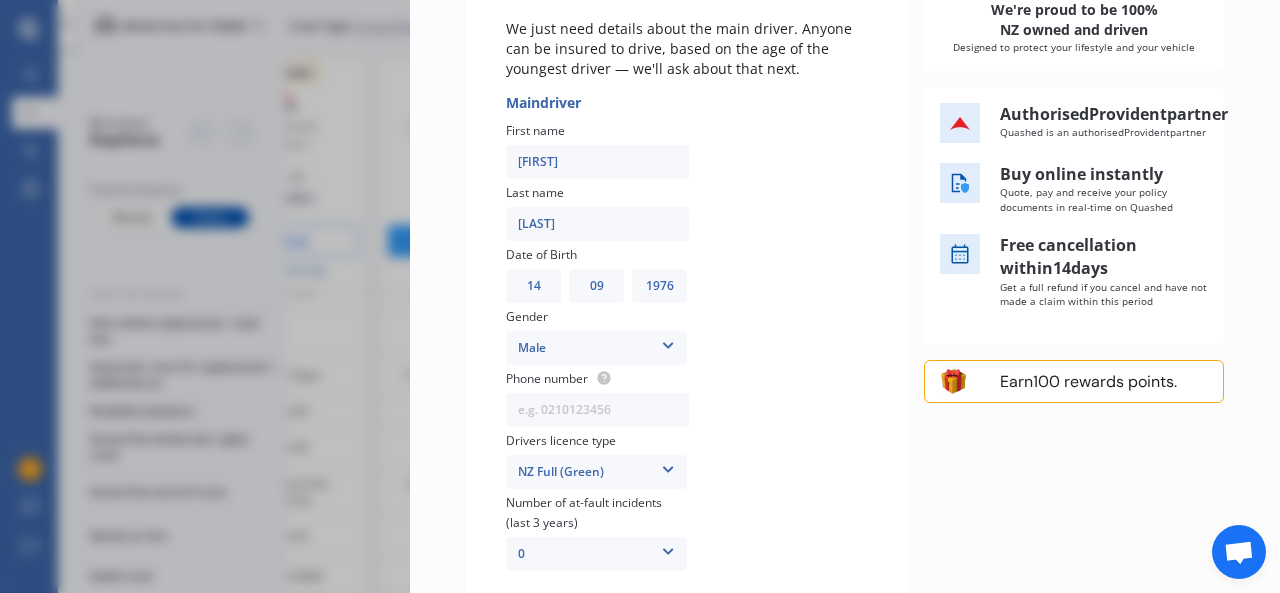 click at bounding box center [597, 410] 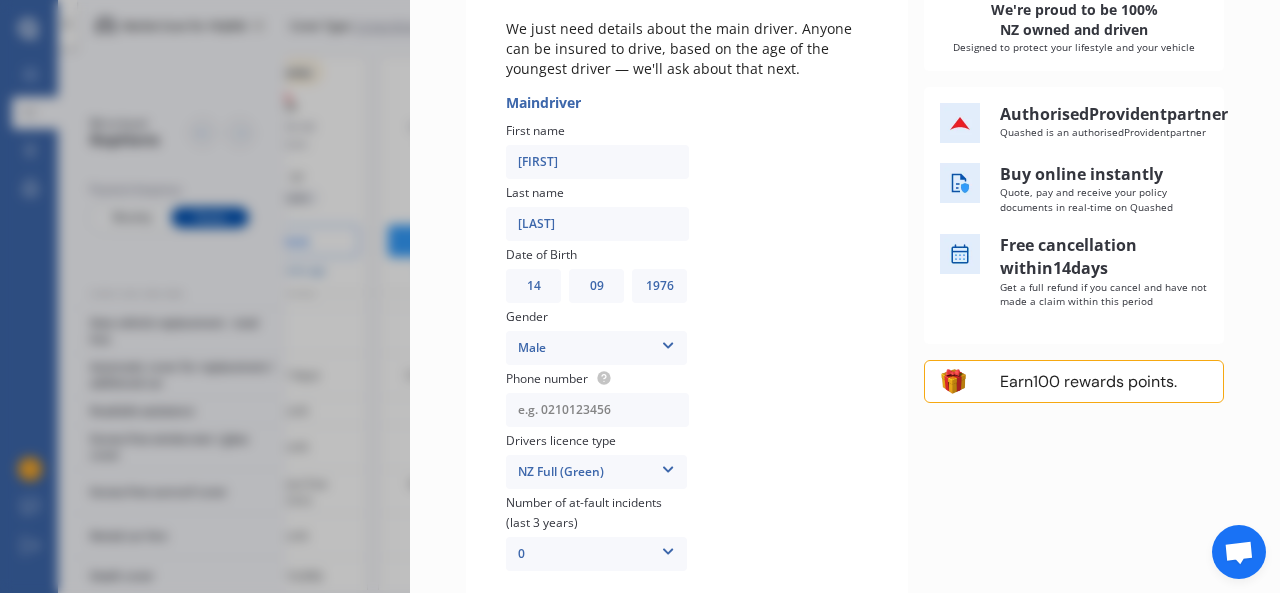 click at bounding box center (597, 410) 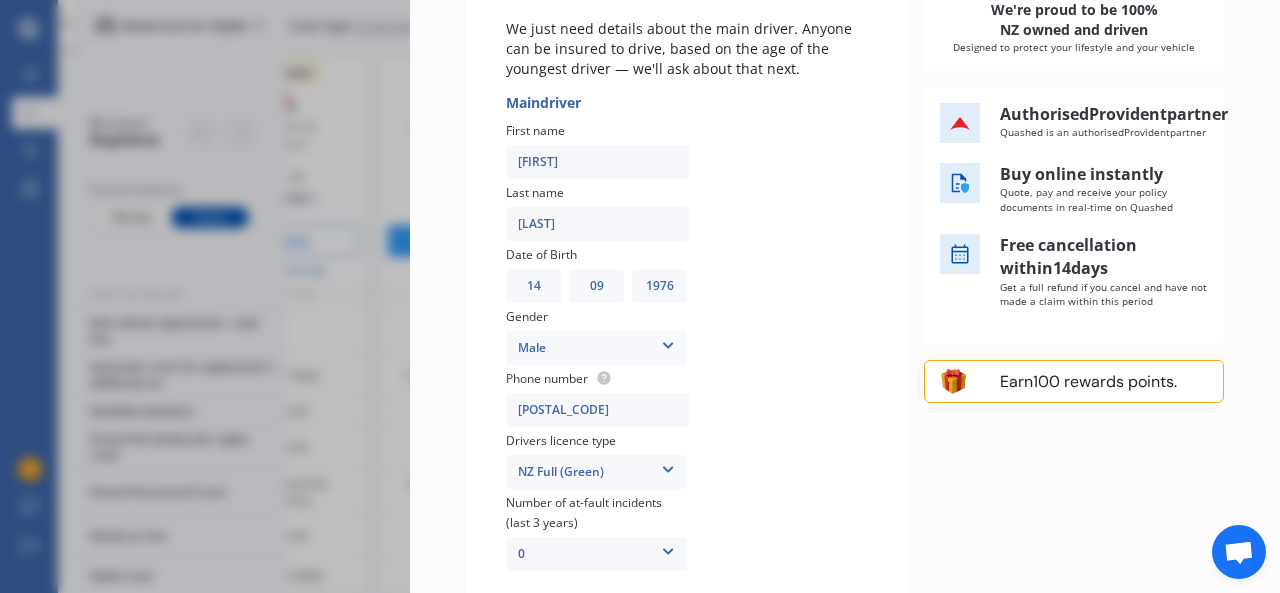 type on "[POSTAL_CODE]" 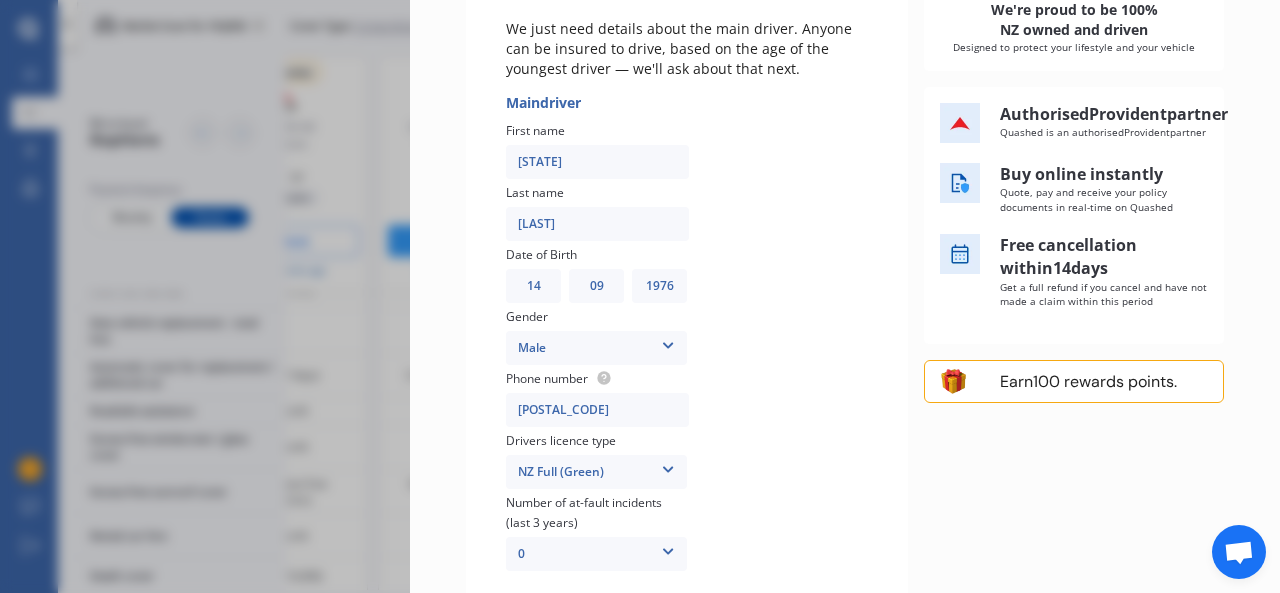 type on "D" 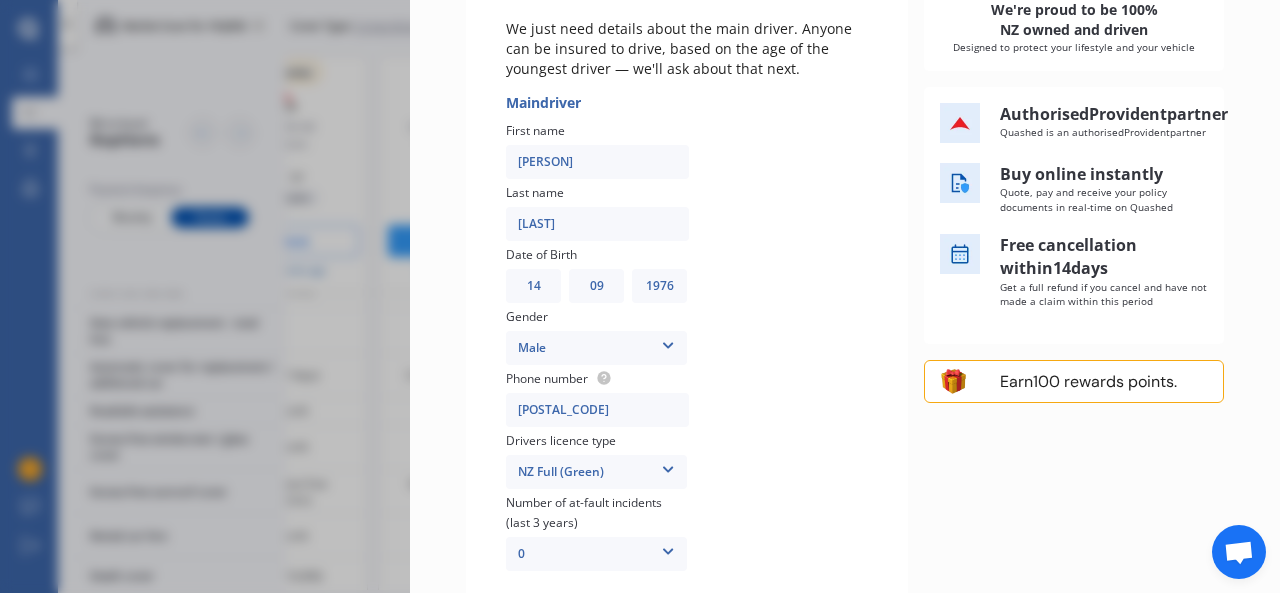 type on "Sonya" 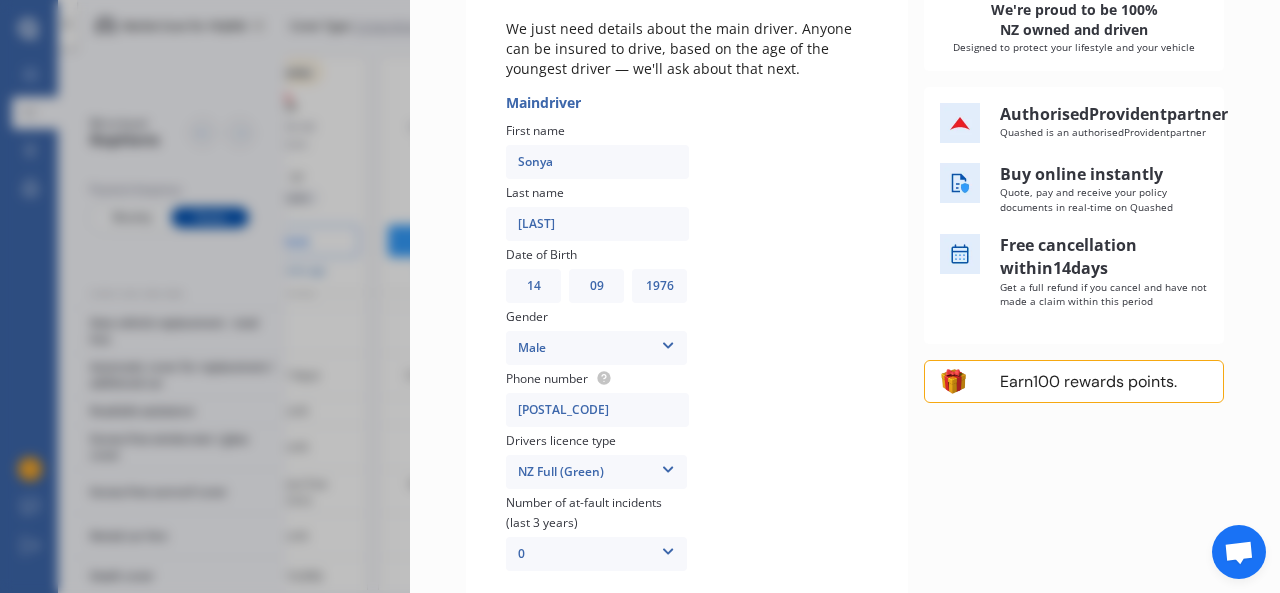 click on "MM 01 02 03 04 05 06 07 08 09 10 11 12" at bounding box center [596, 286] 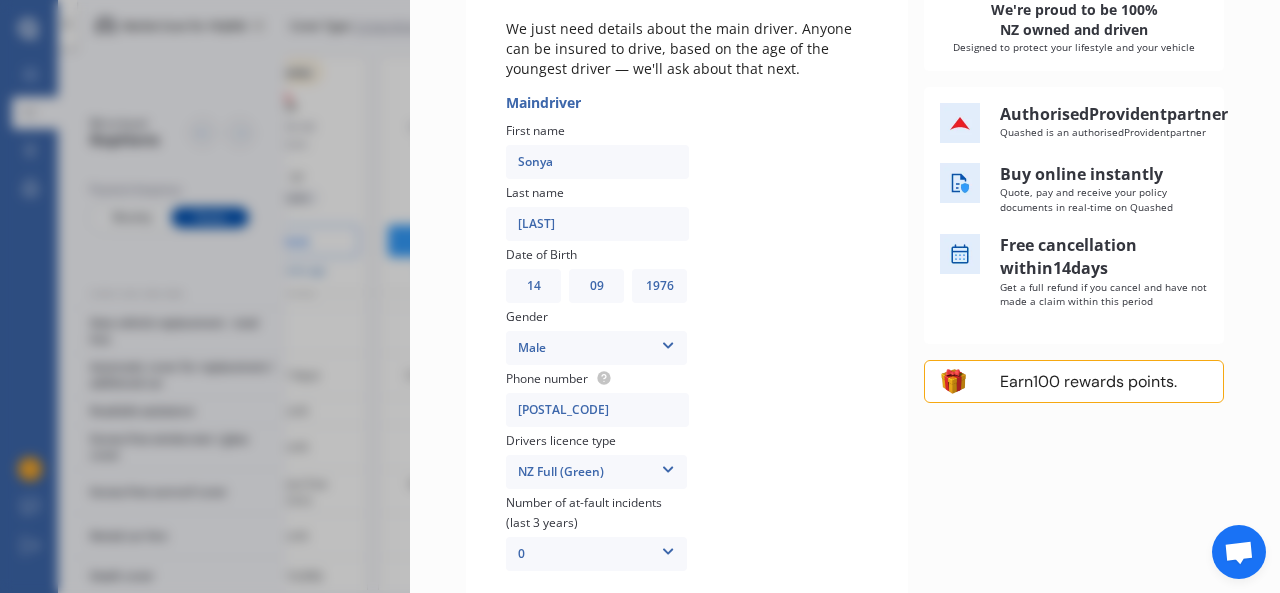 select on "03" 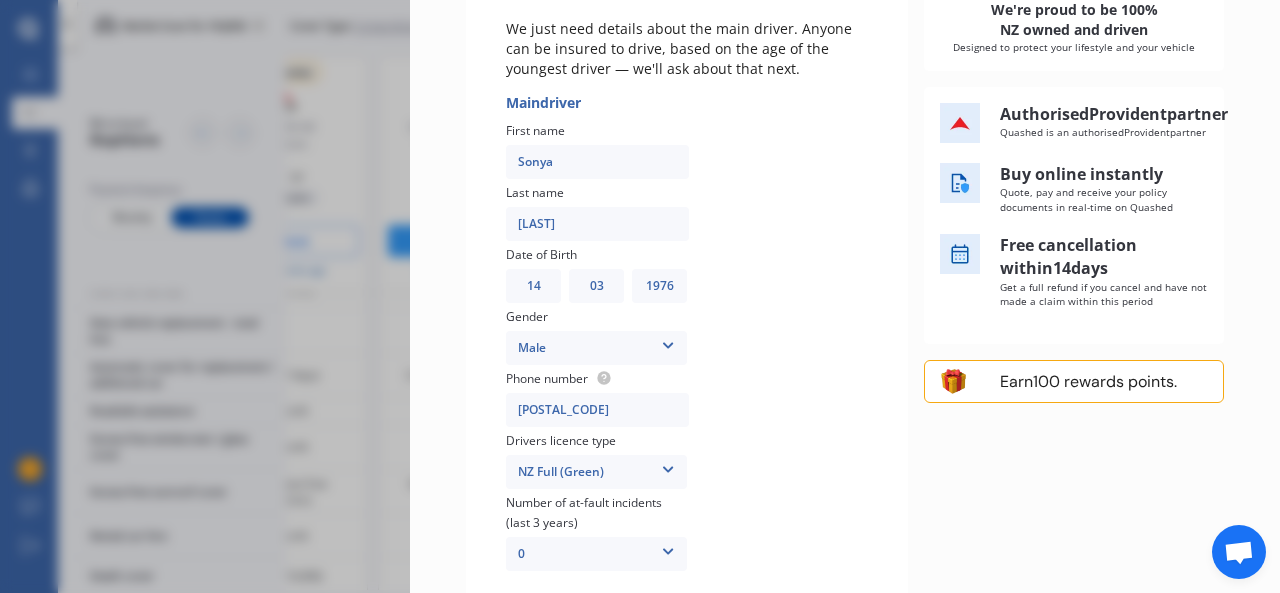 click on "MM 01 02 03 04 05 06 07 08 09 10 11 12" at bounding box center (596, 286) 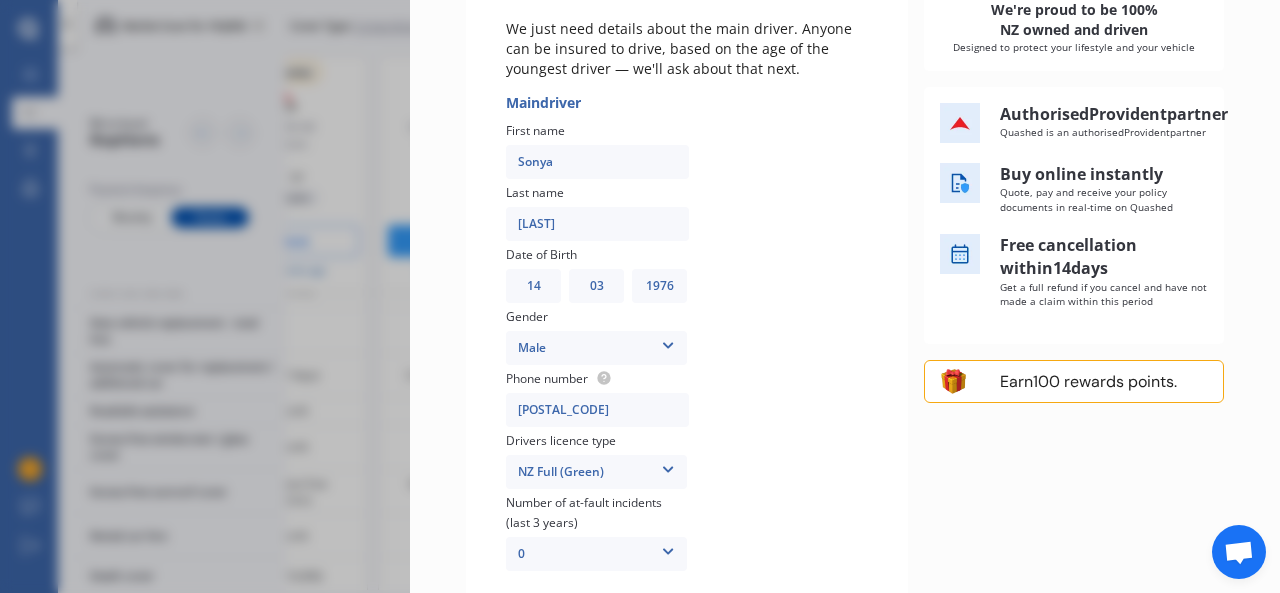 click at bounding box center (668, 342) 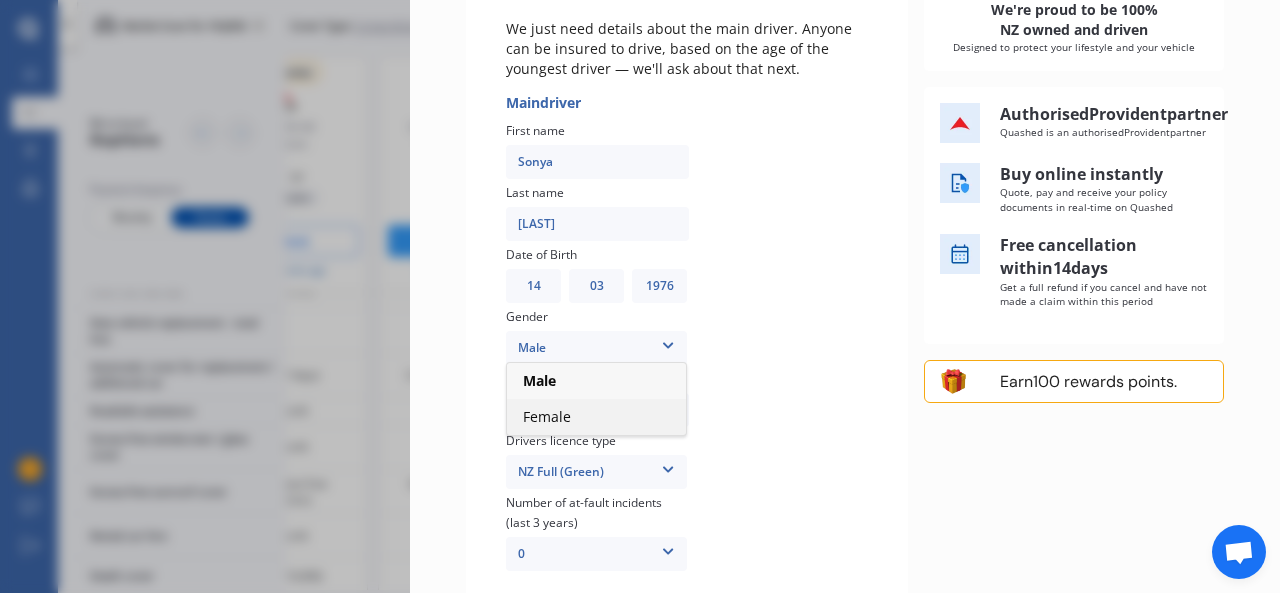 click on "Female" at bounding box center (596, 417) 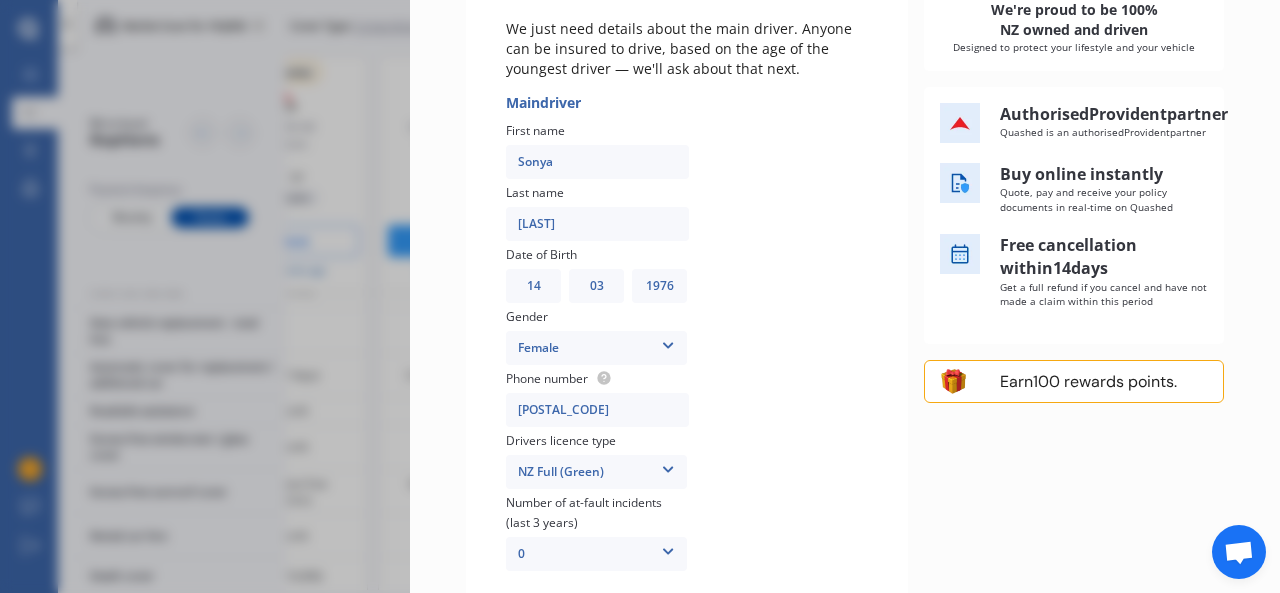 click on "[POSTAL_CODE]" at bounding box center (597, 410) 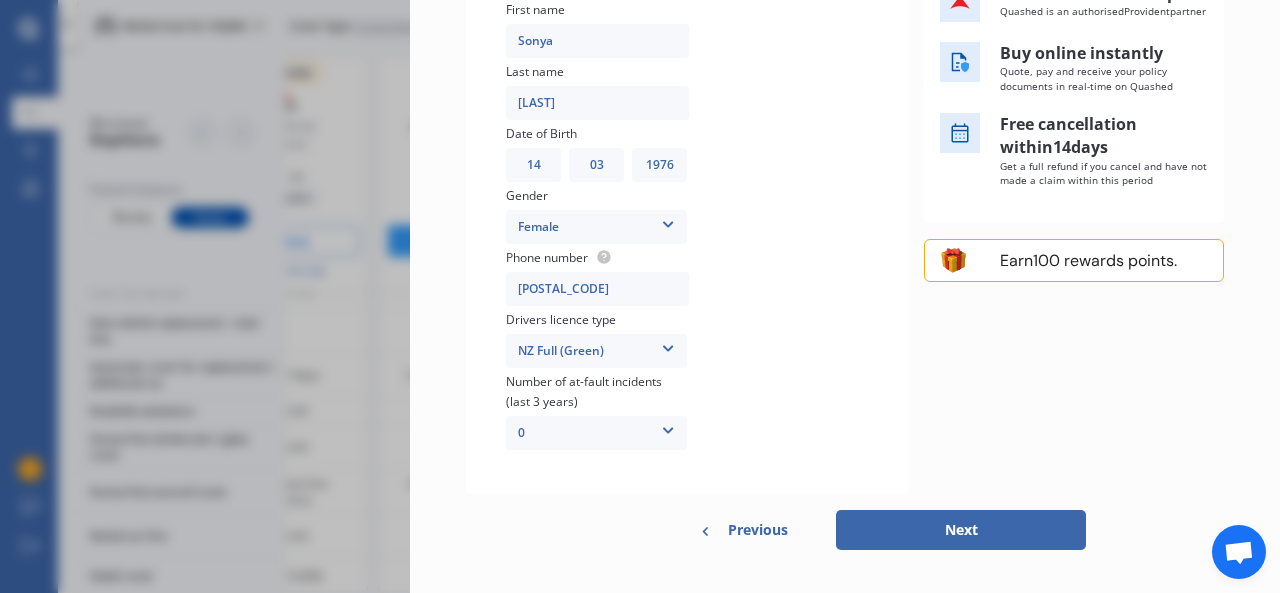 scroll, scrollTop: 417, scrollLeft: 0, axis: vertical 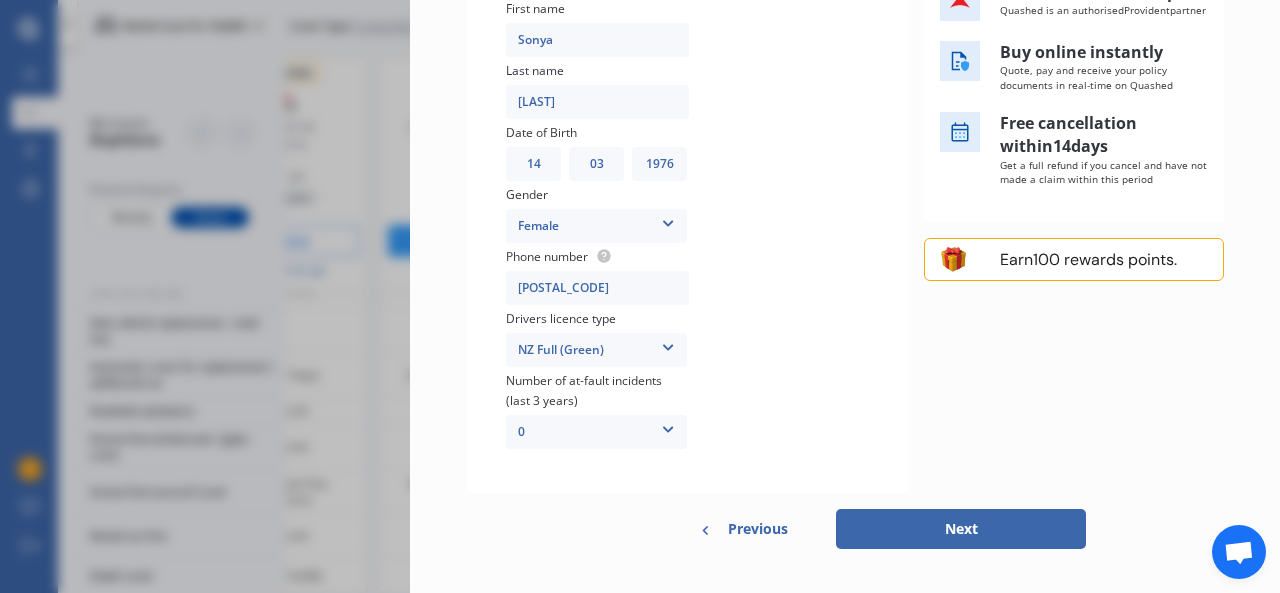 click on "Next" at bounding box center [961, 529] 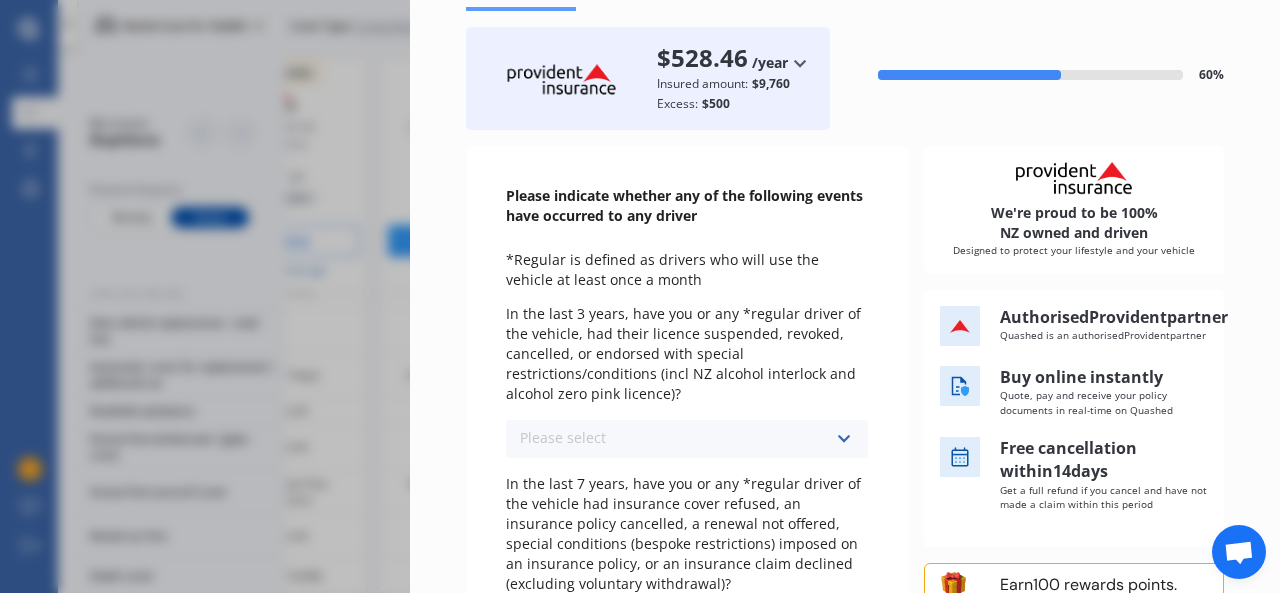 scroll, scrollTop: 99, scrollLeft: 0, axis: vertical 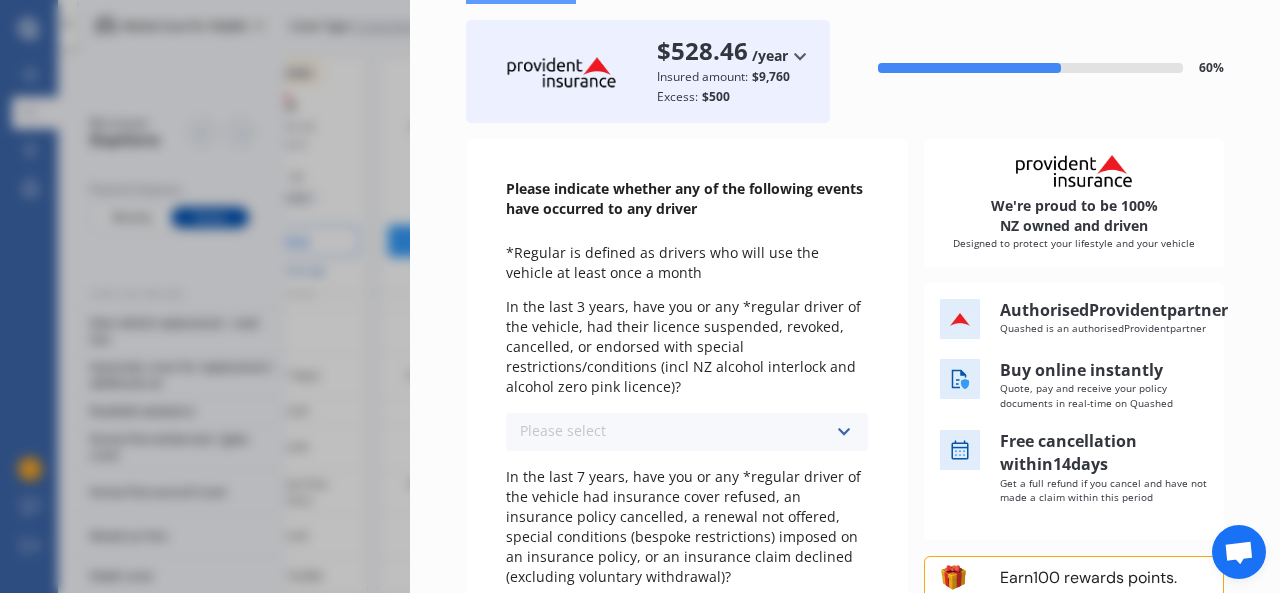 click at bounding box center (843, 432) 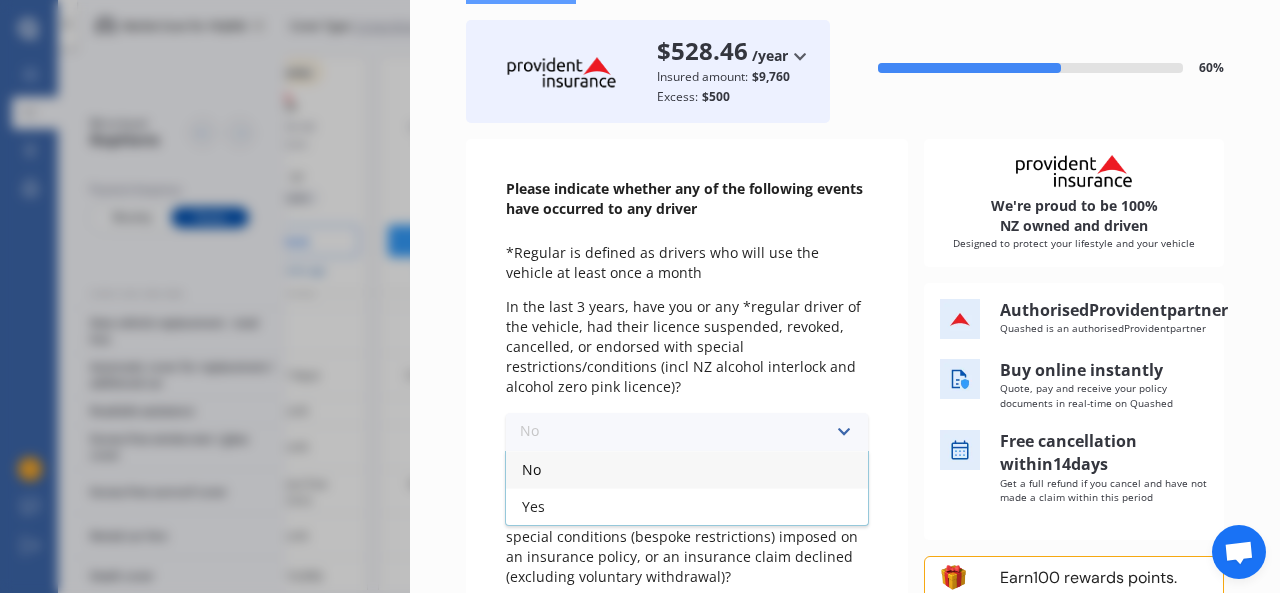 click on "No" at bounding box center (687, 469) 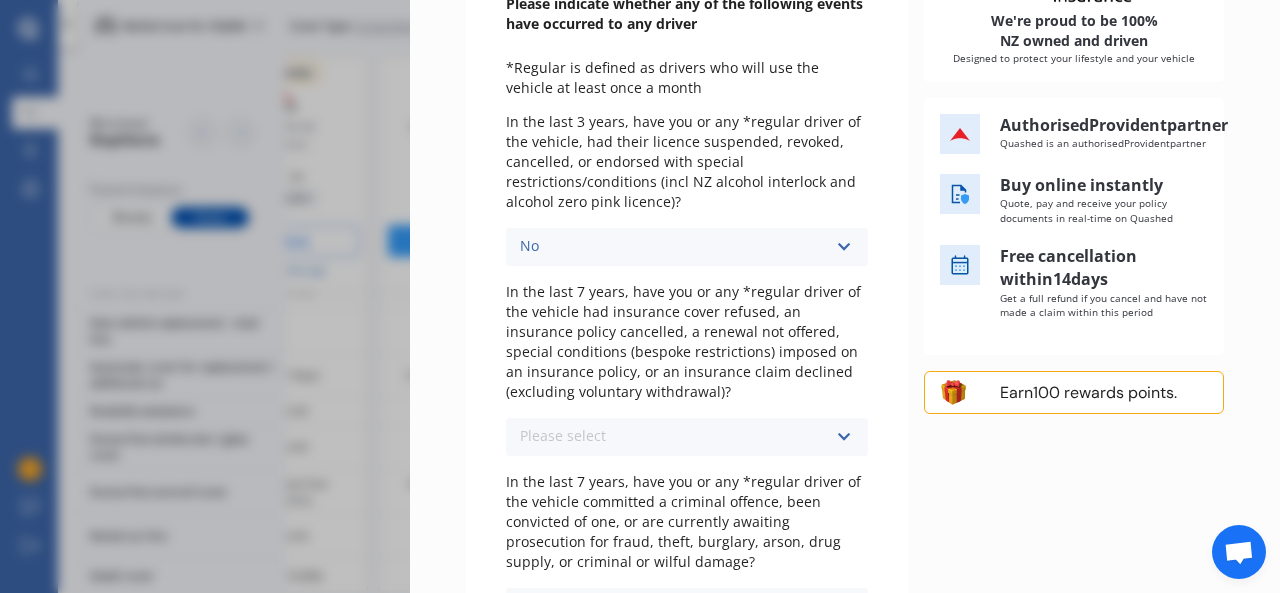 scroll, scrollTop: 285, scrollLeft: 0, axis: vertical 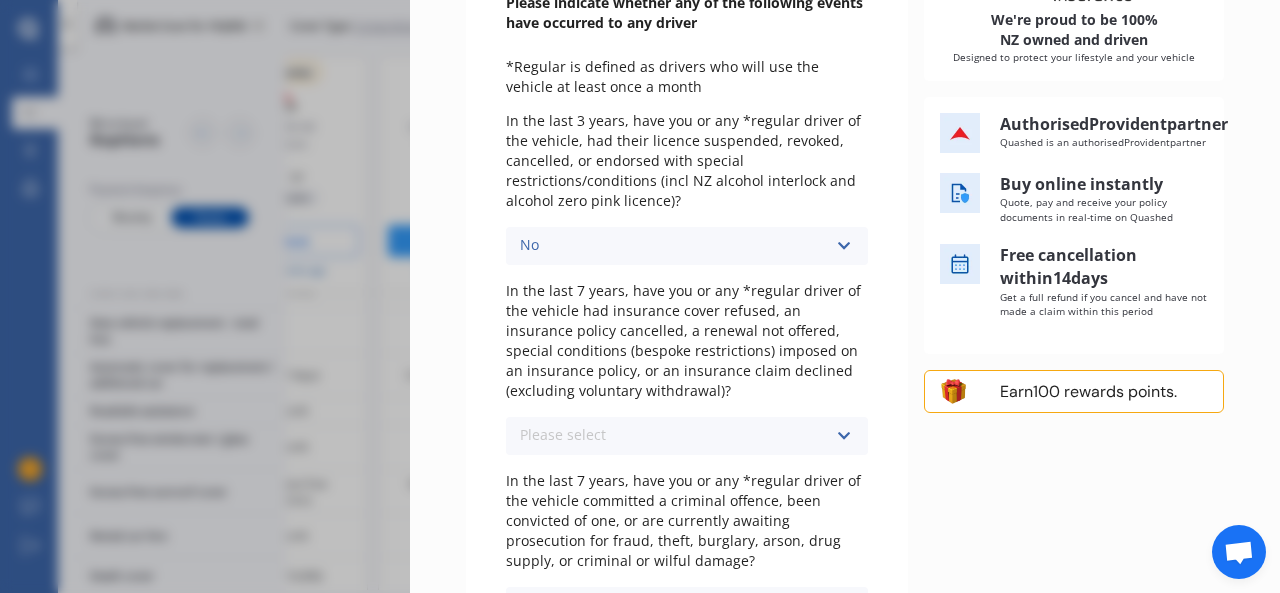 click at bounding box center (843, 436) 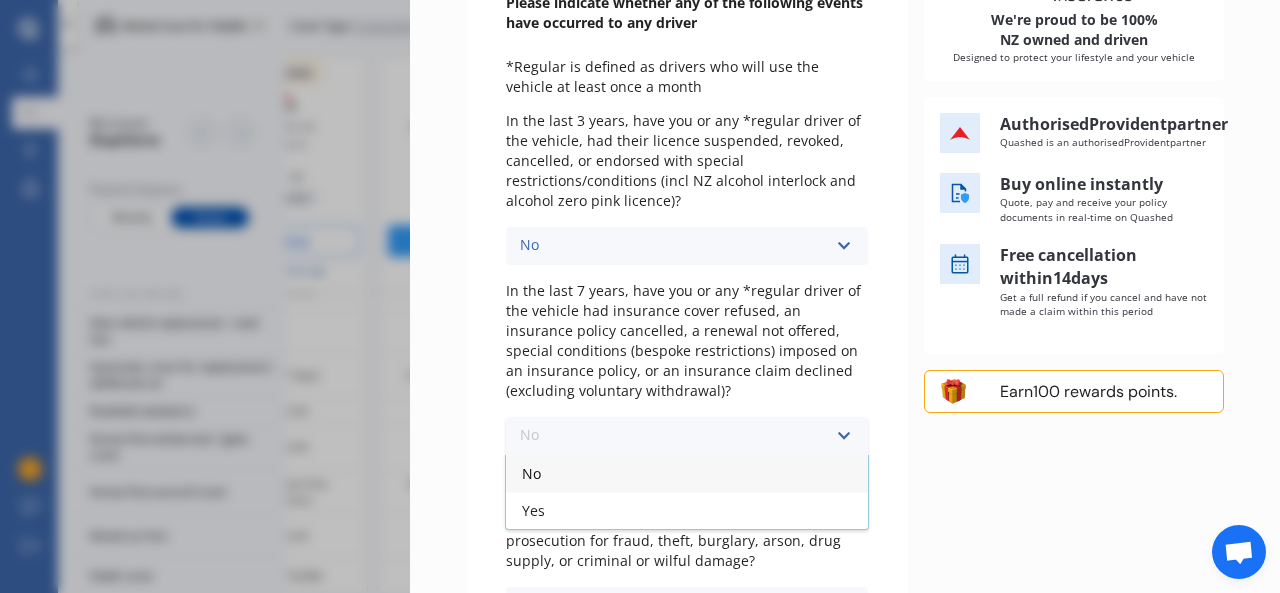 click on "No" at bounding box center (687, 473) 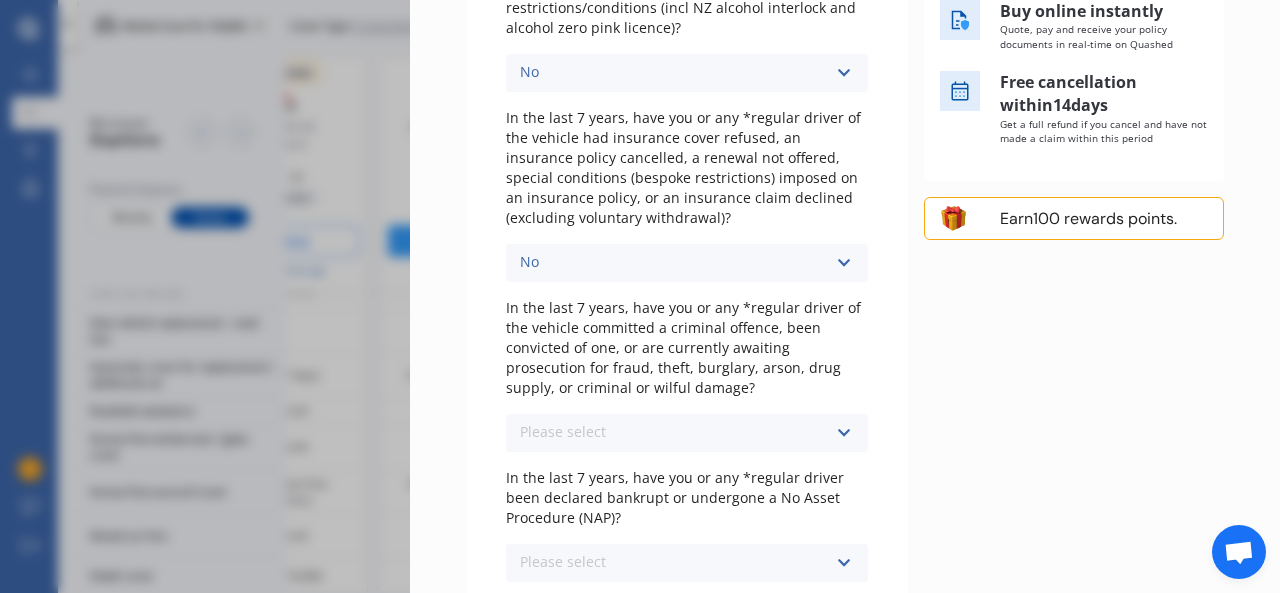 scroll, scrollTop: 462, scrollLeft: 0, axis: vertical 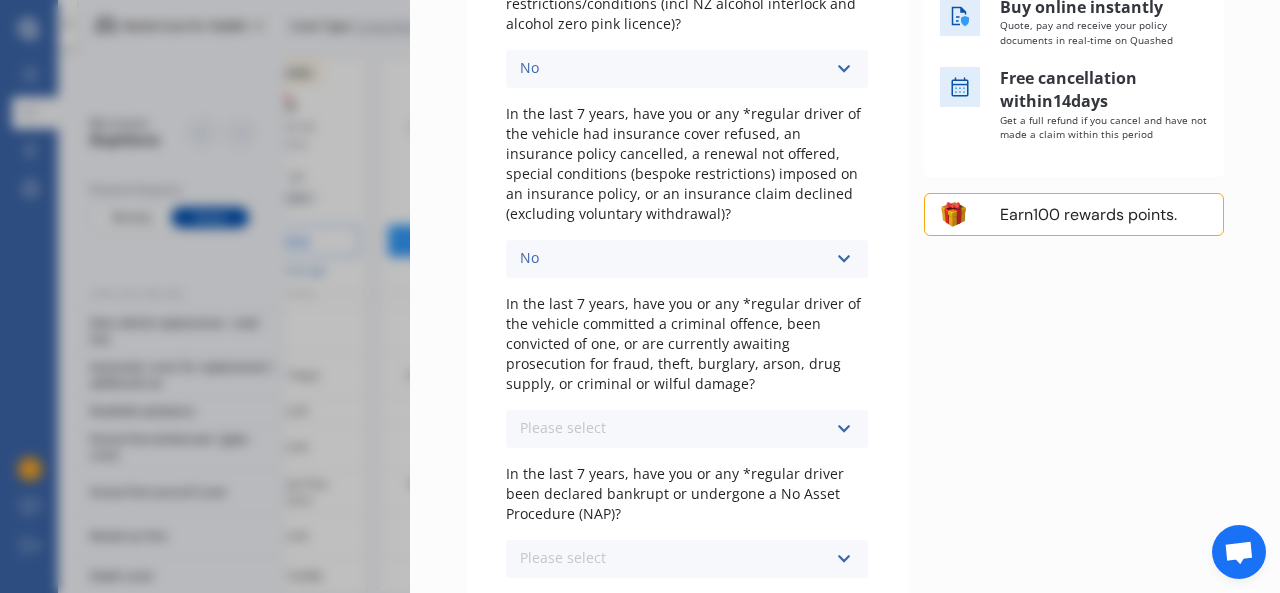 click at bounding box center (843, 429) 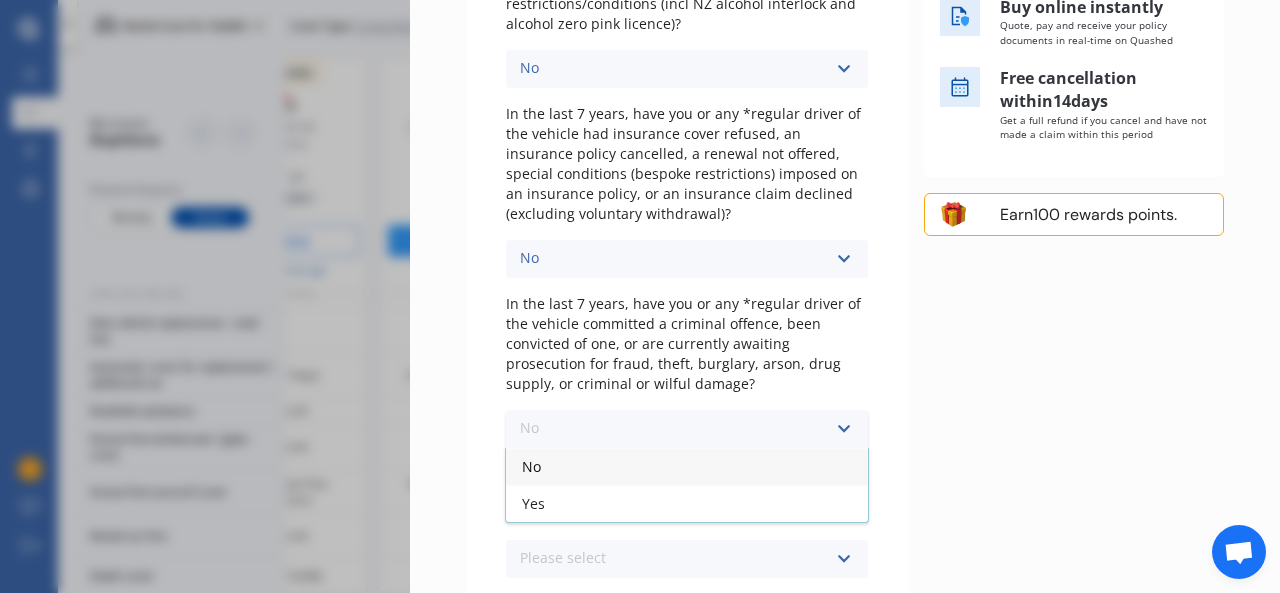 click on "No" at bounding box center [687, 466] 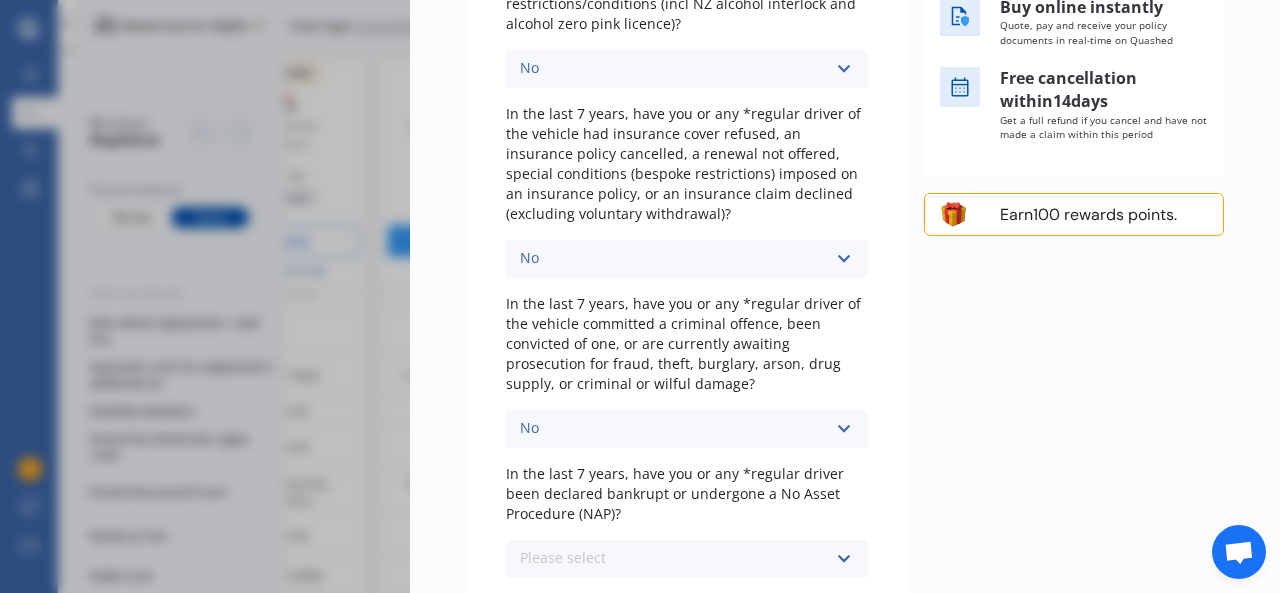 click on "Please select No Yes" at bounding box center [687, 559] 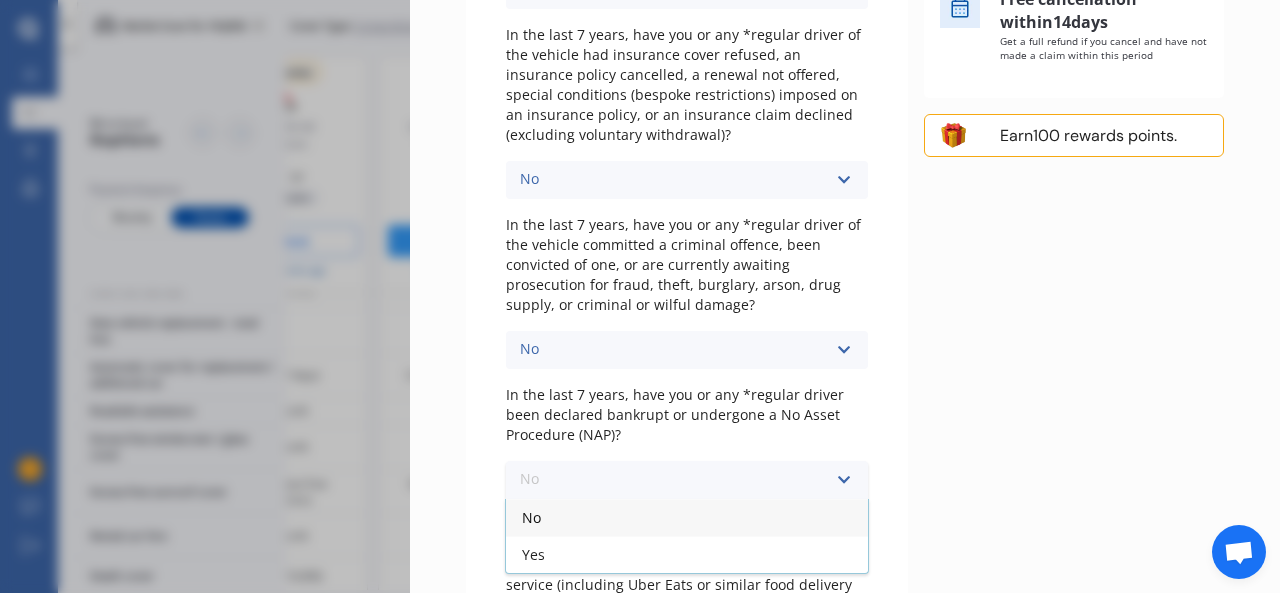 scroll, scrollTop: 578, scrollLeft: 0, axis: vertical 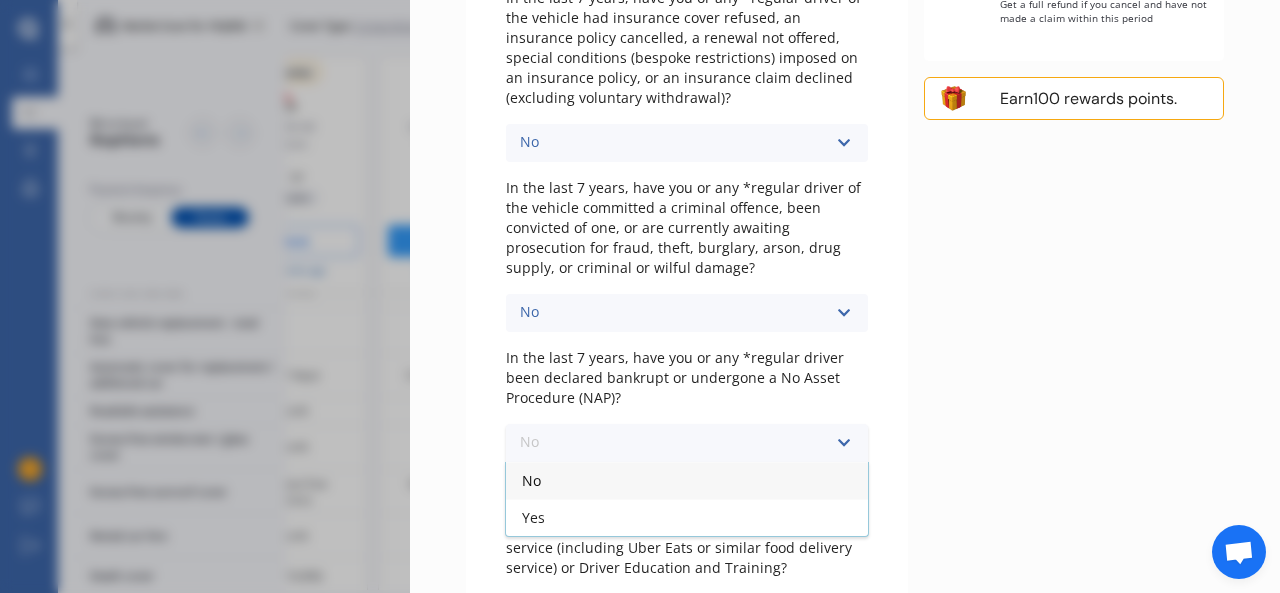 click on "No" at bounding box center (531, 480) 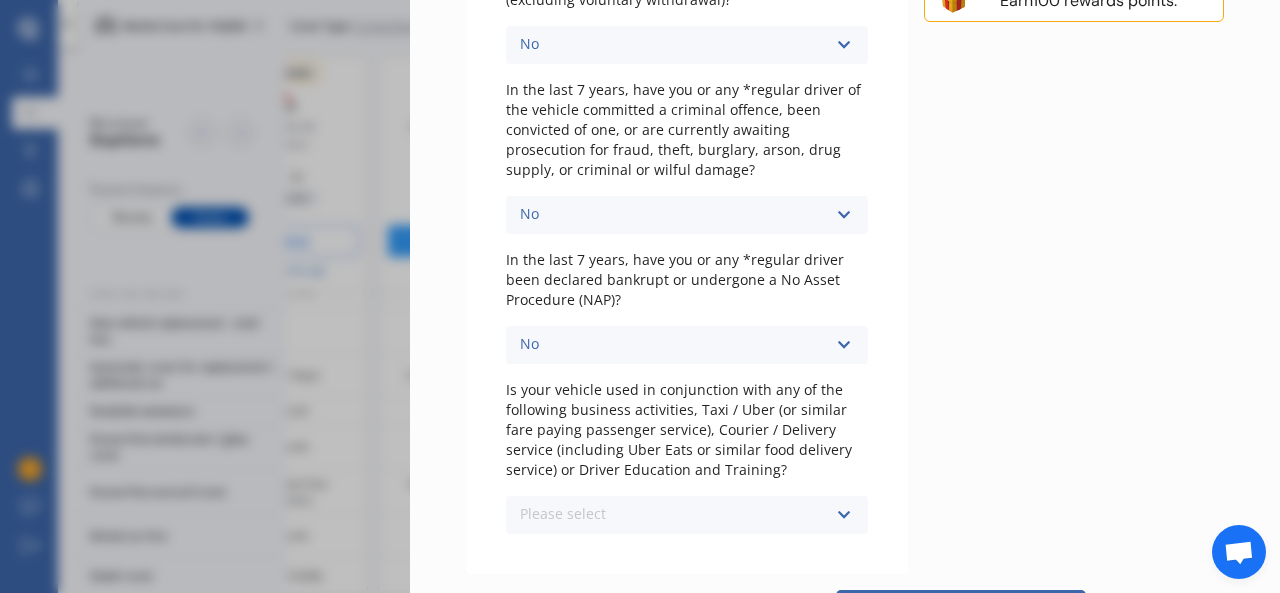 scroll, scrollTop: 678, scrollLeft: 0, axis: vertical 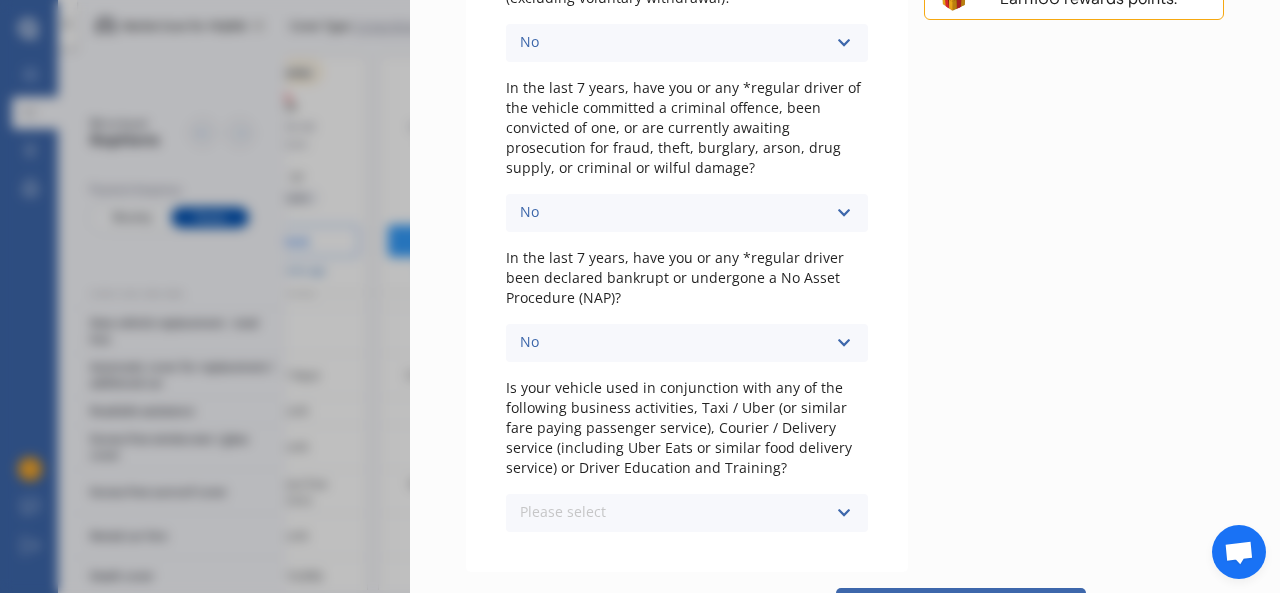 click at bounding box center (843, 513) 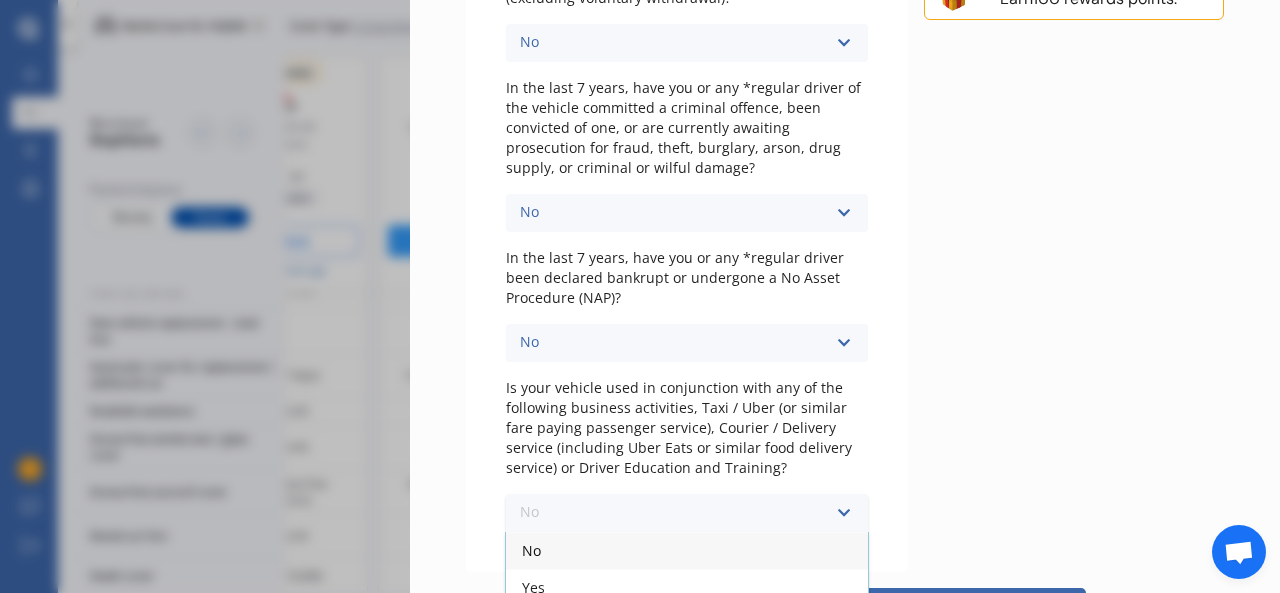 click on "No" at bounding box center (687, 550) 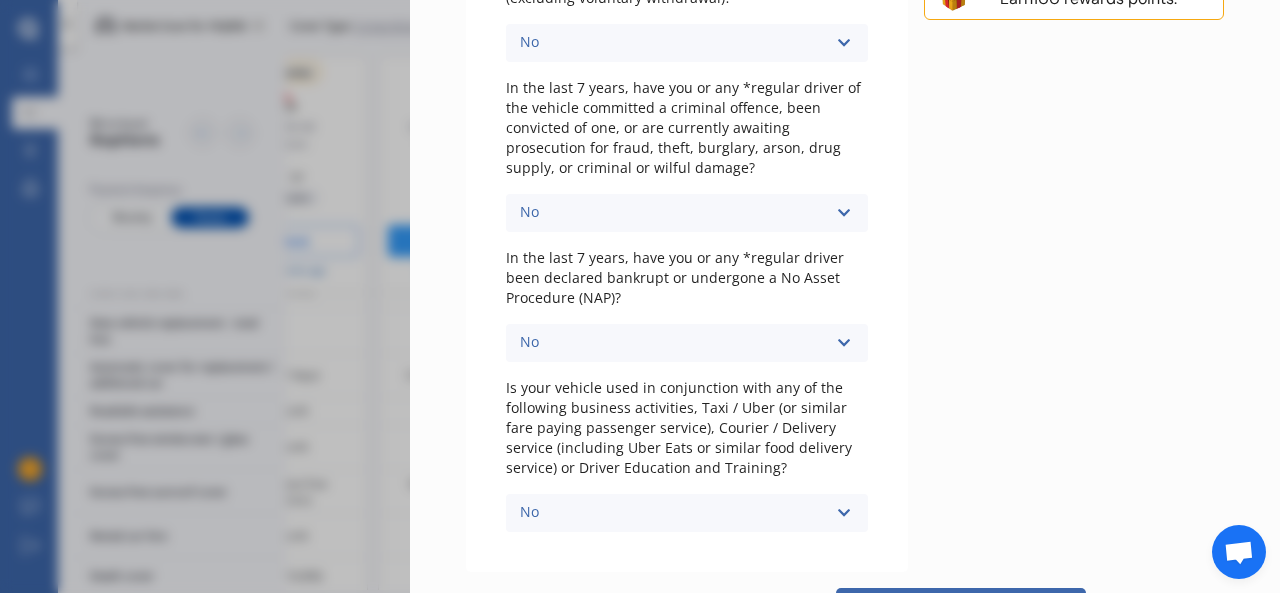click on "Next" at bounding box center (961, 608) 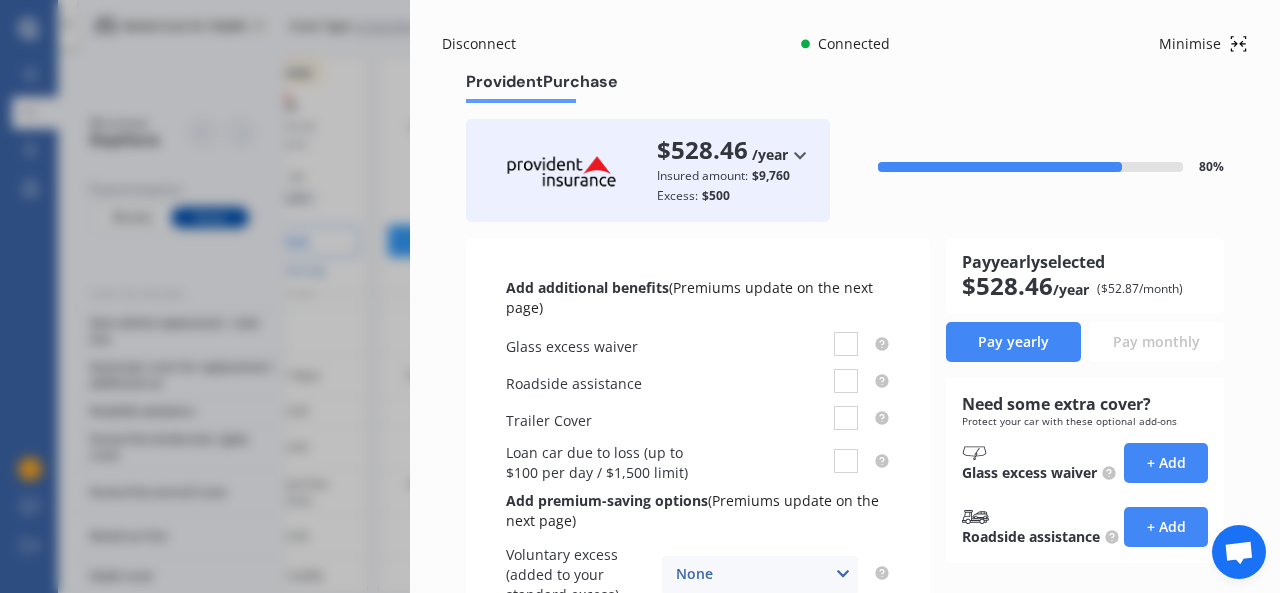 scroll, scrollTop: 0, scrollLeft: 0, axis: both 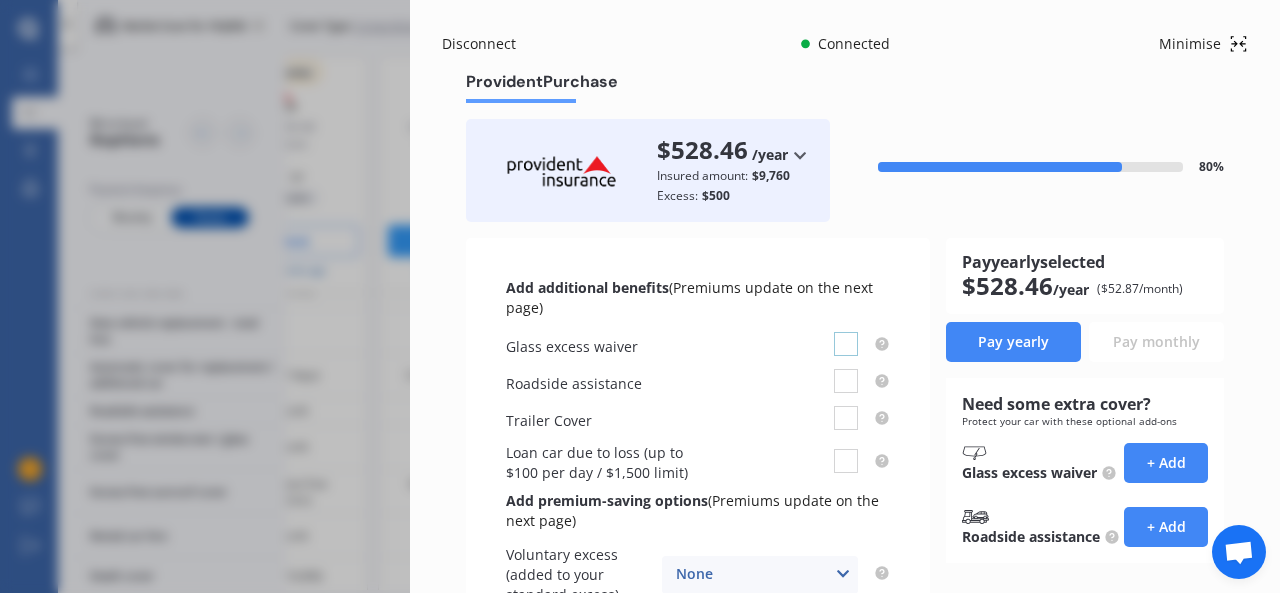 click at bounding box center (846, 332) 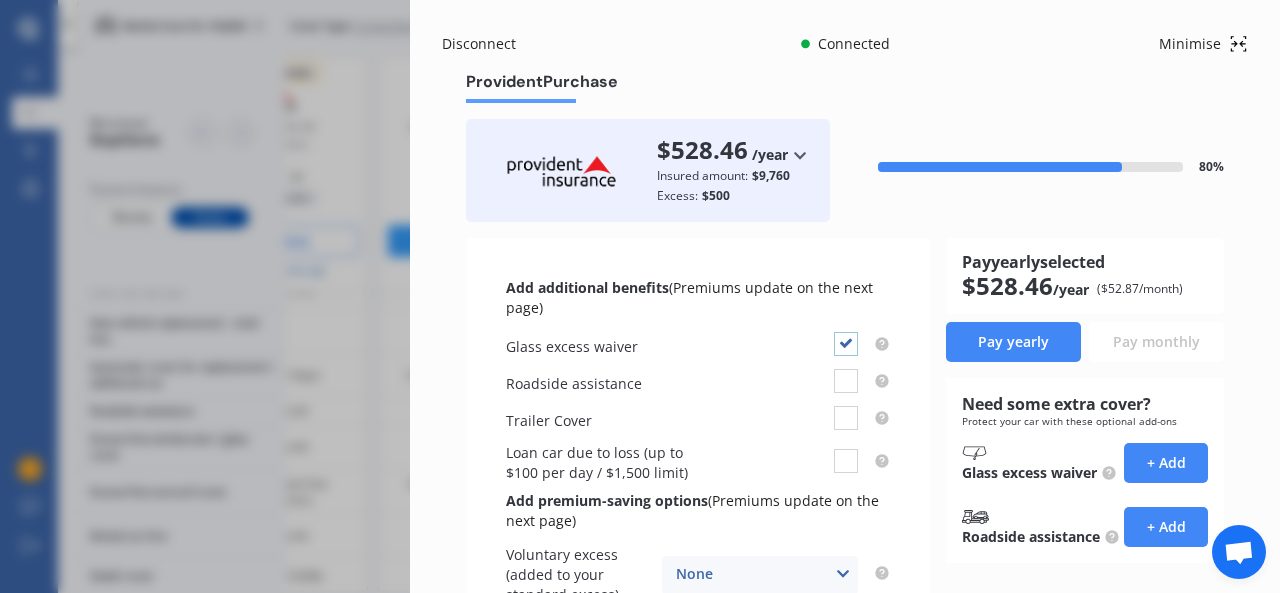 checkbox on "true" 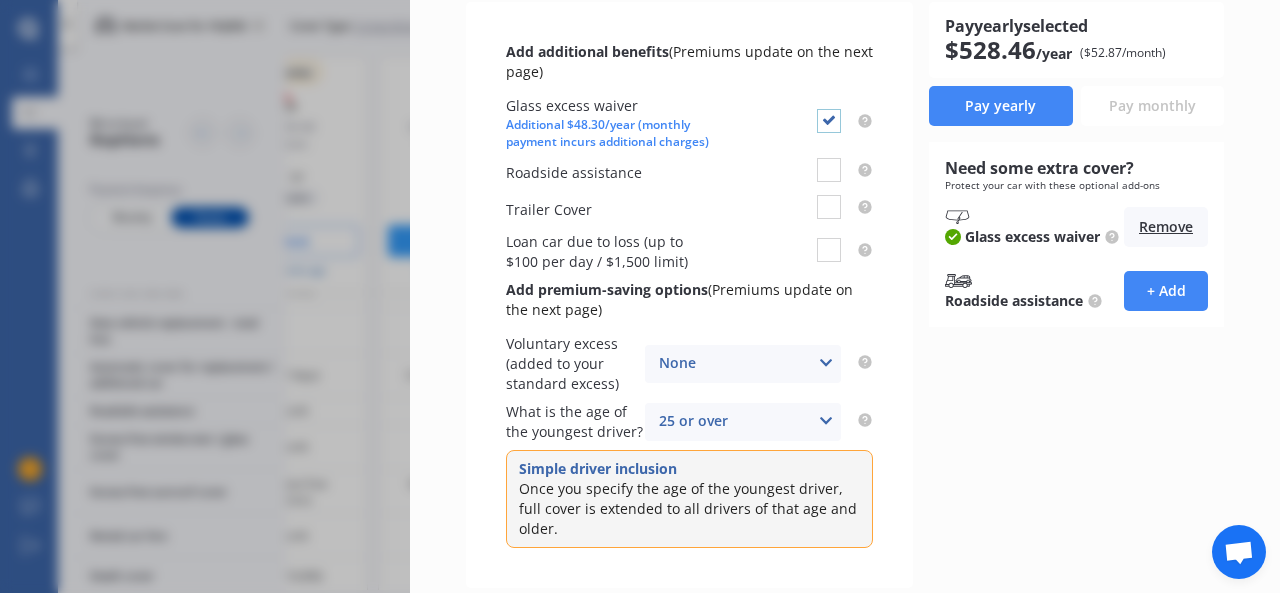 scroll, scrollTop: 238, scrollLeft: 0, axis: vertical 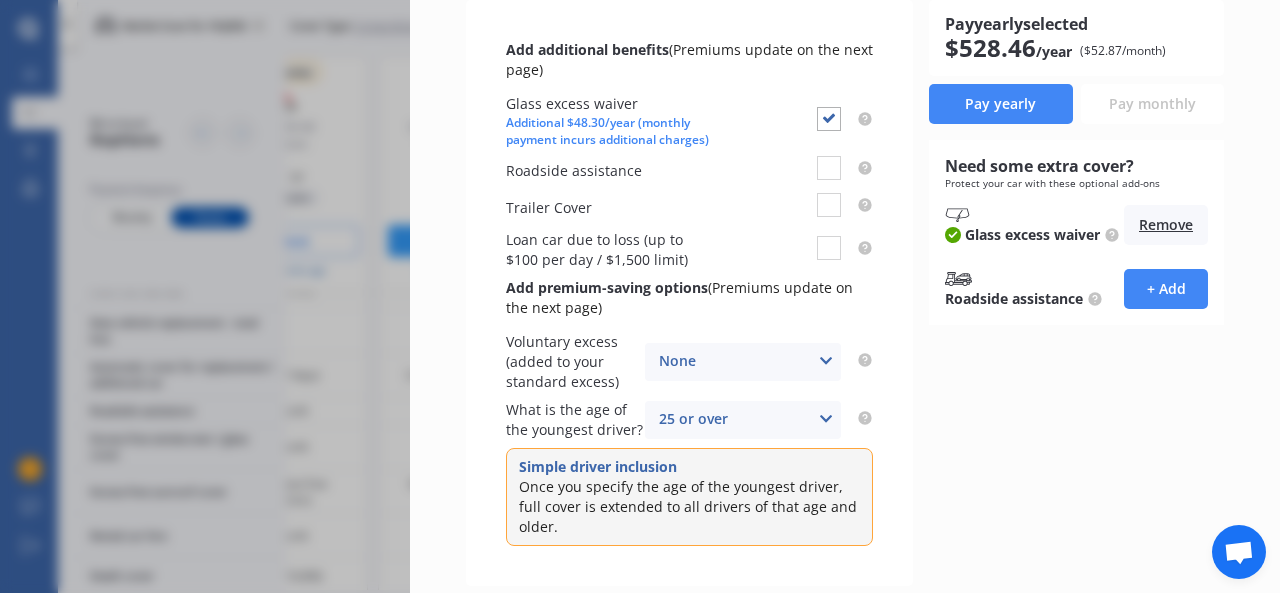 click at bounding box center (826, 419) 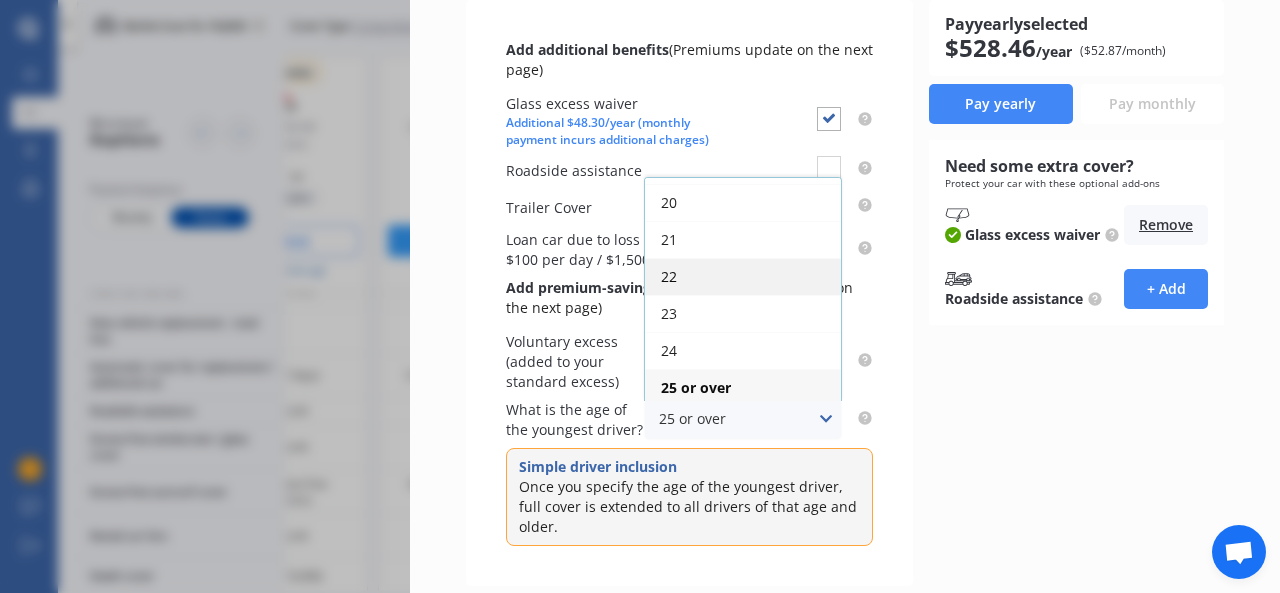 scroll, scrollTop: 0, scrollLeft: 0, axis: both 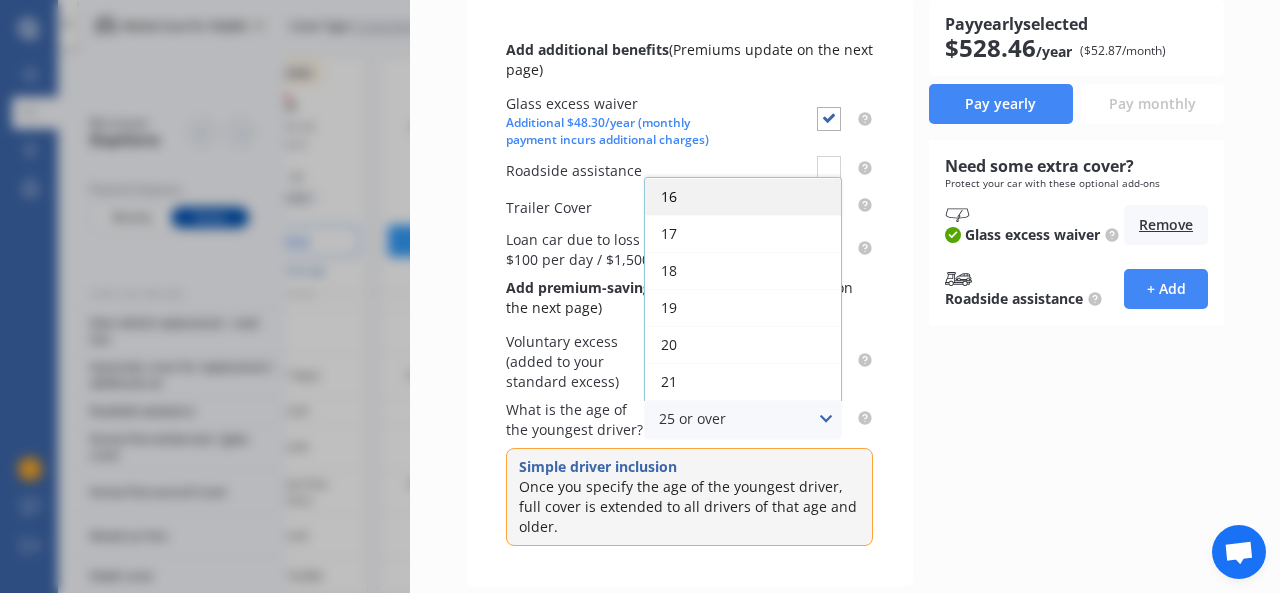 click on "16" at bounding box center (743, 196) 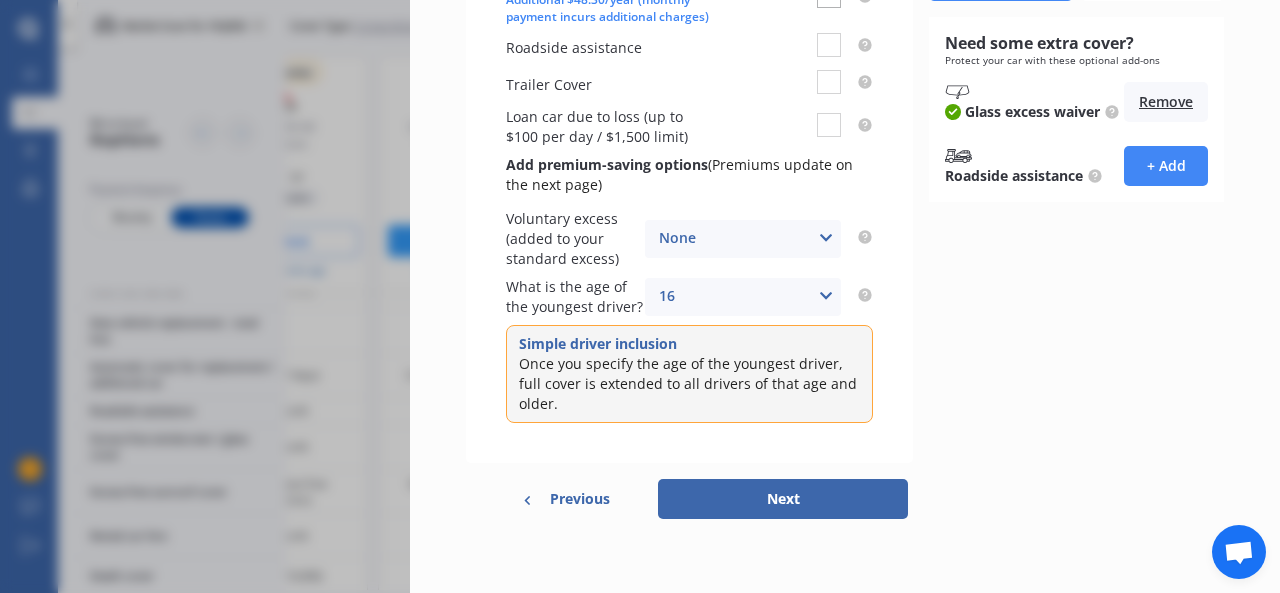 scroll, scrollTop: 362, scrollLeft: 0, axis: vertical 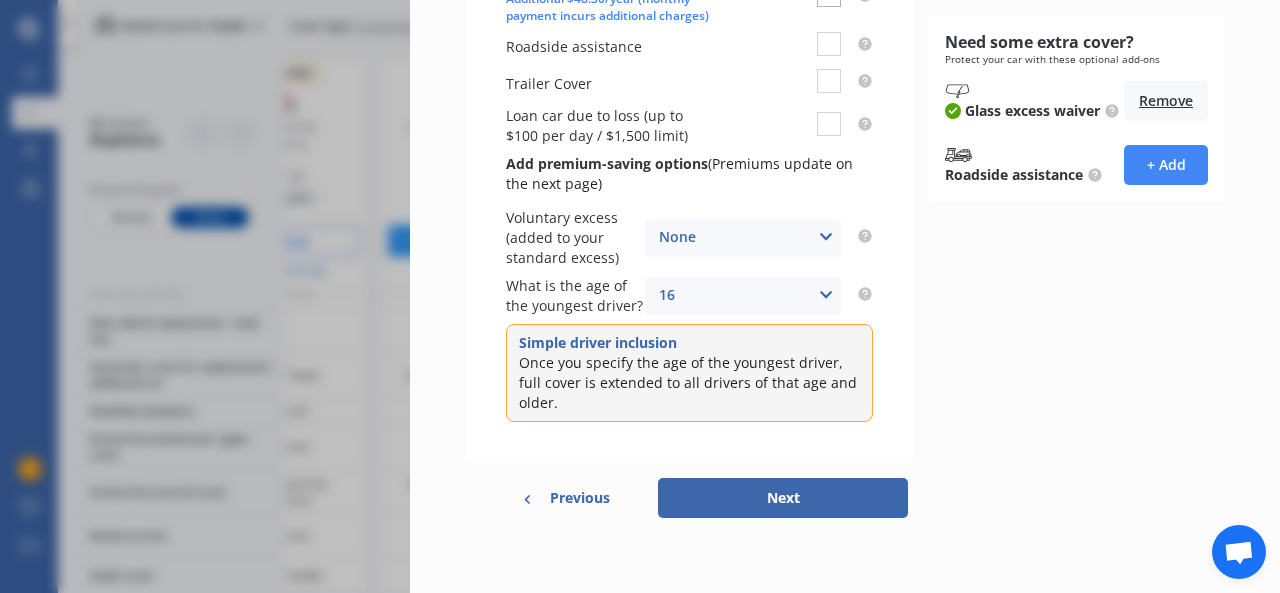 click on "Next" at bounding box center [783, 498] 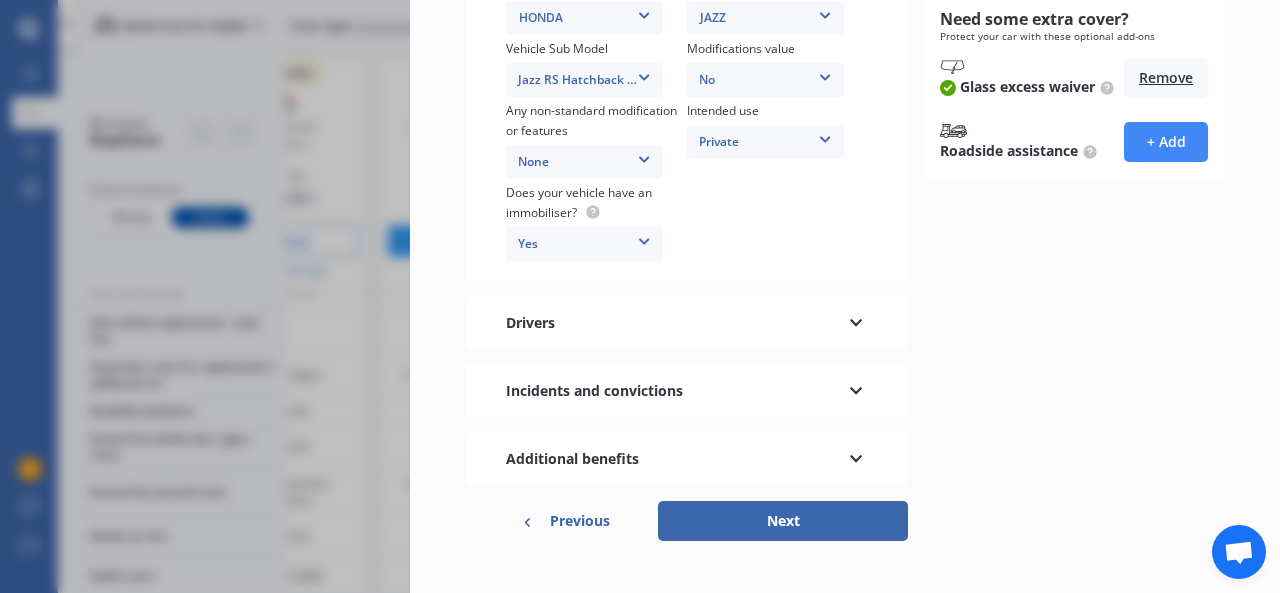 scroll, scrollTop: 546, scrollLeft: 0, axis: vertical 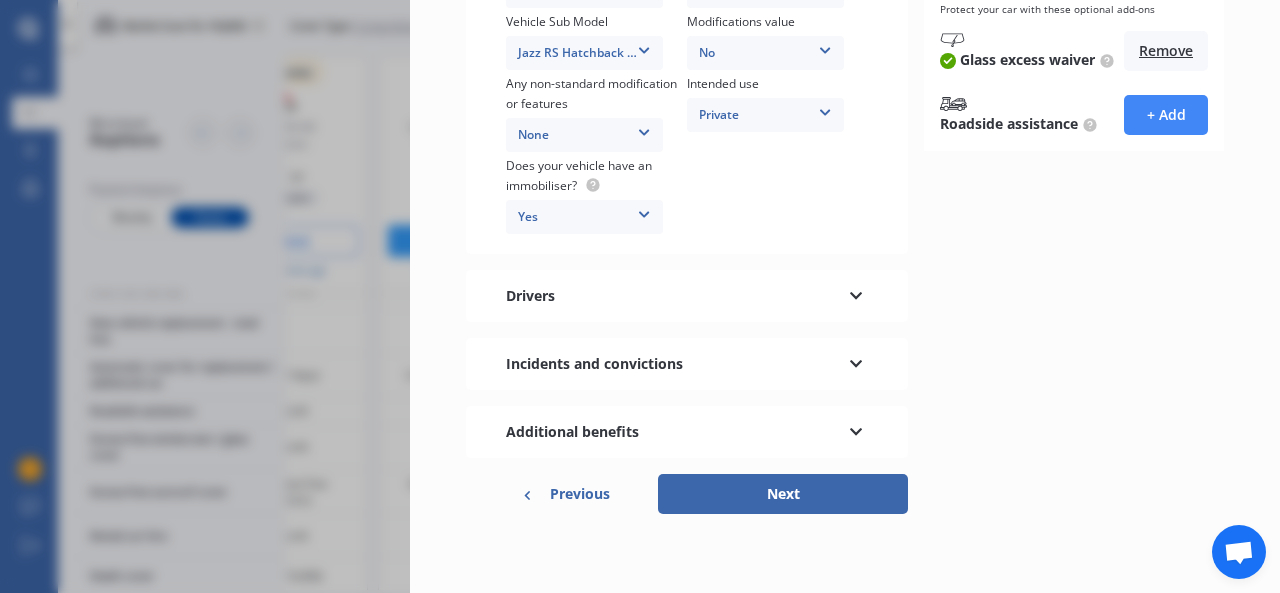 click at bounding box center (856, 293) 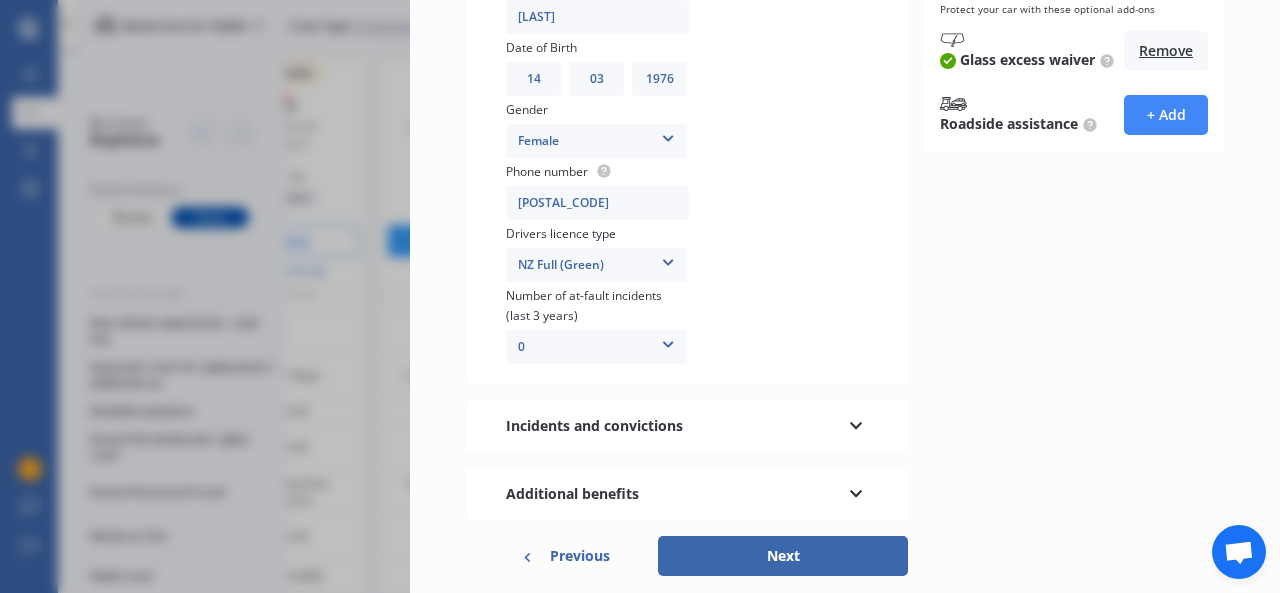 click at bounding box center [856, 491] 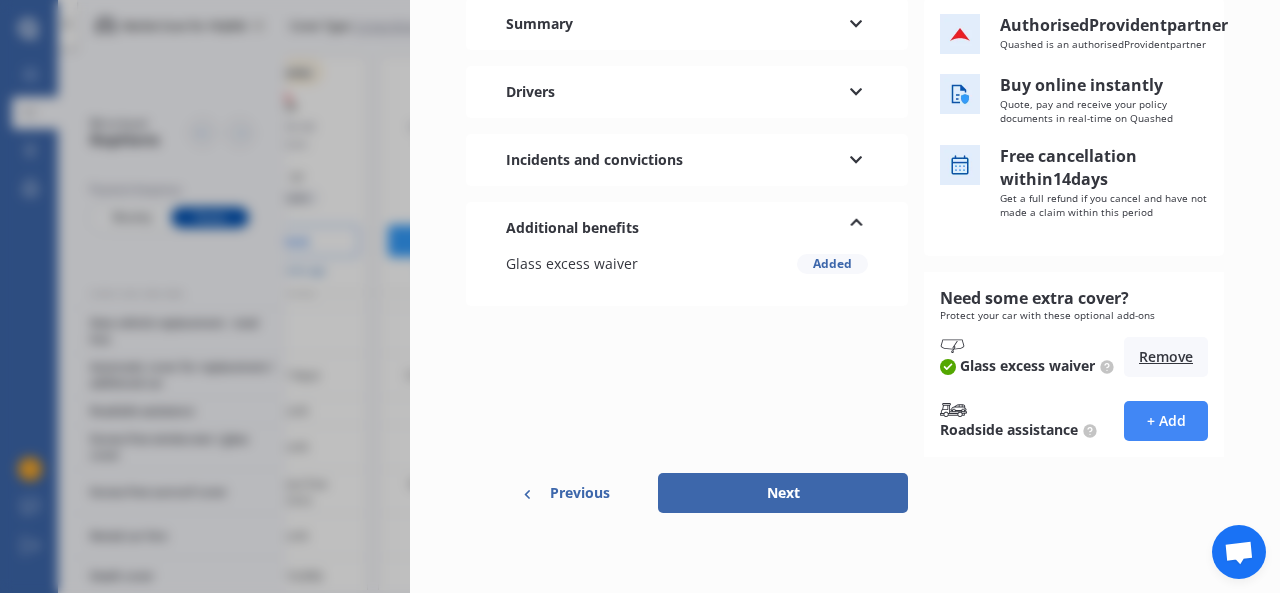 scroll, scrollTop: 0, scrollLeft: 0, axis: both 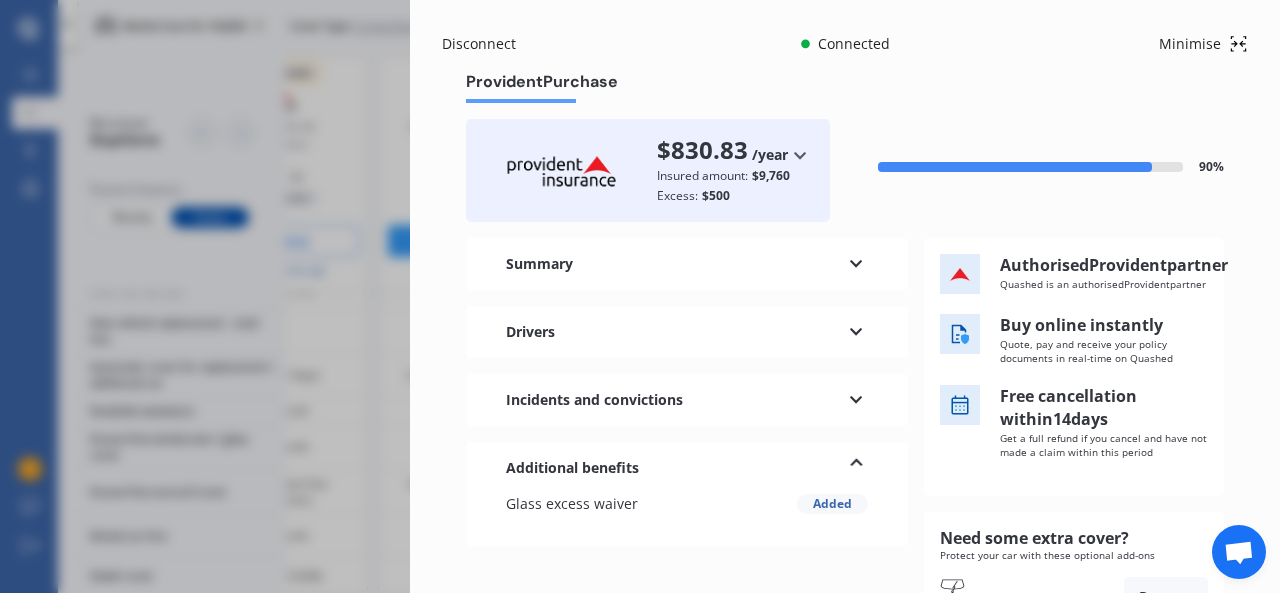 click at bounding box center [856, 329] 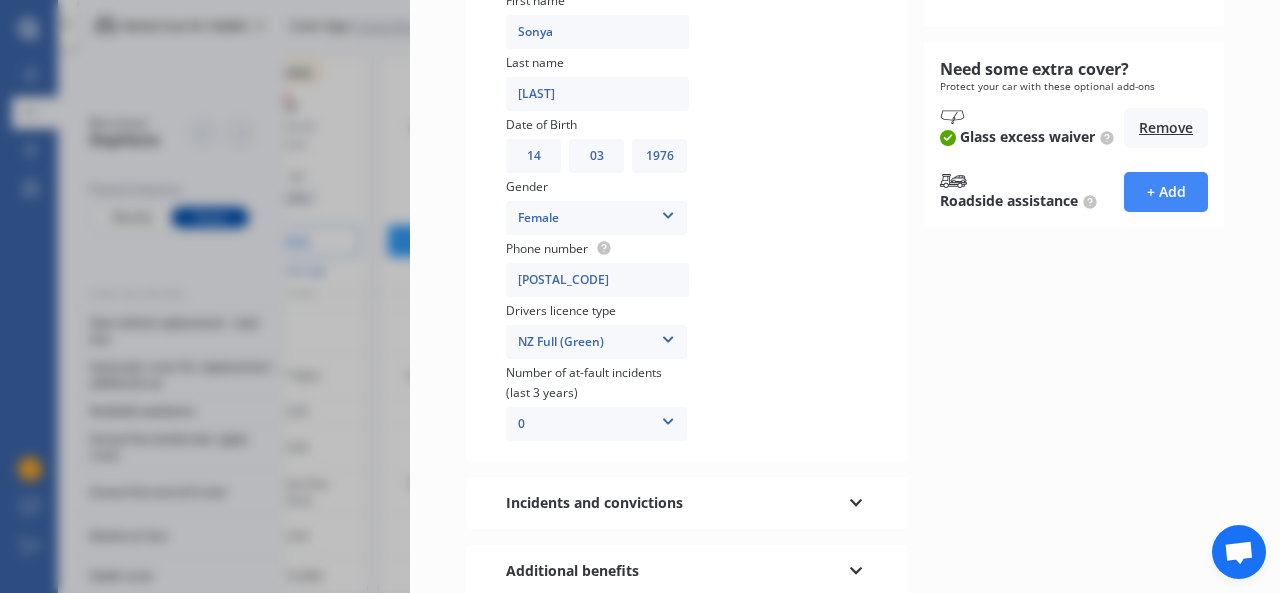 scroll, scrollTop: 608, scrollLeft: 0, axis: vertical 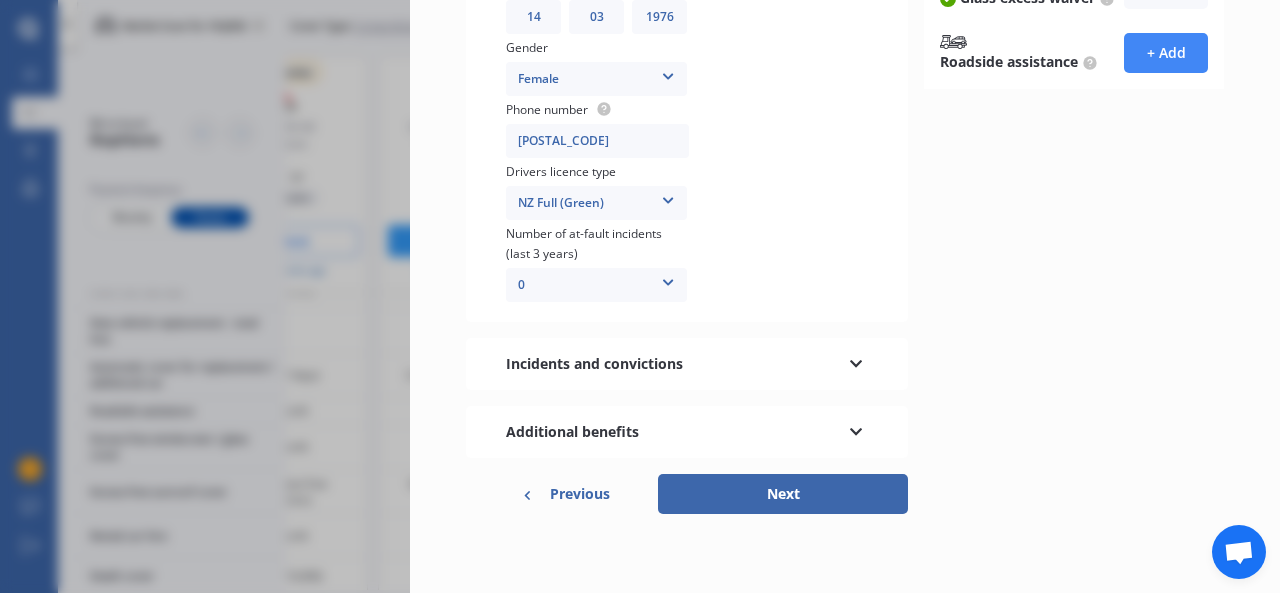 click on "Next" at bounding box center (783, 494) 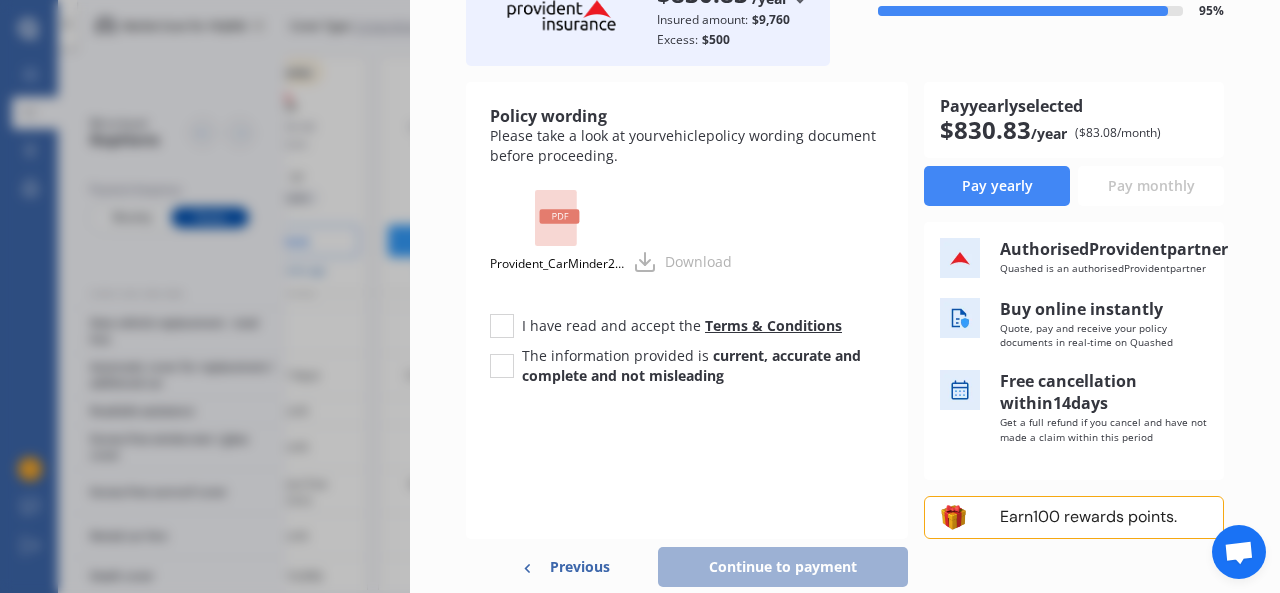 scroll, scrollTop: 264, scrollLeft: 0, axis: vertical 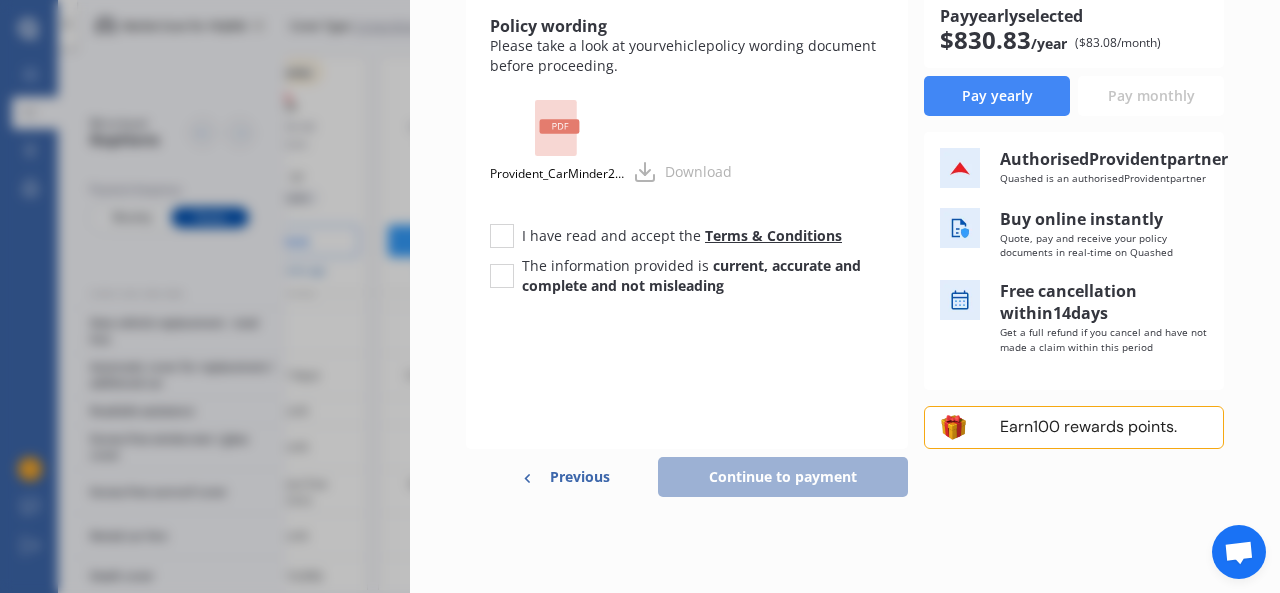 click on "Previous" at bounding box center [580, 477] 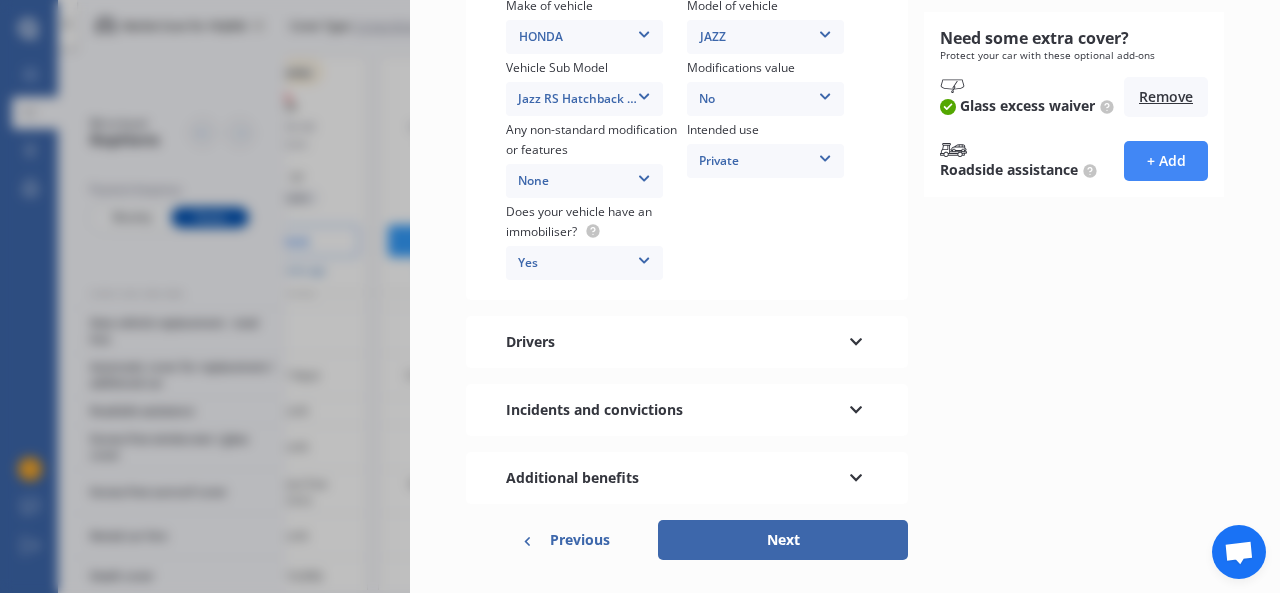 scroll, scrollTop: 500, scrollLeft: 0, axis: vertical 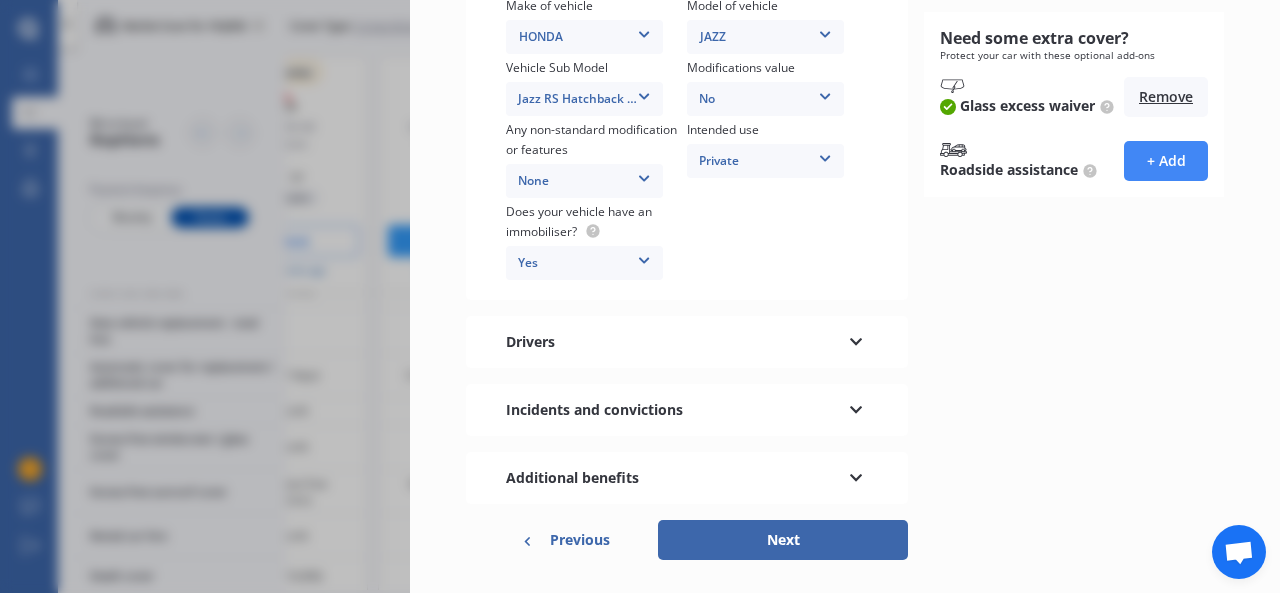 click on "Previous" at bounding box center (580, 540) 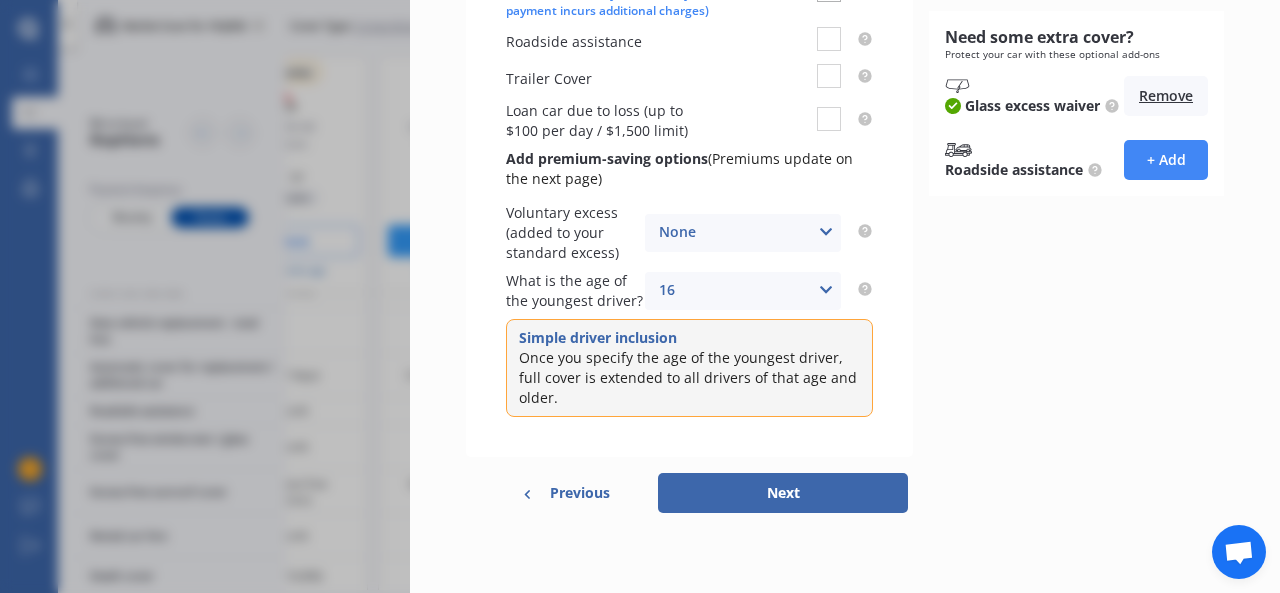 scroll, scrollTop: 386, scrollLeft: 0, axis: vertical 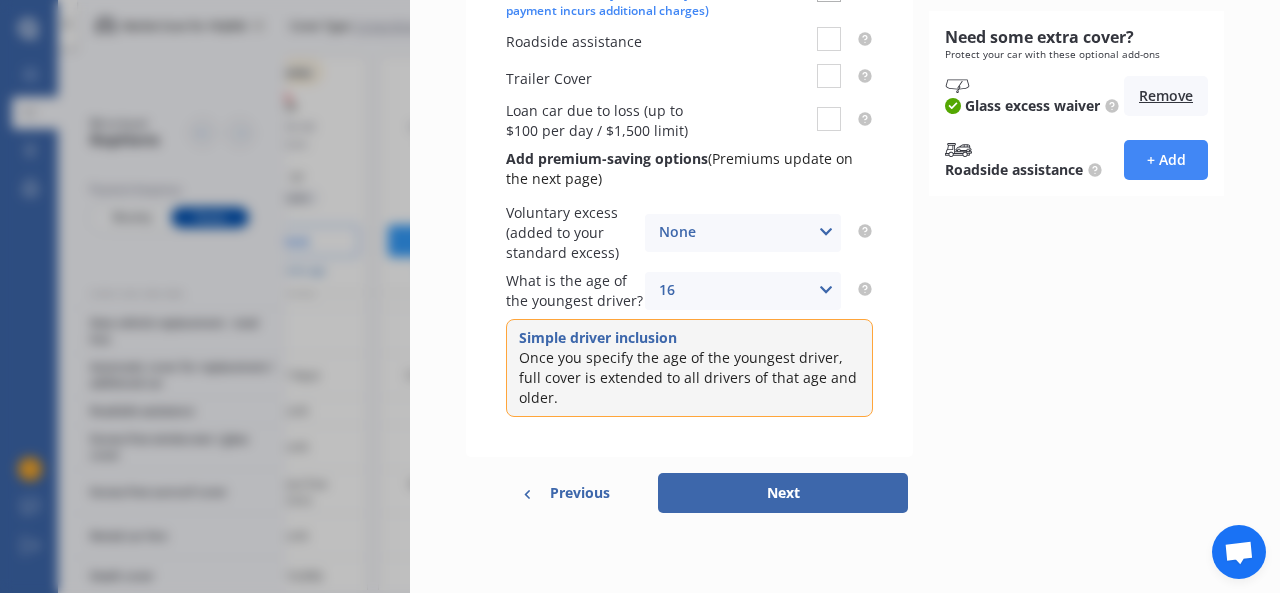 click on "Previous" at bounding box center [580, 493] 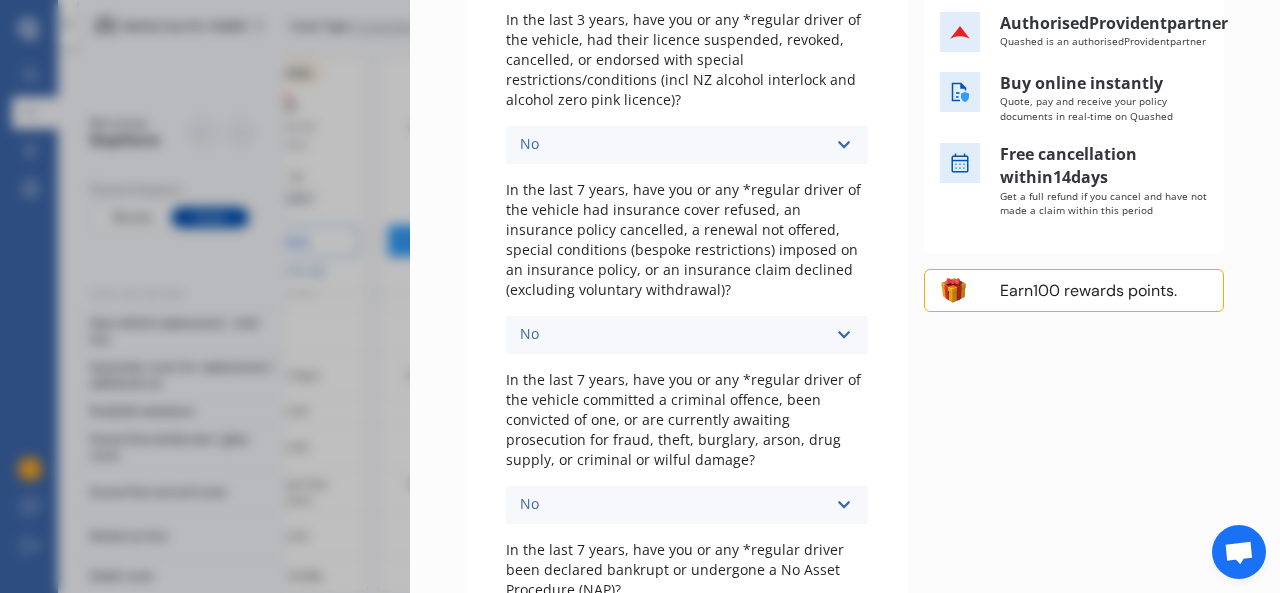 scroll, scrollTop: 692, scrollLeft: 0, axis: vertical 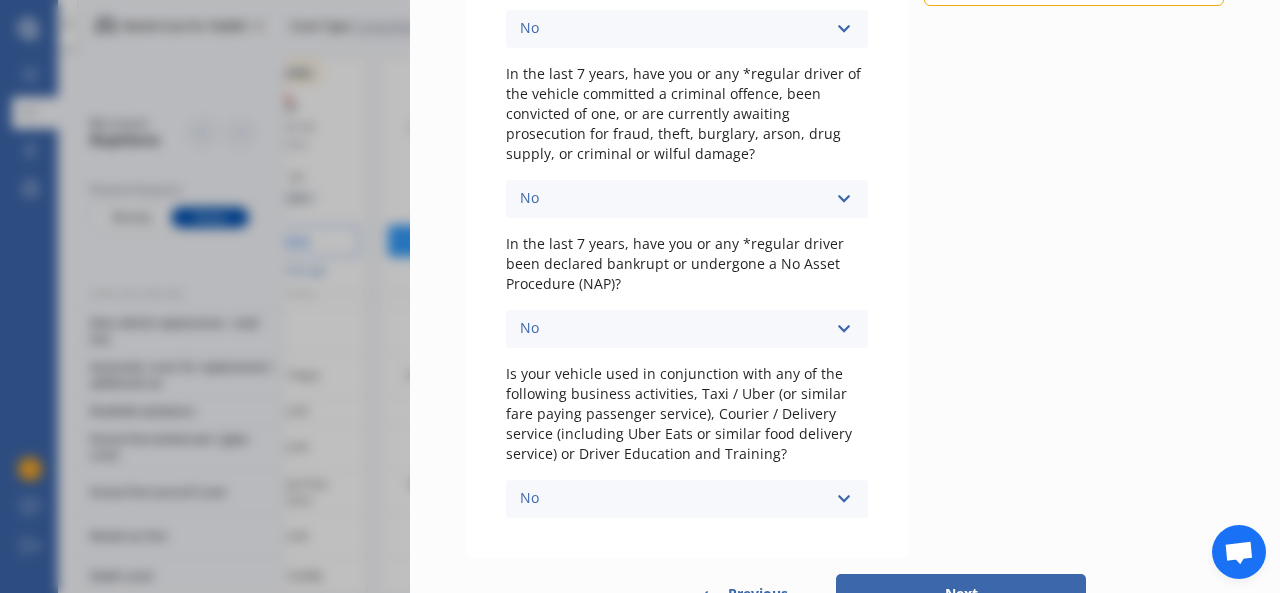 click on "Next" at bounding box center [961, 594] 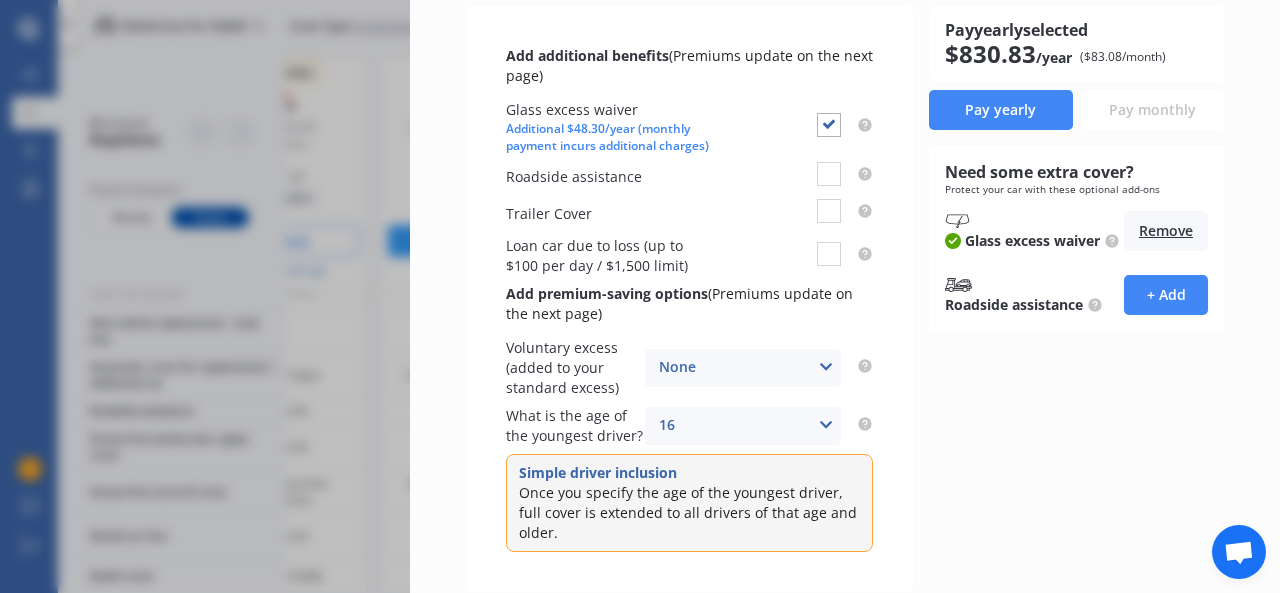 scroll, scrollTop: 386, scrollLeft: 0, axis: vertical 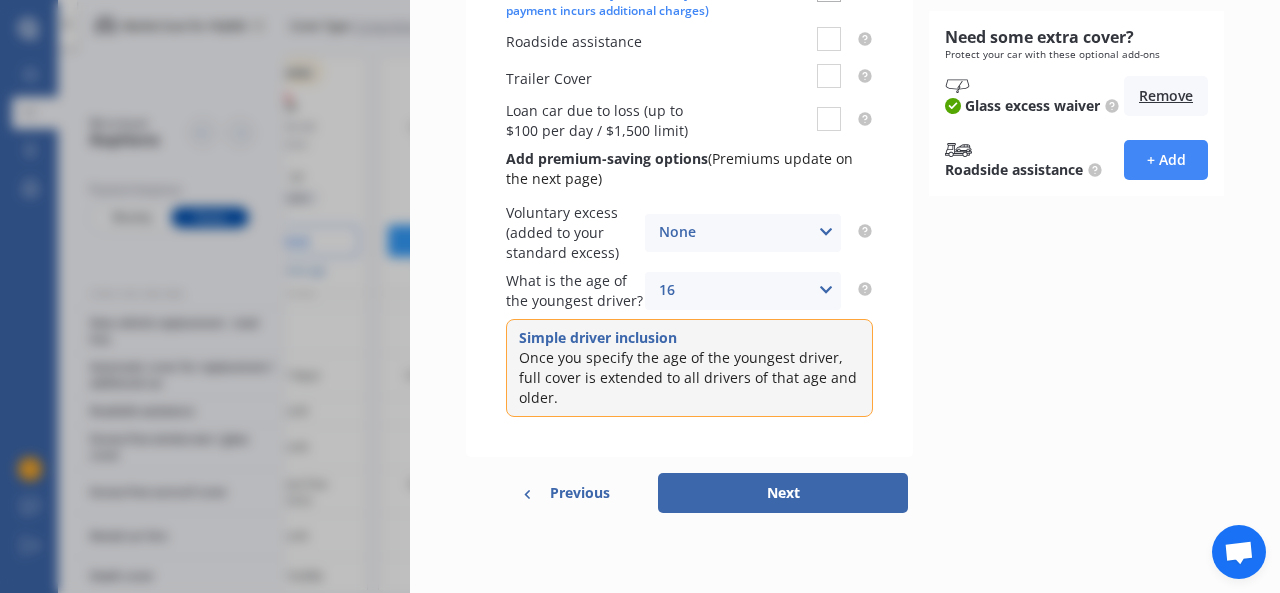 click on "Next" at bounding box center [783, 493] 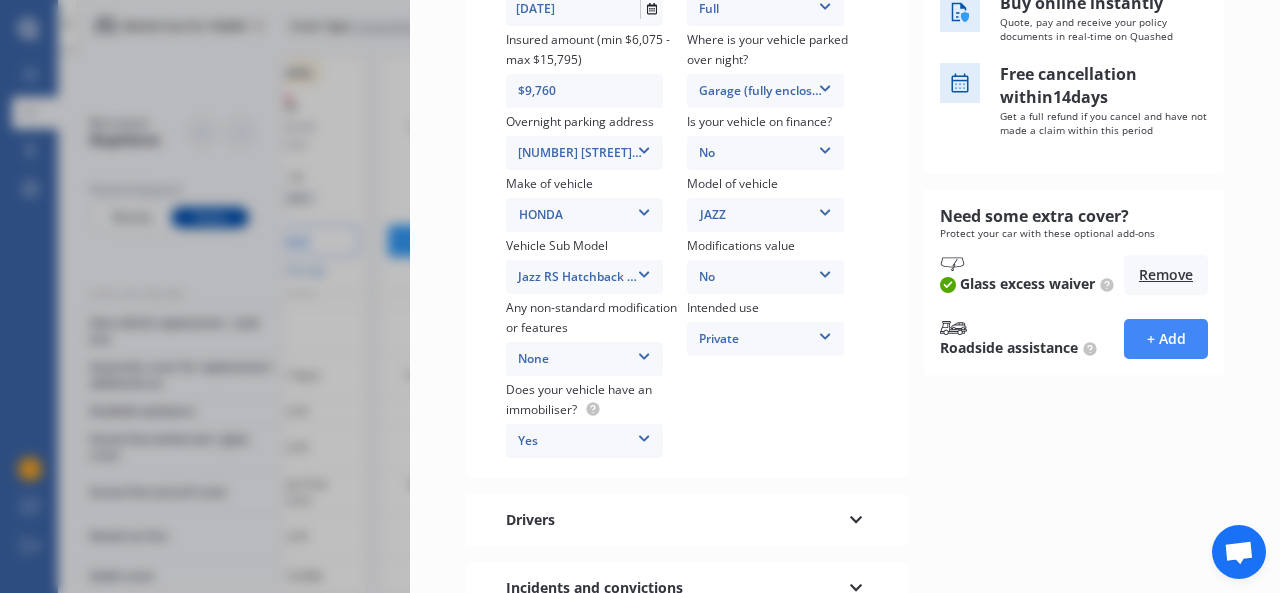 scroll, scrollTop: 546, scrollLeft: 0, axis: vertical 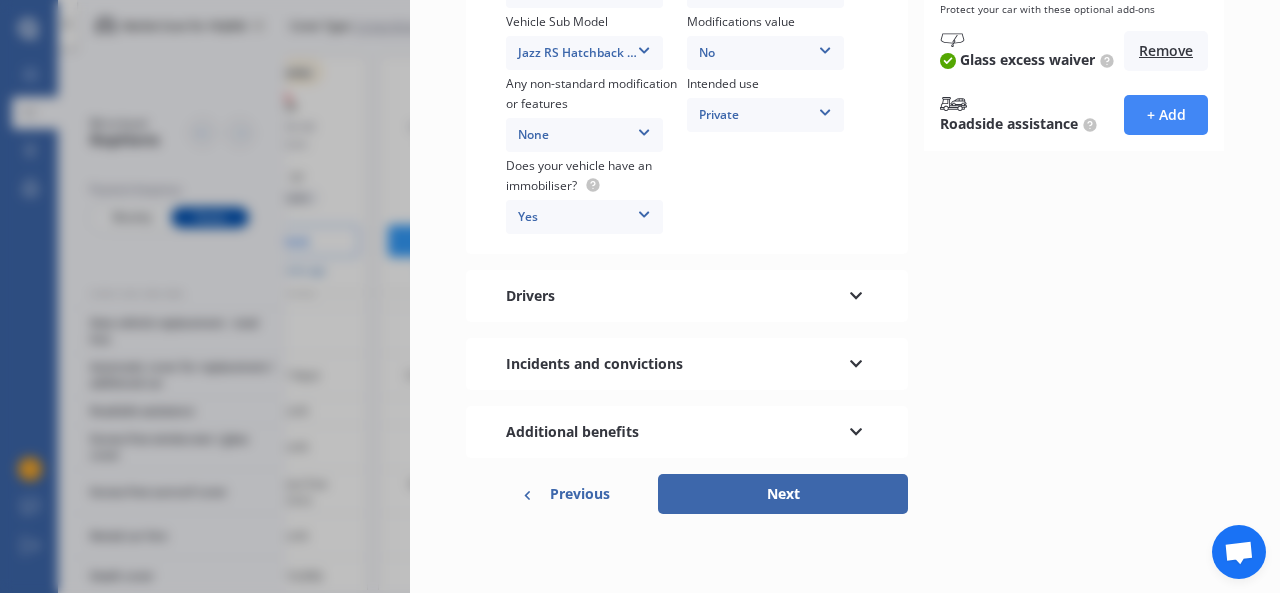 click on "Previous" at bounding box center (580, 494) 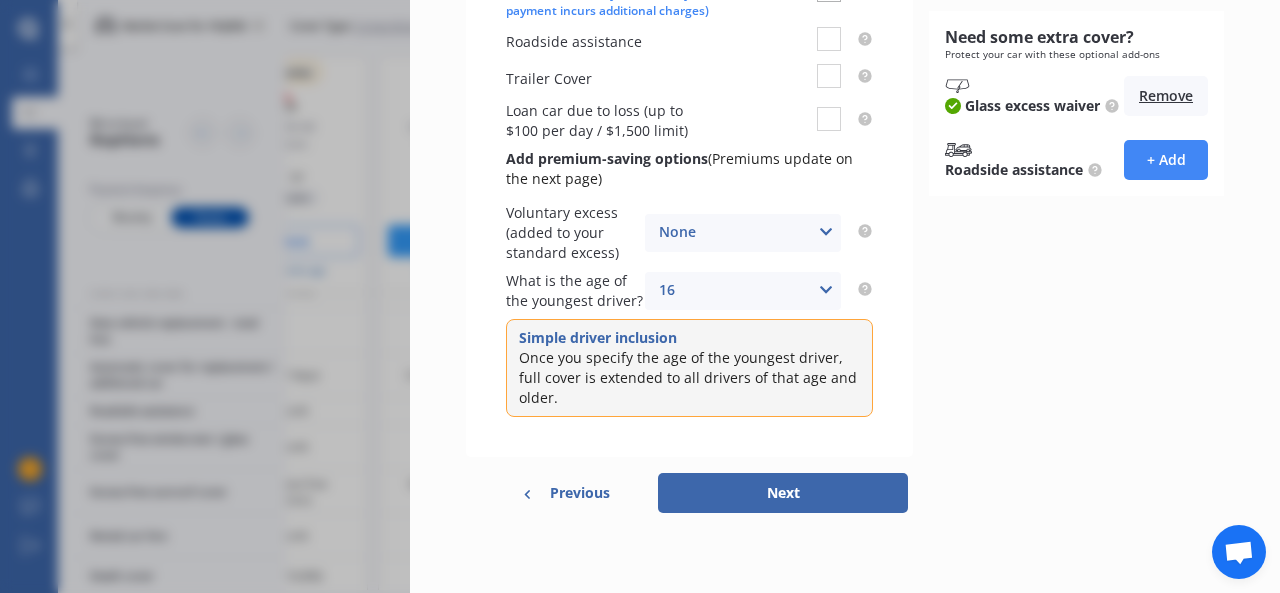 scroll, scrollTop: 386, scrollLeft: 0, axis: vertical 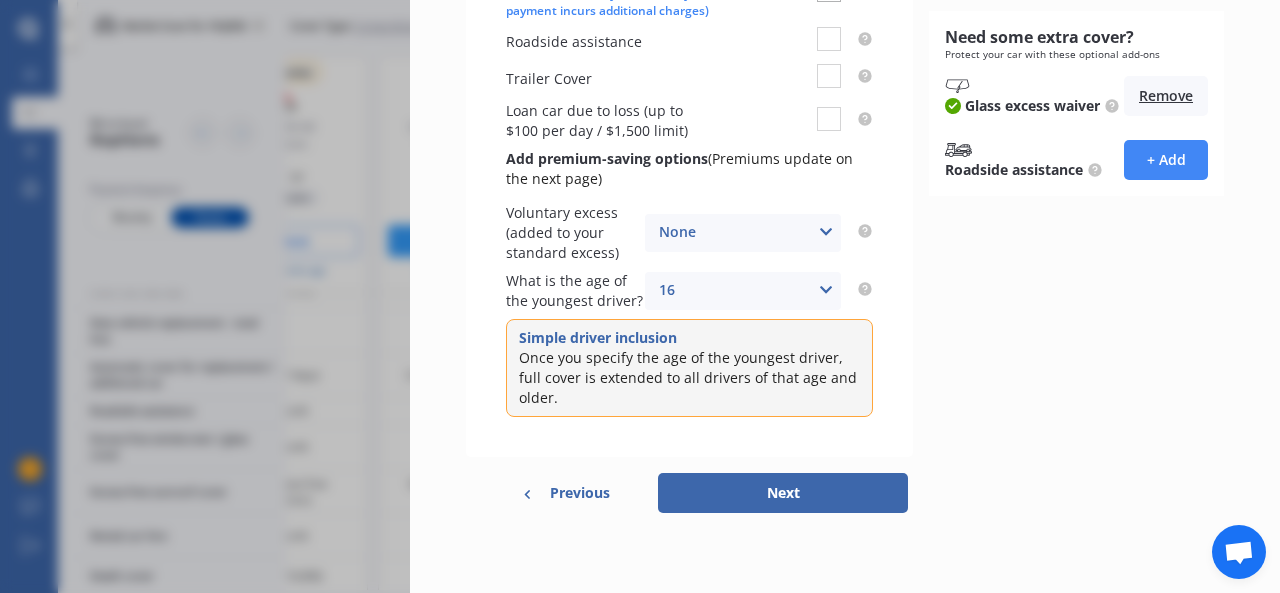 click at bounding box center (826, 290) 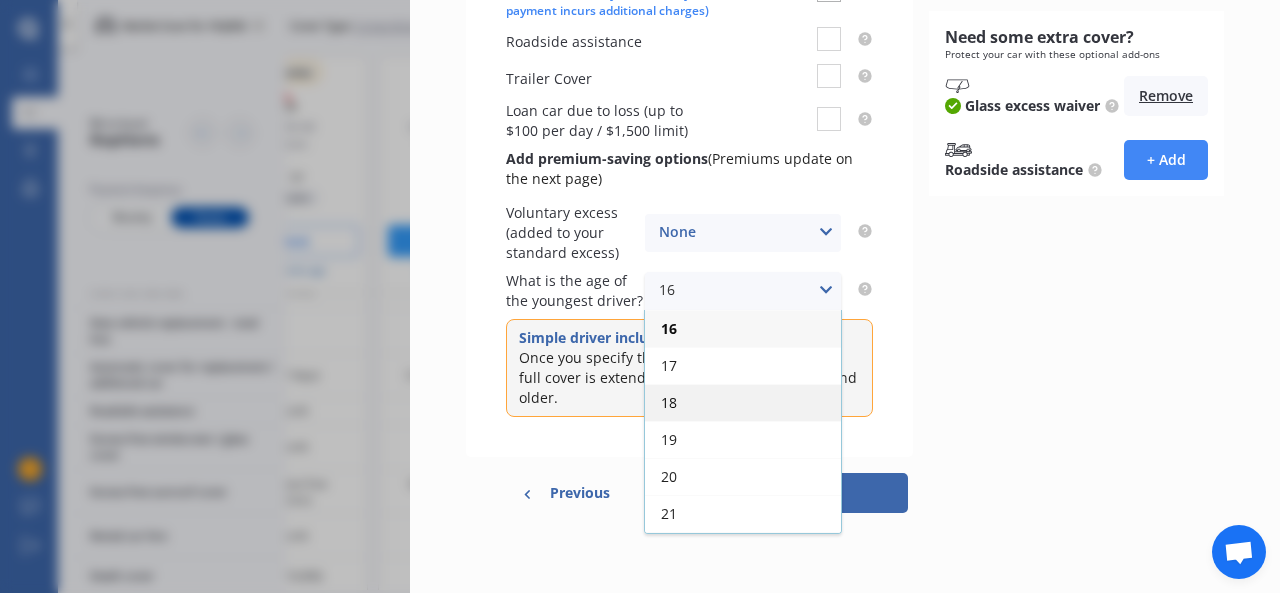 click on "18" at bounding box center (743, 402) 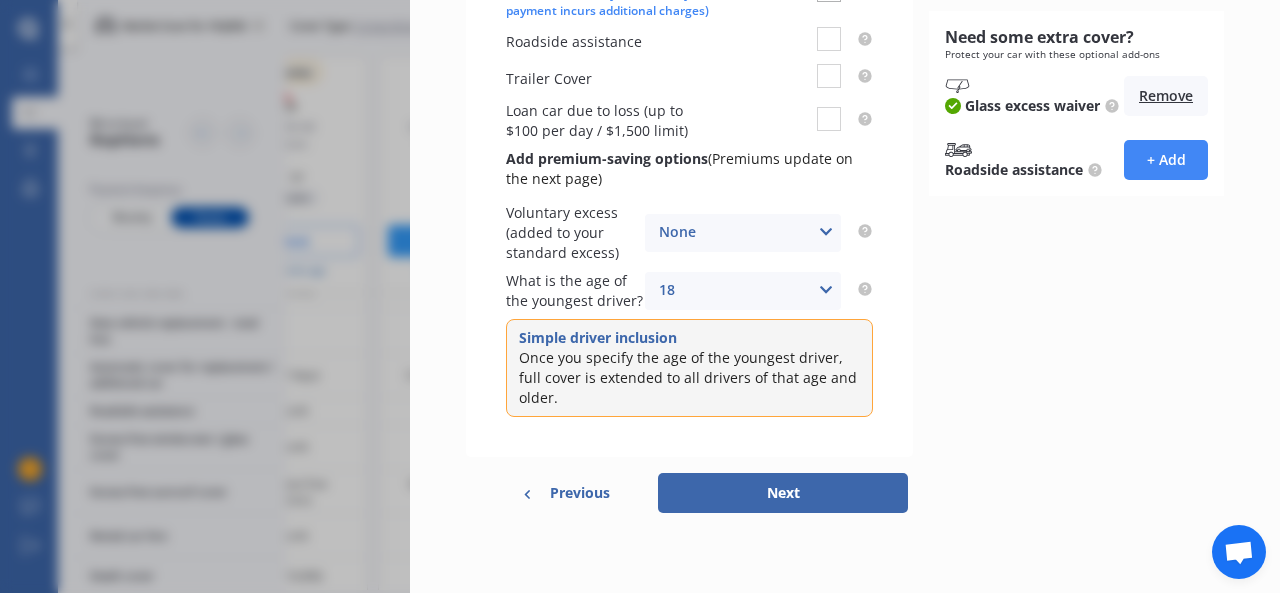 click on "Next" at bounding box center (783, 493) 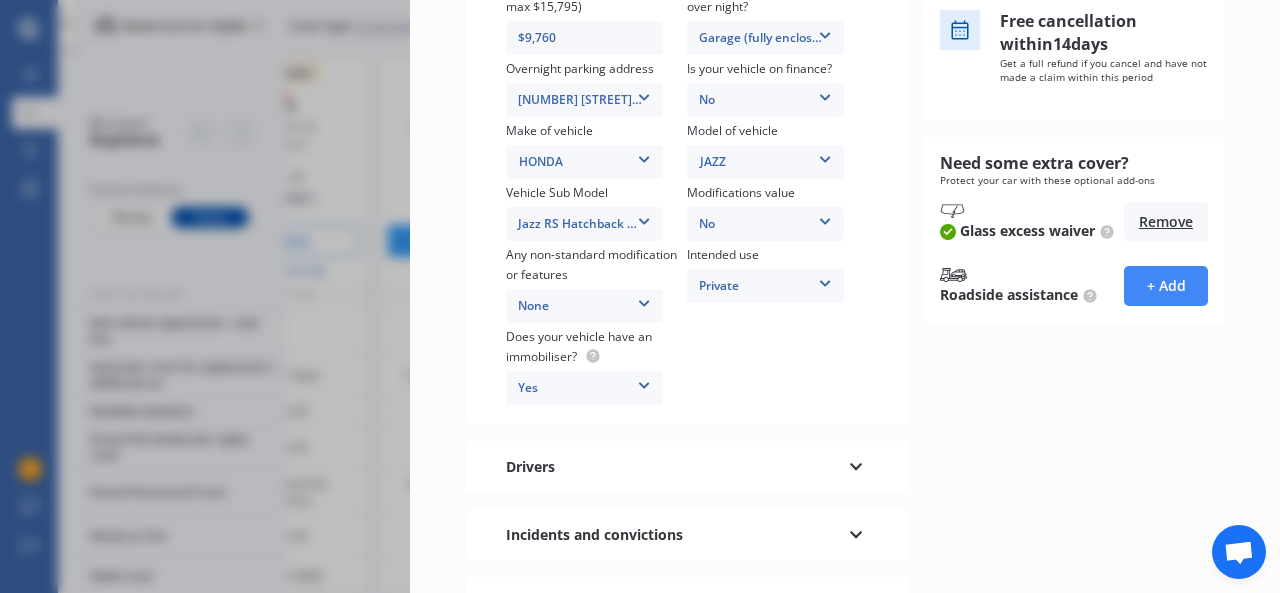 scroll, scrollTop: 546, scrollLeft: 0, axis: vertical 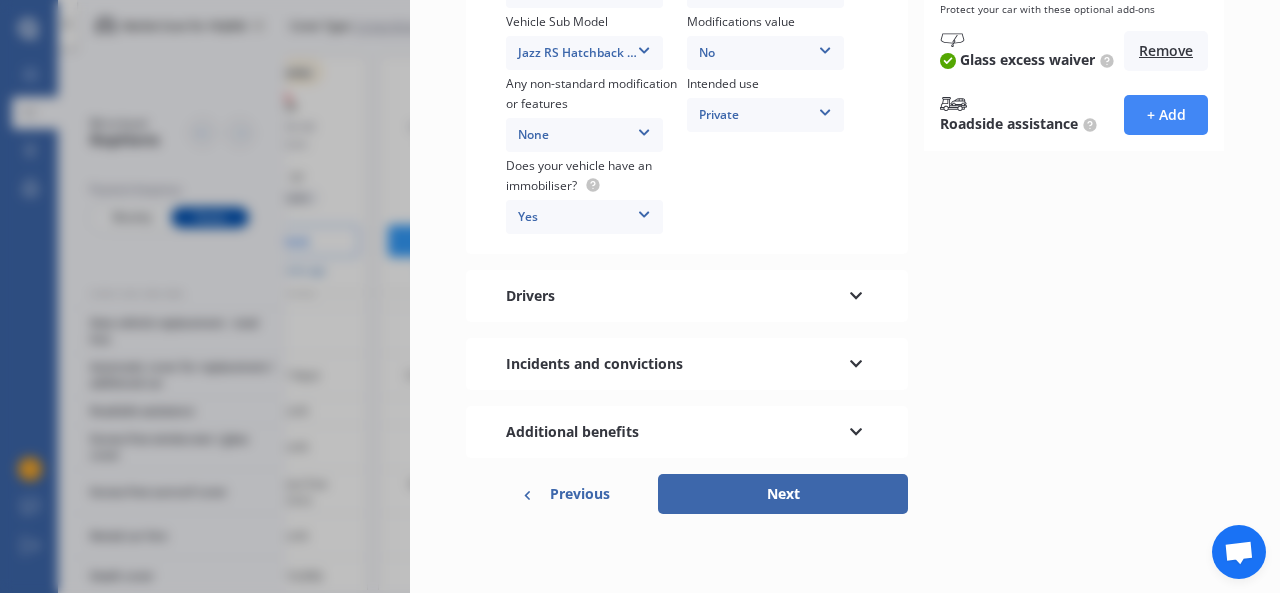 click on "Next" at bounding box center [783, 494] 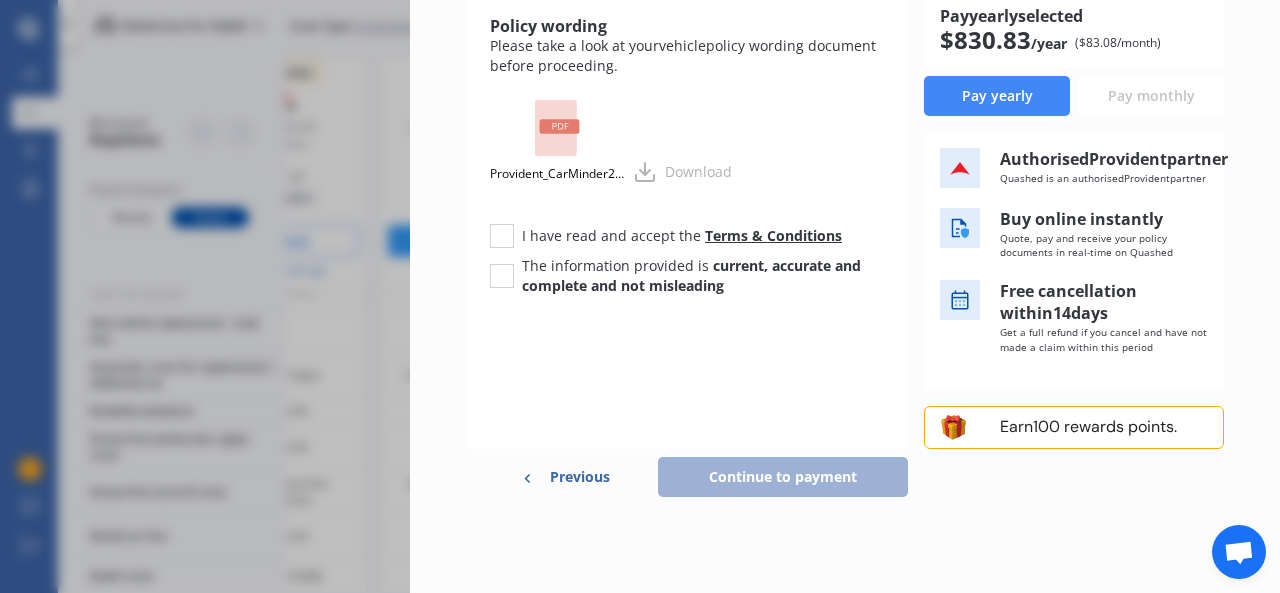 scroll, scrollTop: 264, scrollLeft: 0, axis: vertical 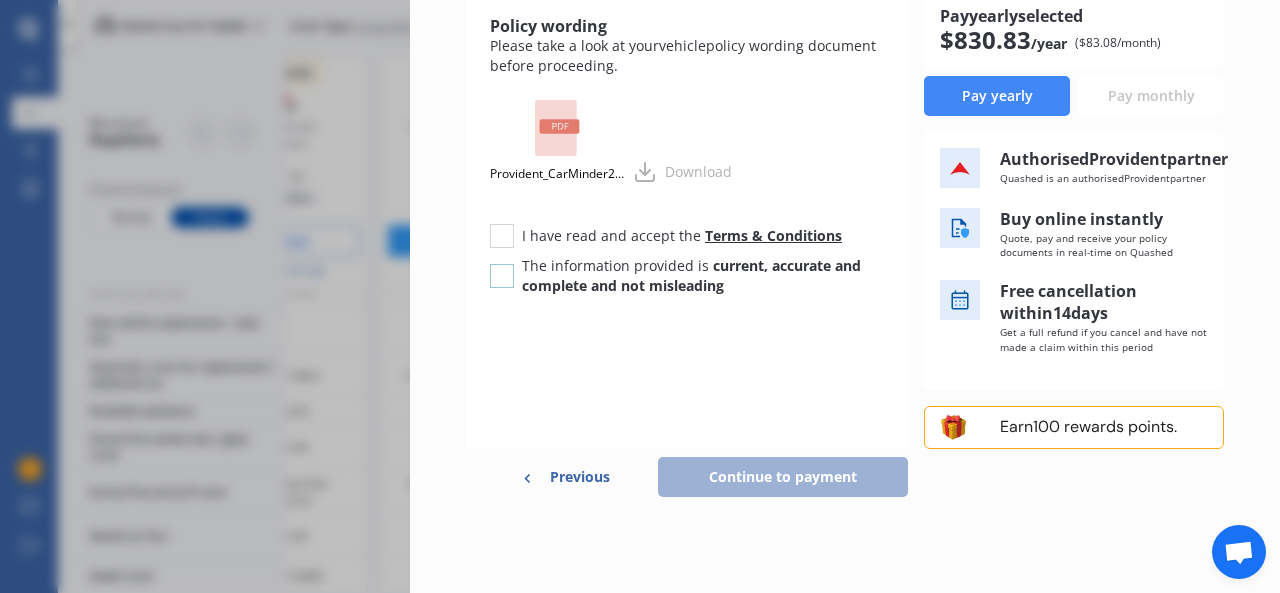 click at bounding box center (502, 264) 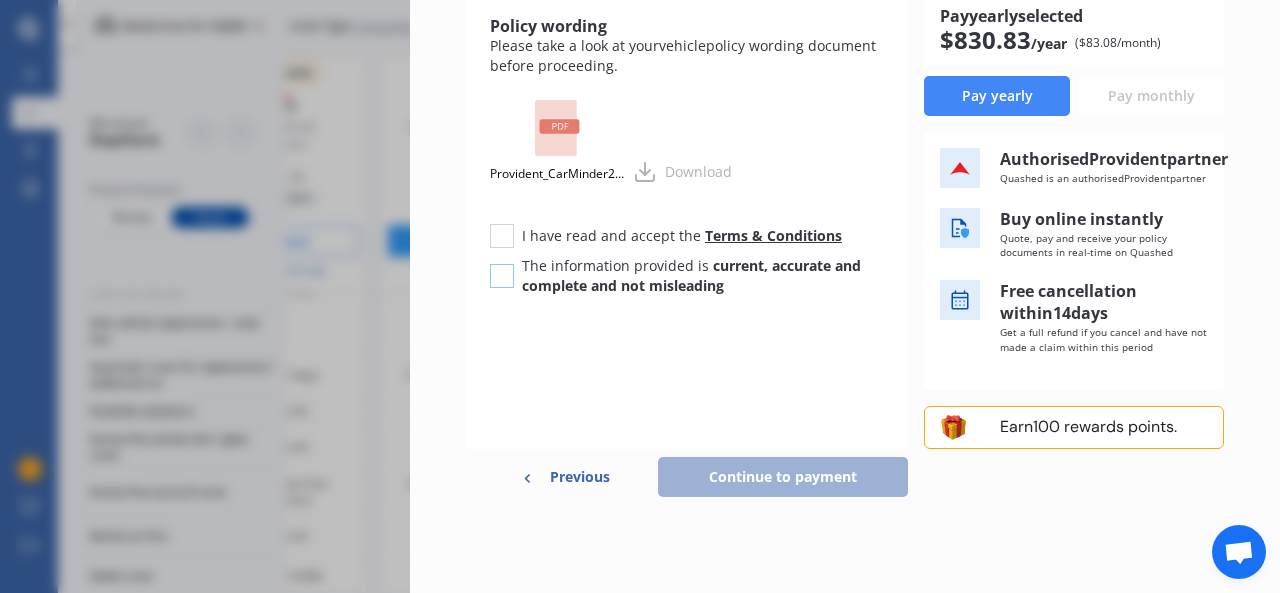 click on "The information provided is   current, accurate and complete and not misleading" at bounding box center (502, 276) 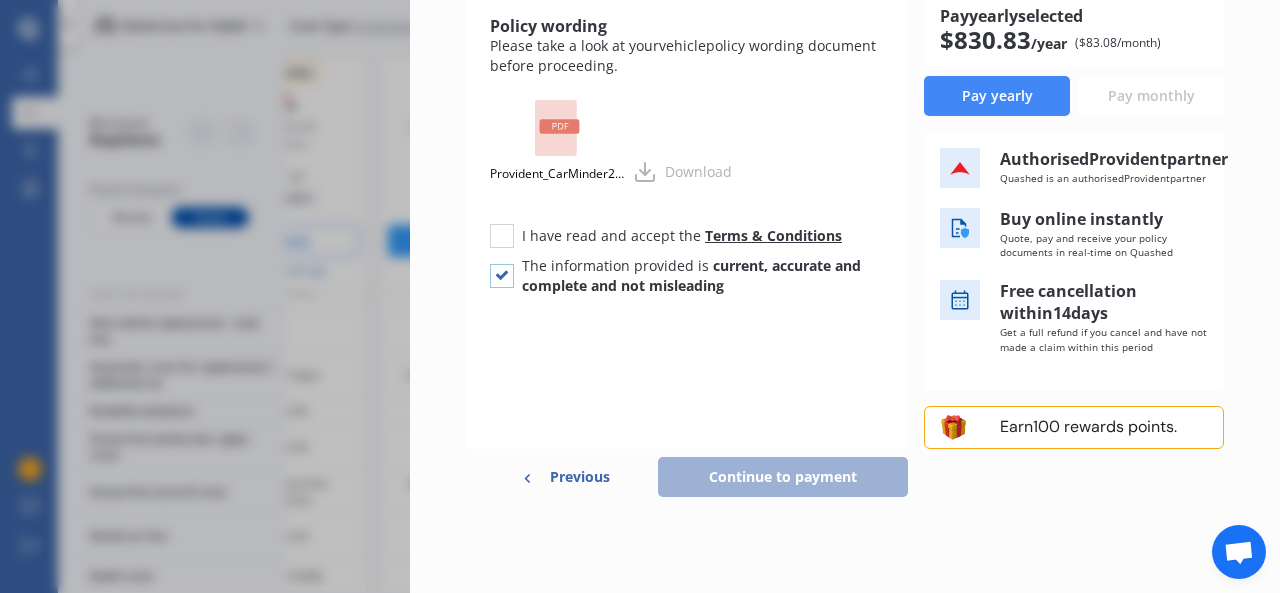 click at bounding box center [502, 264] 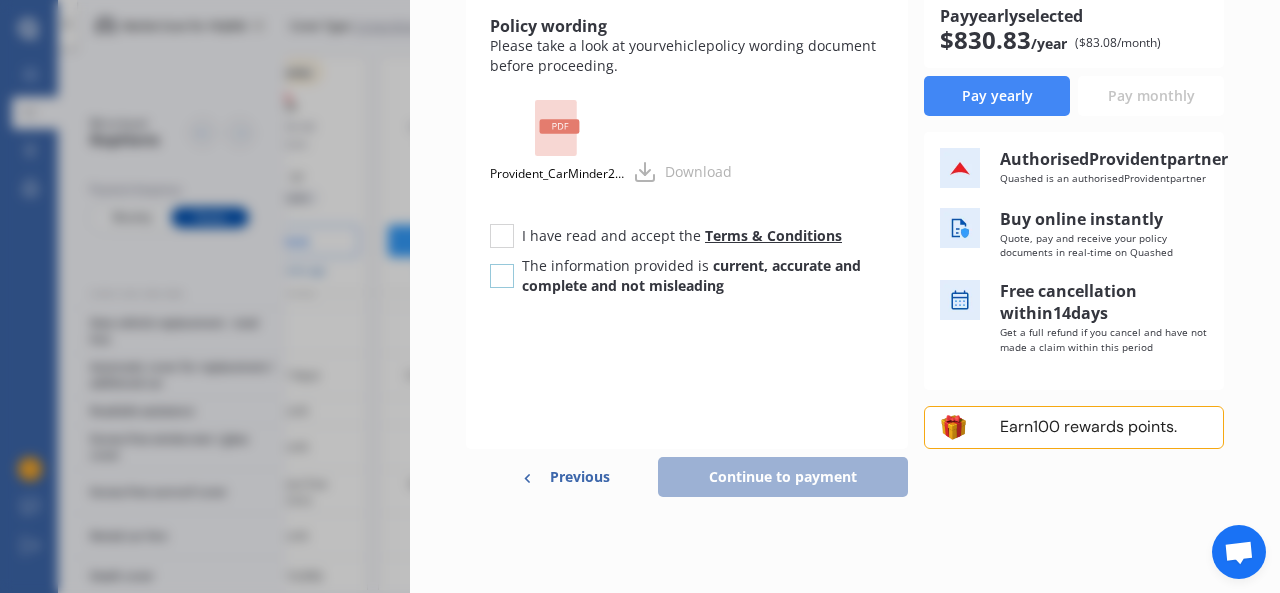 checkbox on "false" 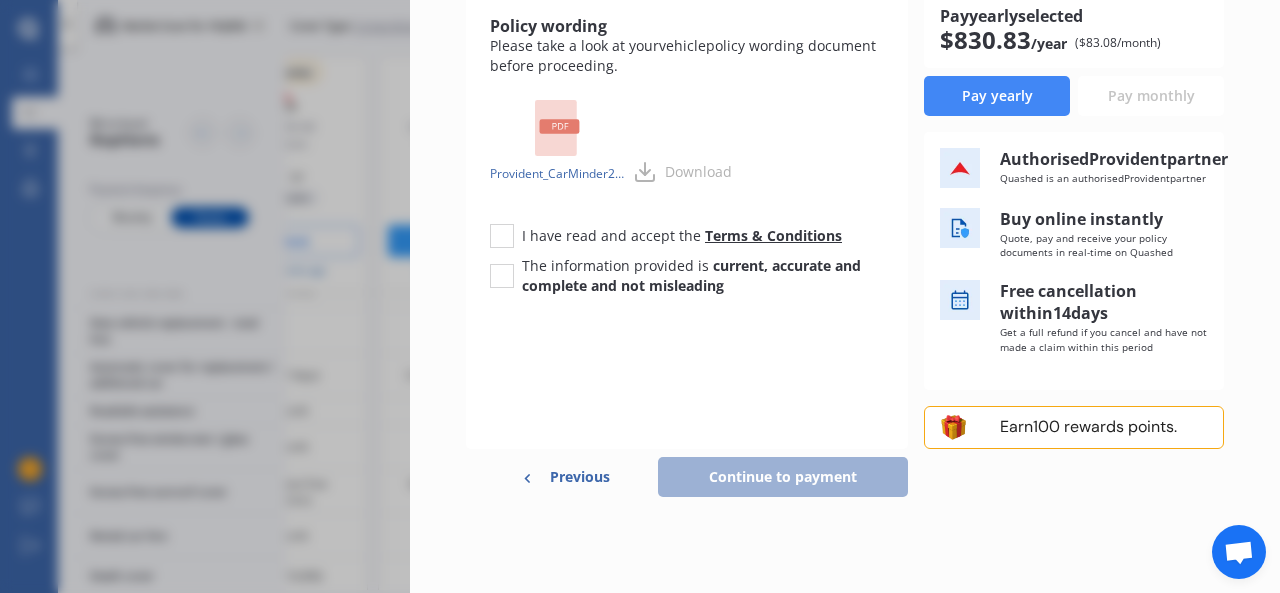 click 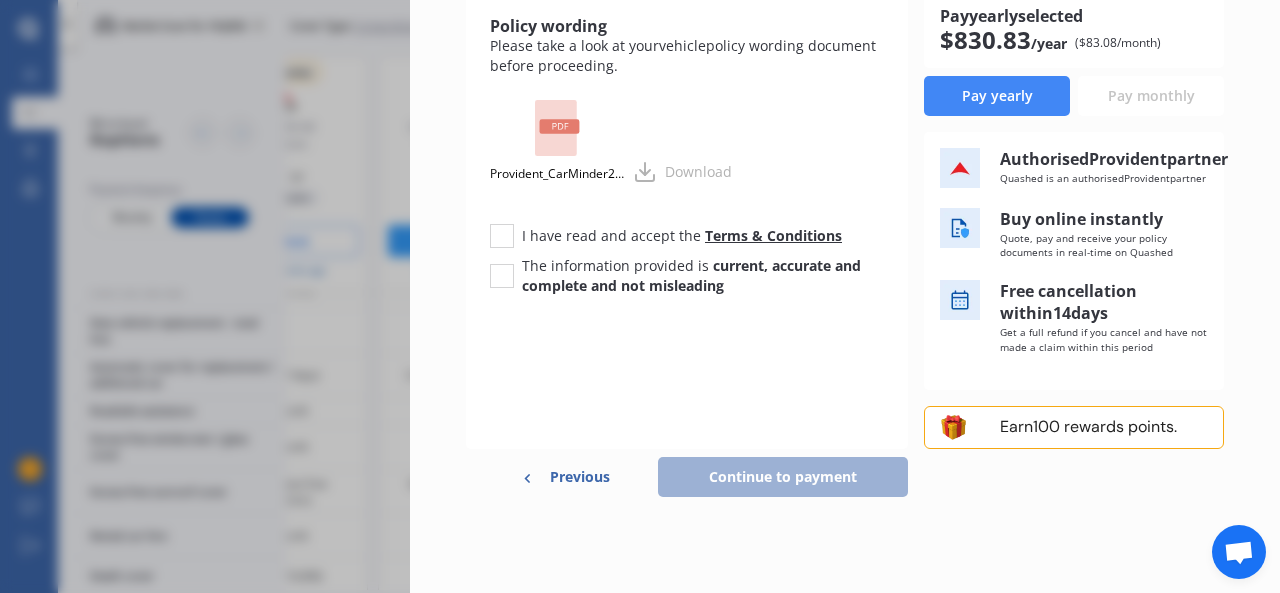click on "Previous" at bounding box center (580, 477) 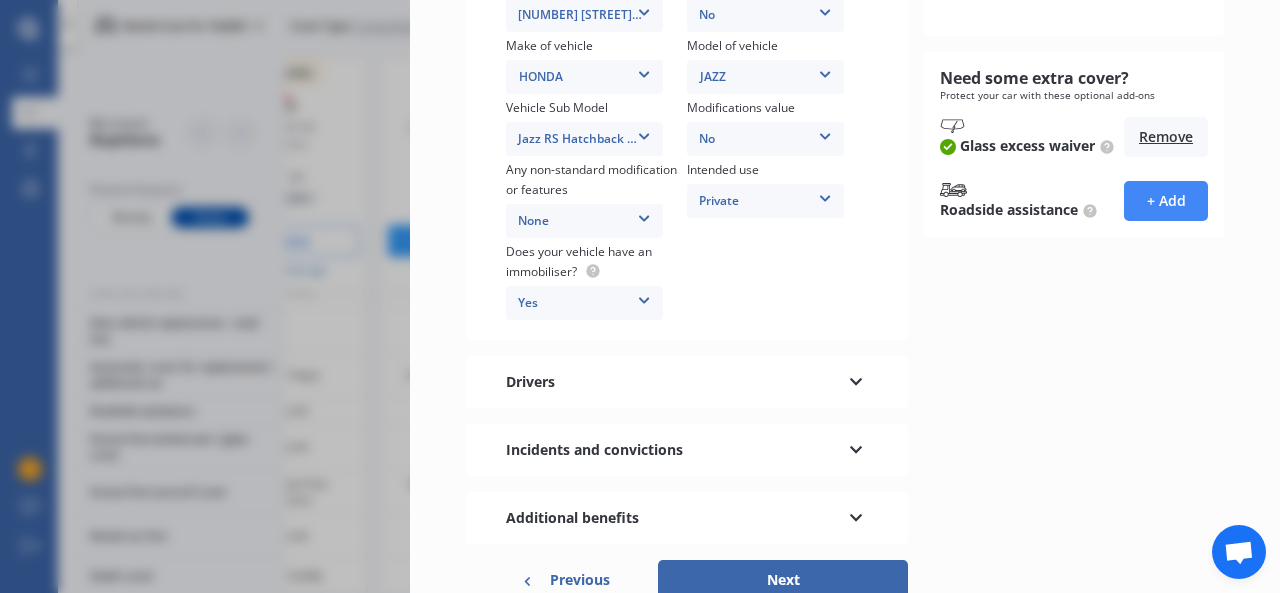 scroll, scrollTop: 464, scrollLeft: 0, axis: vertical 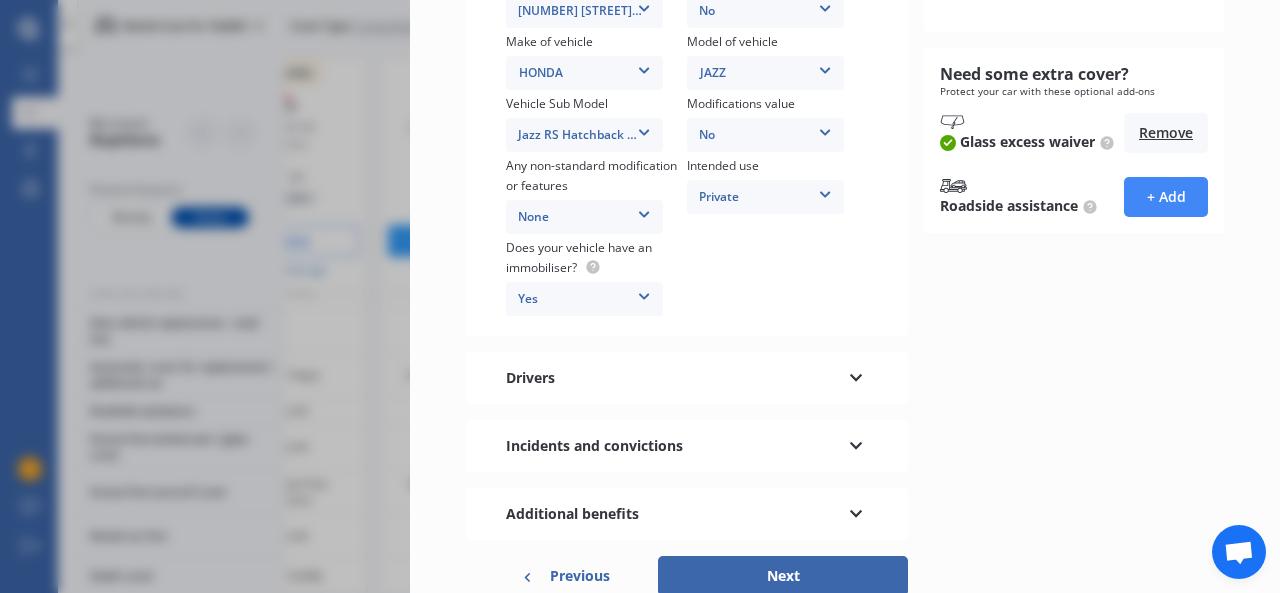 click at bounding box center [856, 375] 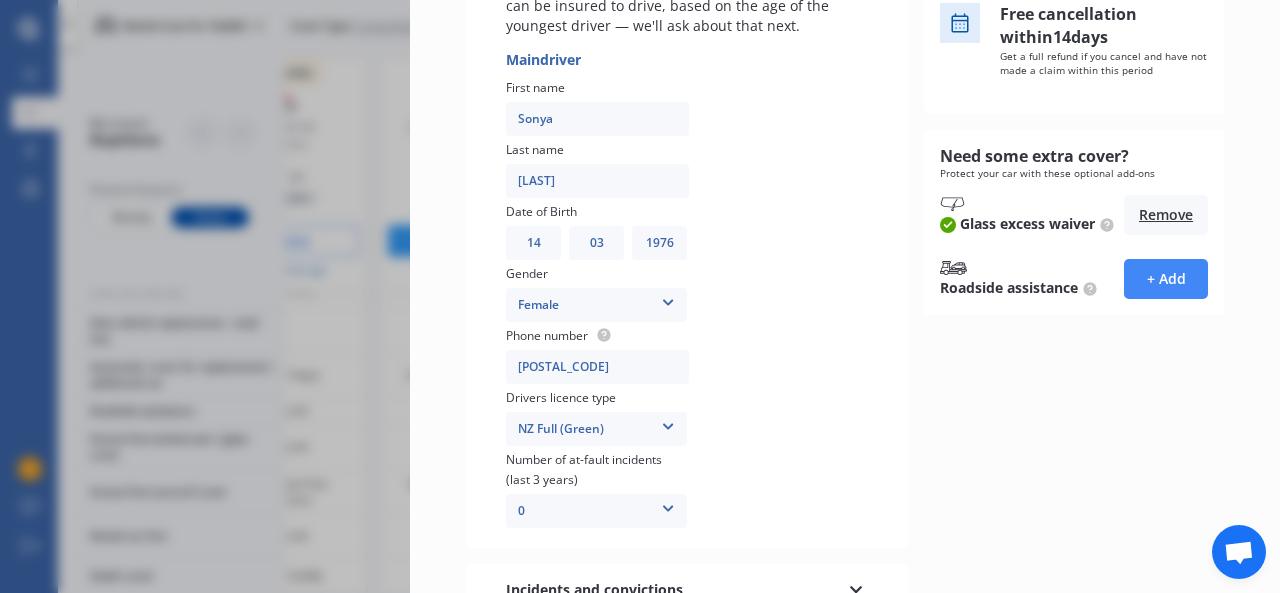 scroll, scrollTop: 390, scrollLeft: 0, axis: vertical 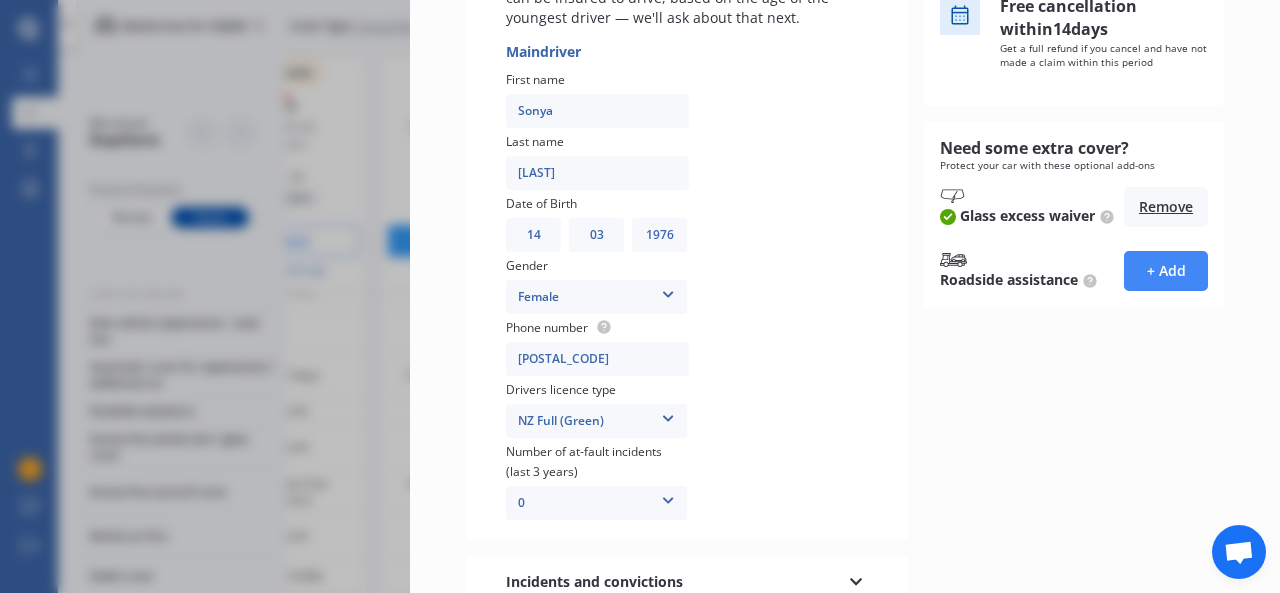 click at bounding box center [668, 415] 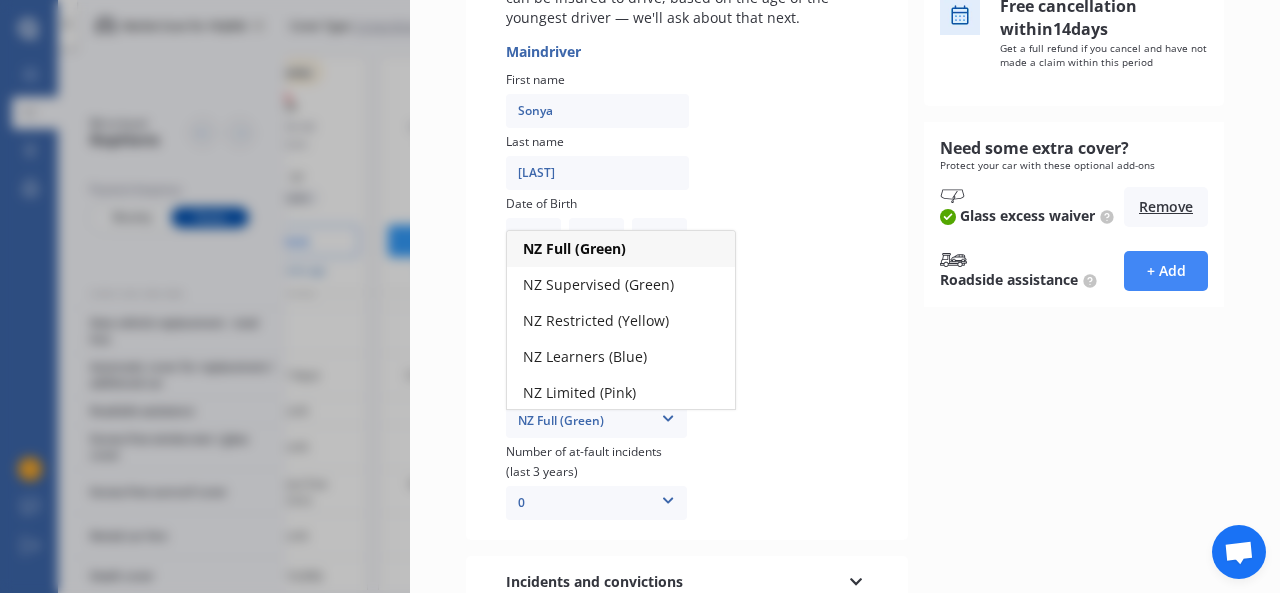 click at bounding box center (789, 283) 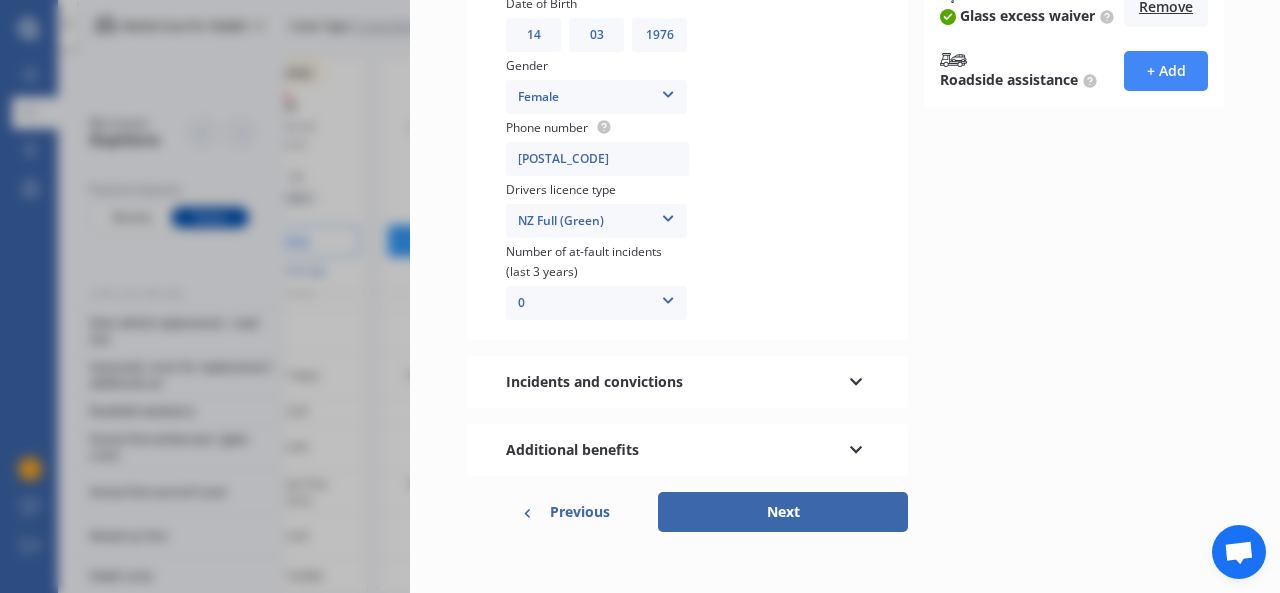 scroll, scrollTop: 608, scrollLeft: 0, axis: vertical 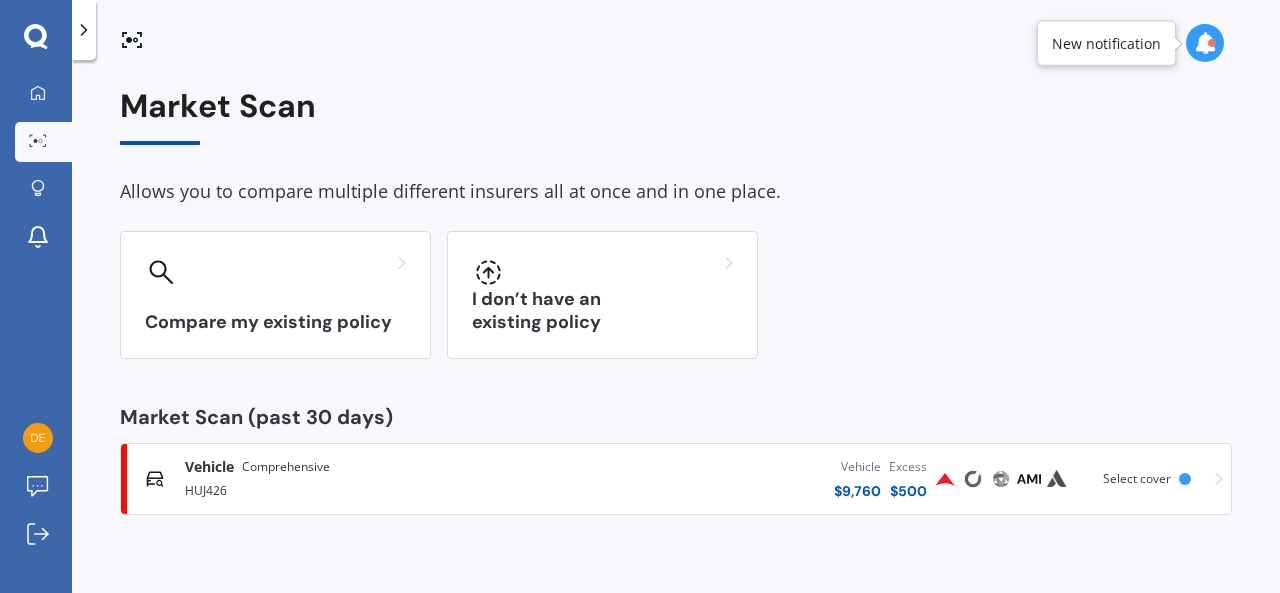 click on "Vehicle Comprehensive" at bounding box center [361, 467] 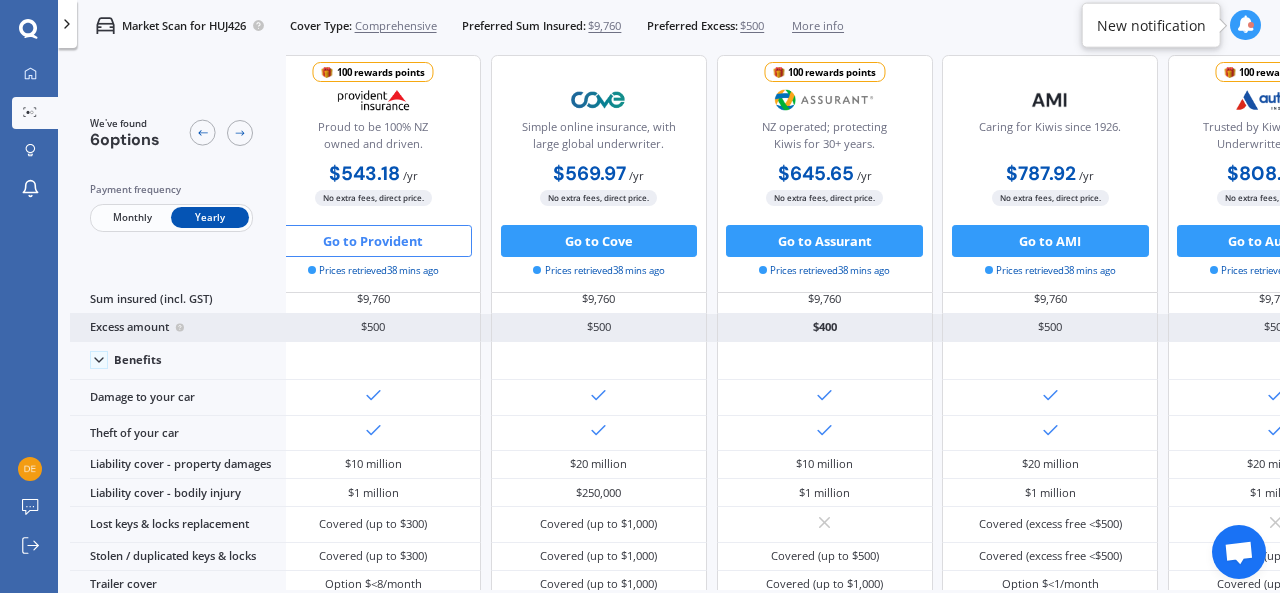 scroll, scrollTop: 26, scrollLeft: 0, axis: vertical 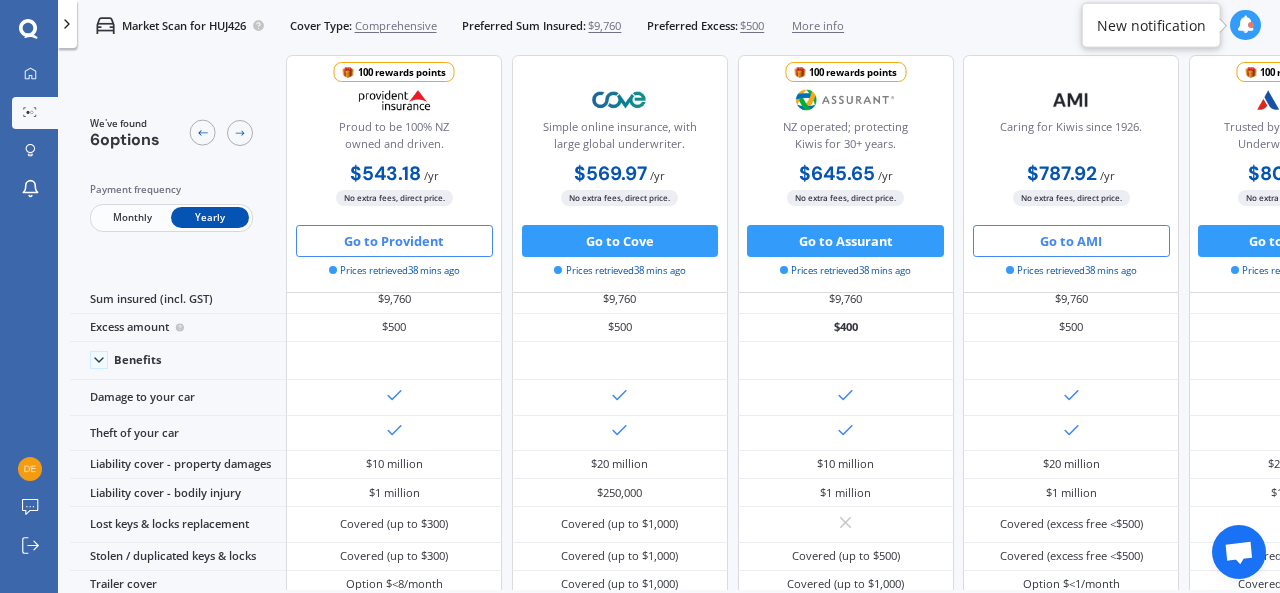 click on "Go to AMI" at bounding box center (1071, 241) 